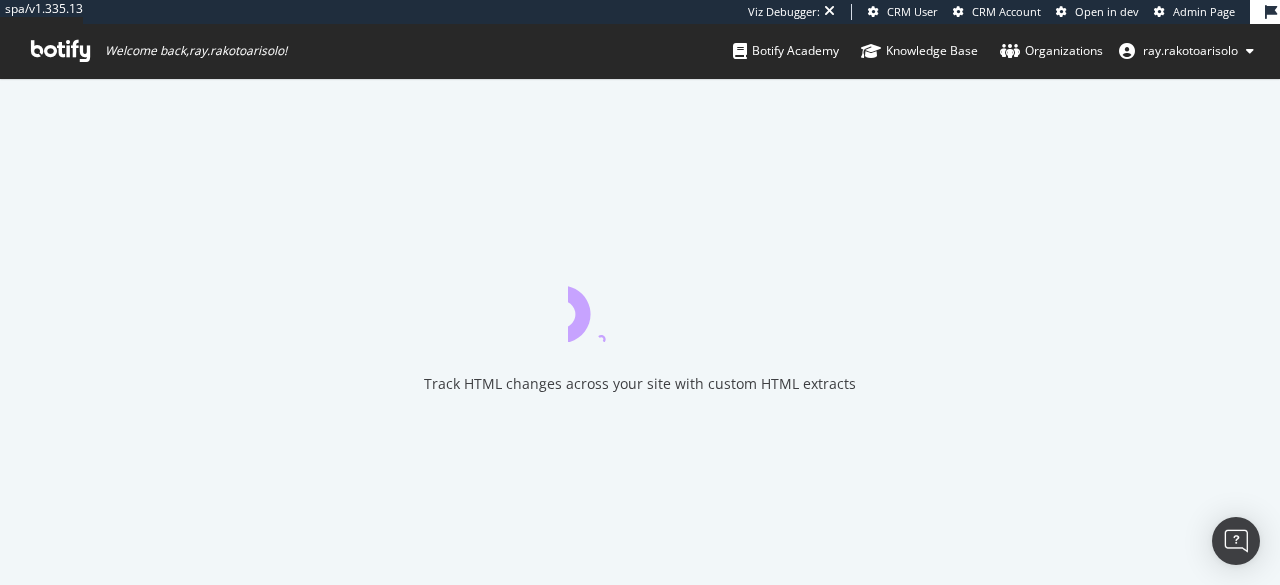 scroll, scrollTop: 0, scrollLeft: 0, axis: both 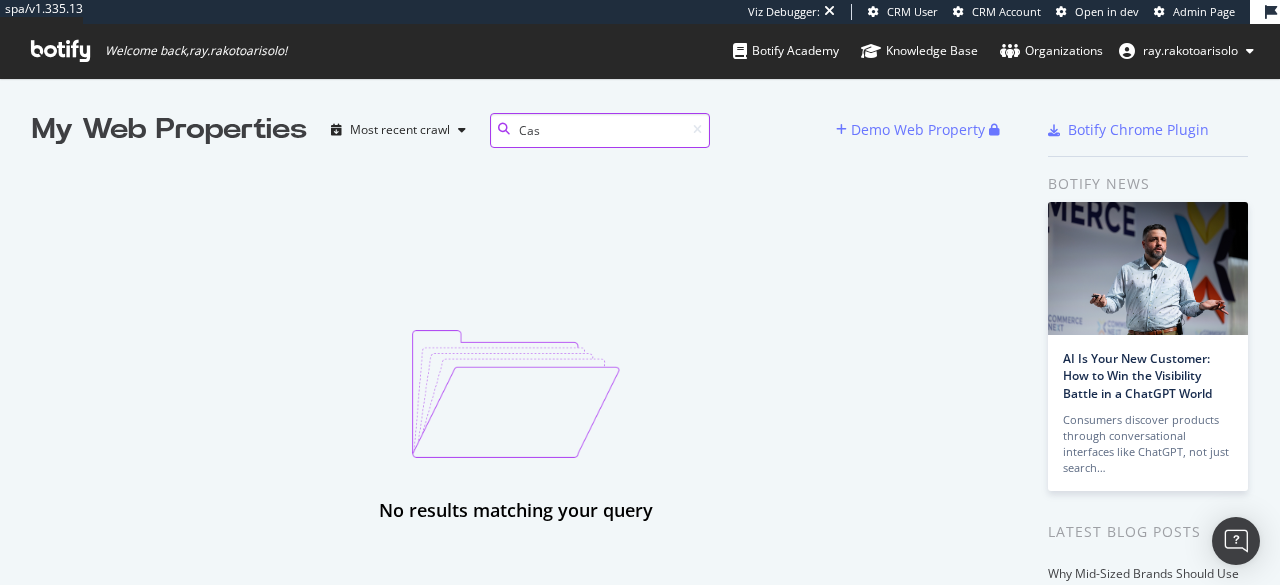 type on "castorama" 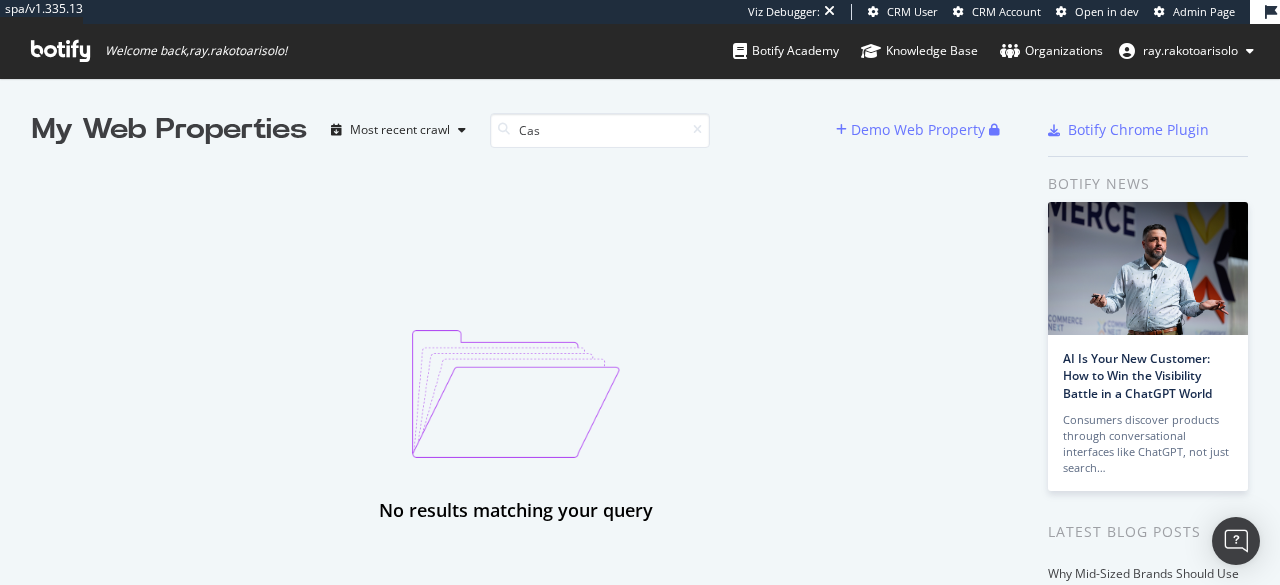 click at bounding box center (60, 51) 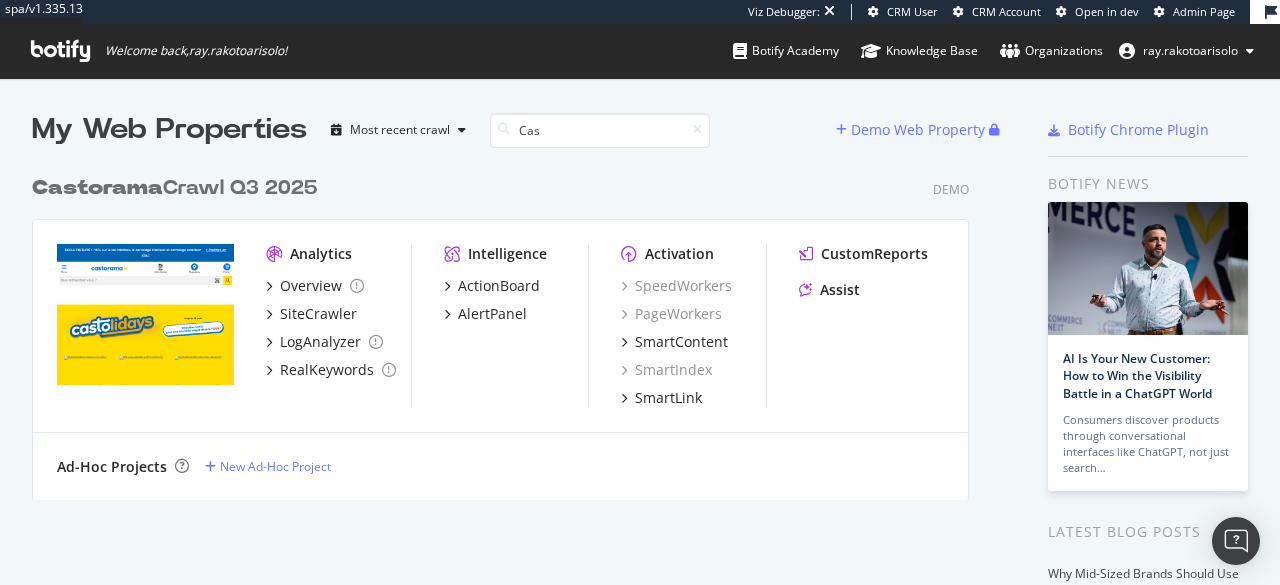 scroll, scrollTop: 16, scrollLeft: 16, axis: both 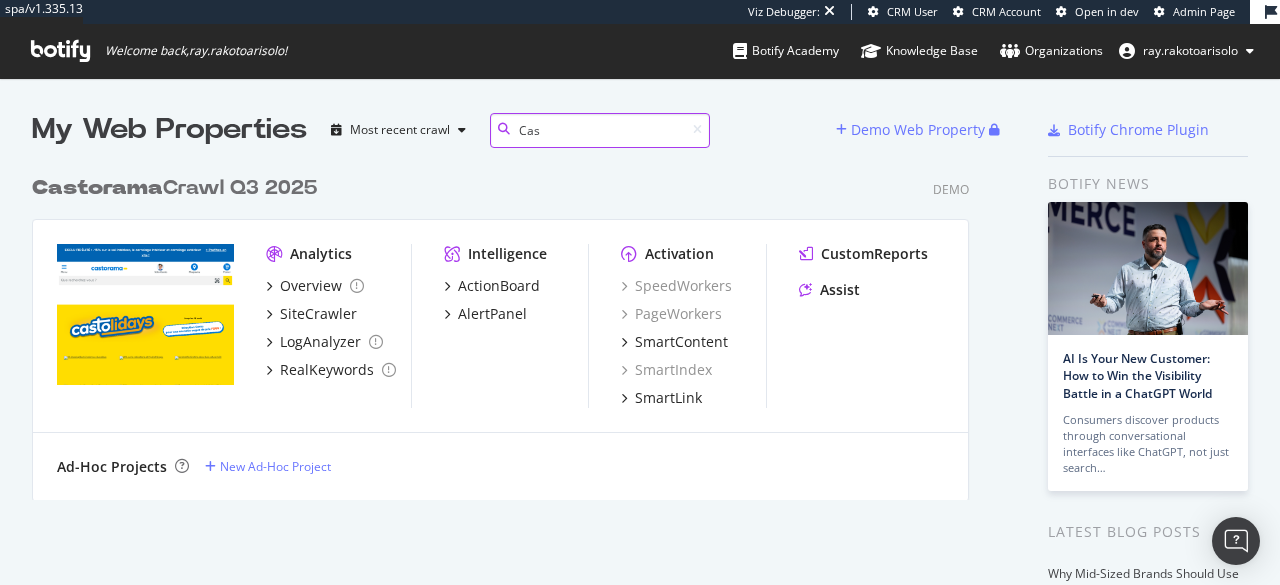 click on "castorama" at bounding box center (600, 130) 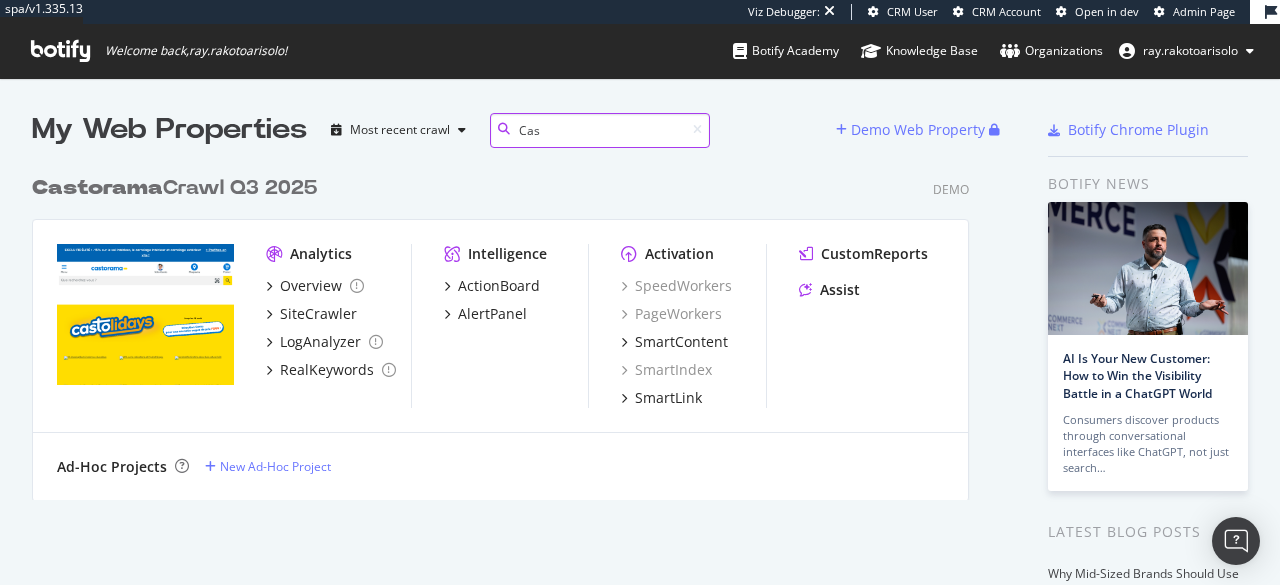 click on "castorama" at bounding box center (600, 130) 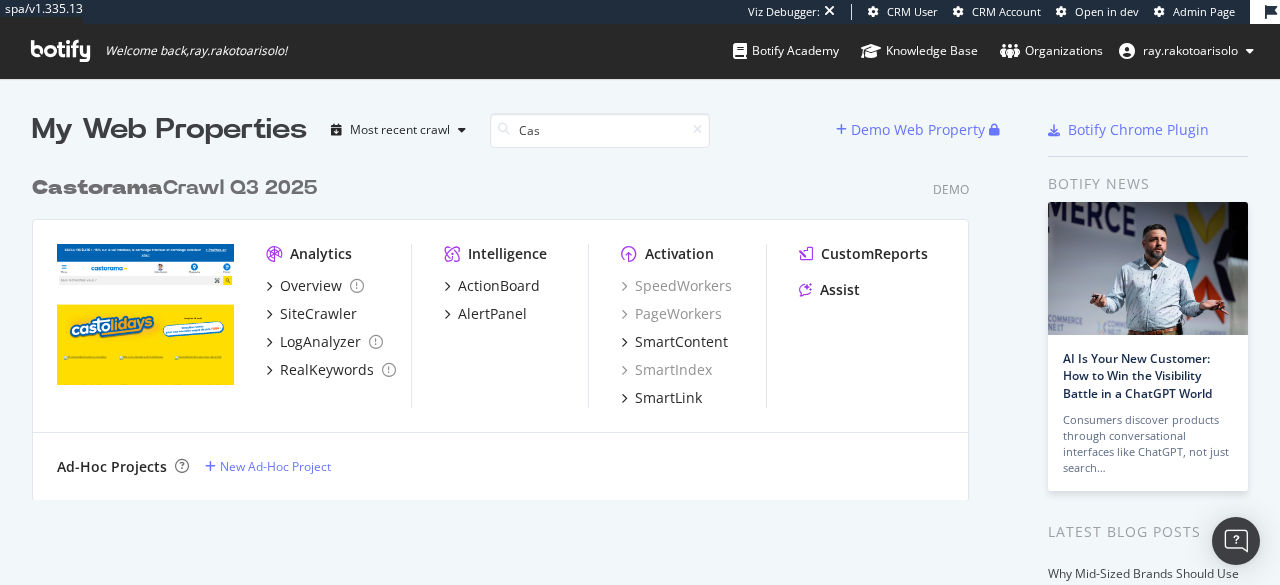 click on "Castorama  Crawl Q3 2025" at bounding box center (174, 188) 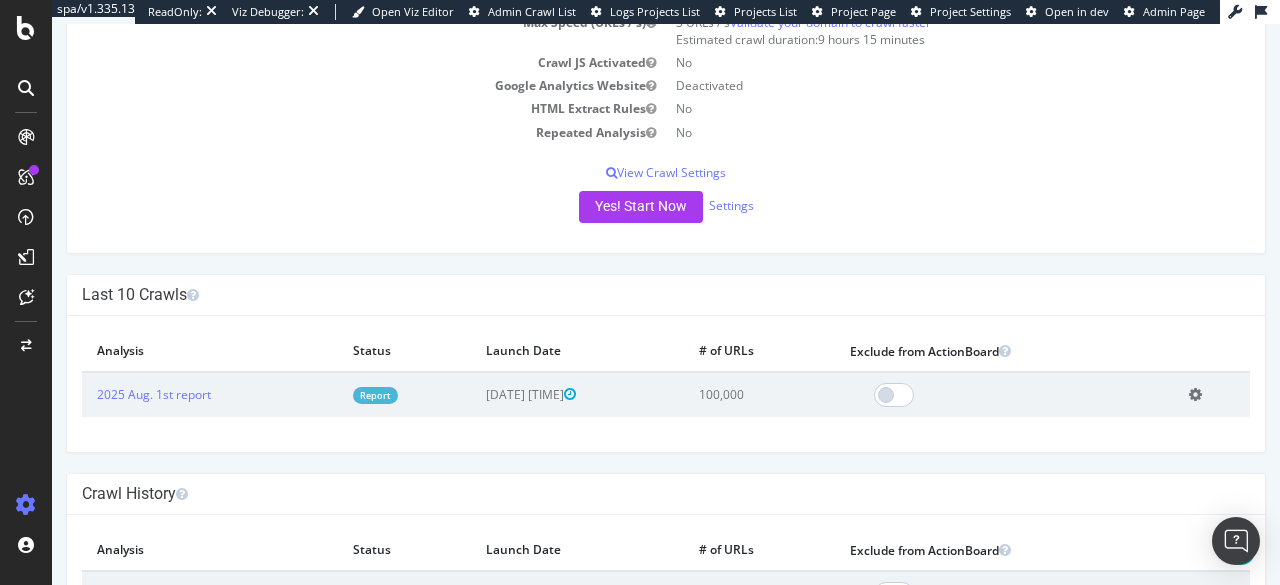 scroll, scrollTop: 266, scrollLeft: 0, axis: vertical 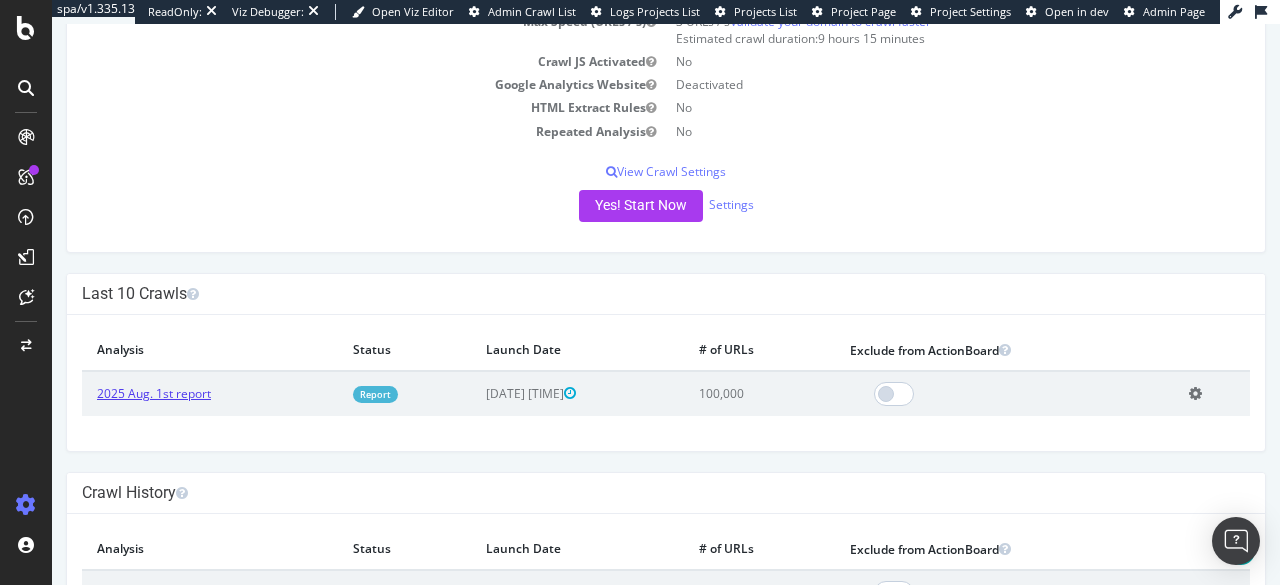 click on "2025 Aug. 1st
report" at bounding box center (154, 393) 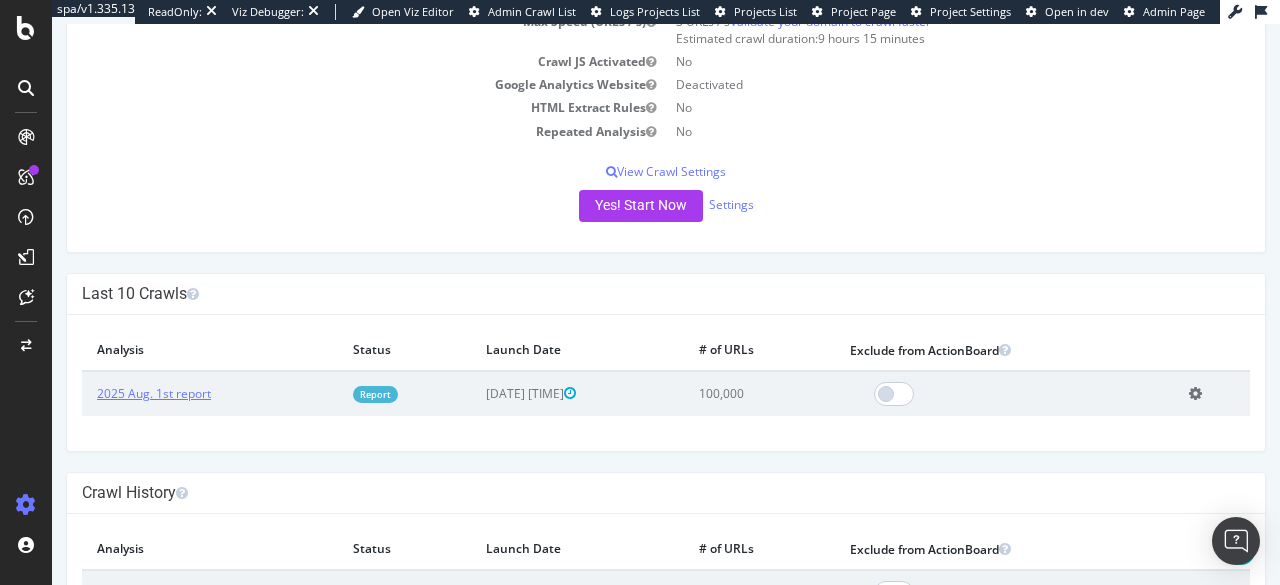 scroll, scrollTop: 0, scrollLeft: 0, axis: both 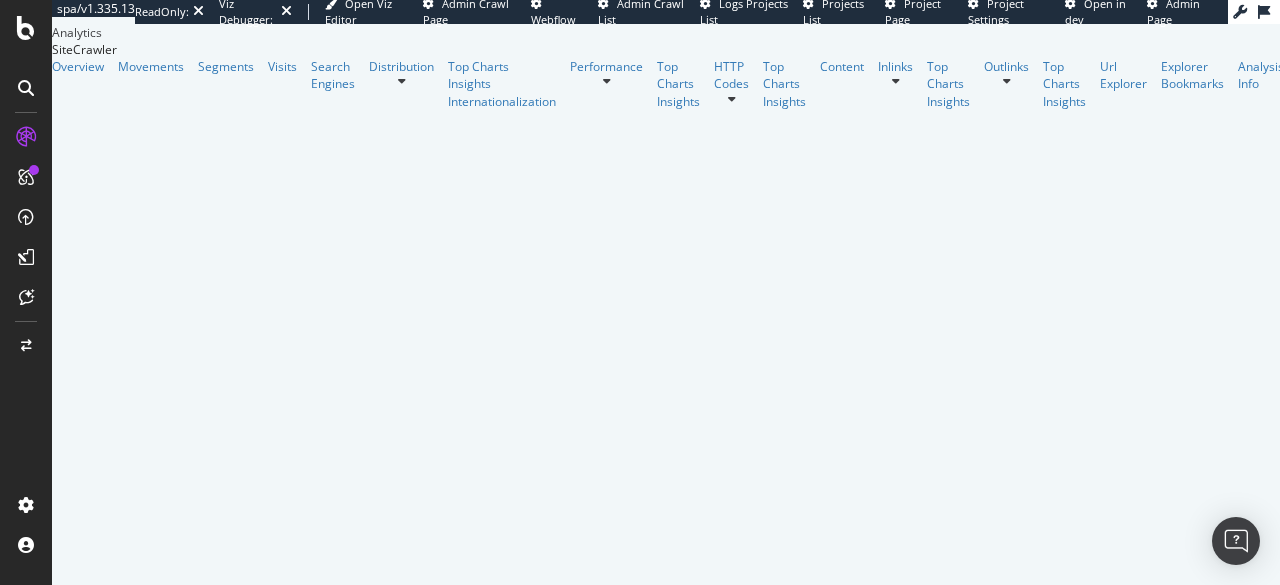 click at bounding box center [26, 88] 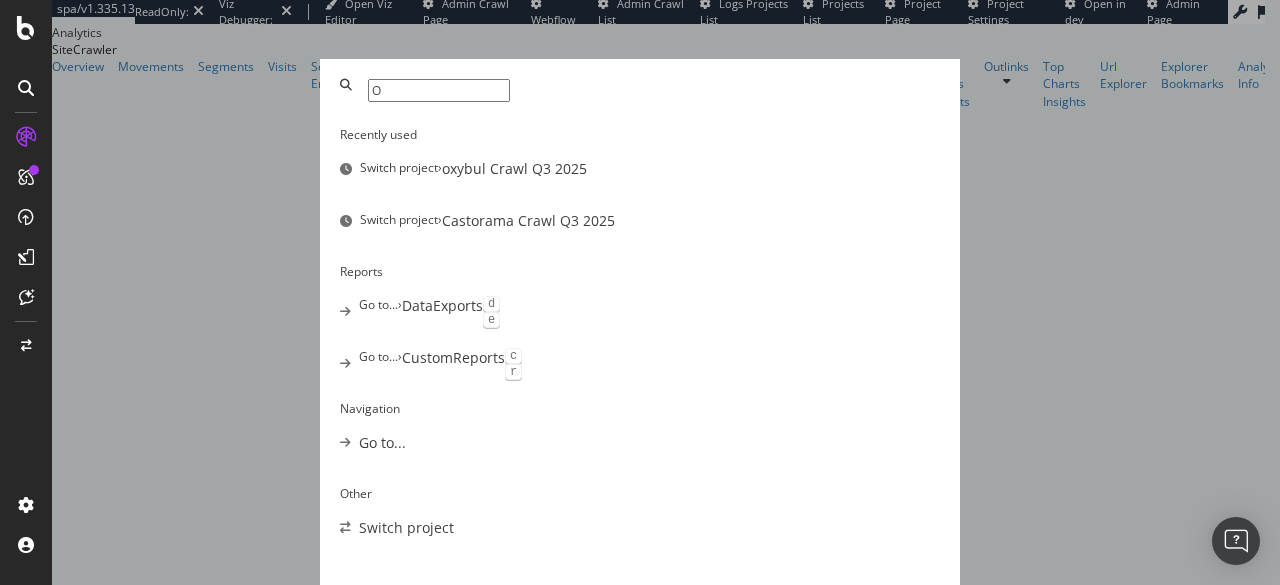 type on "O" 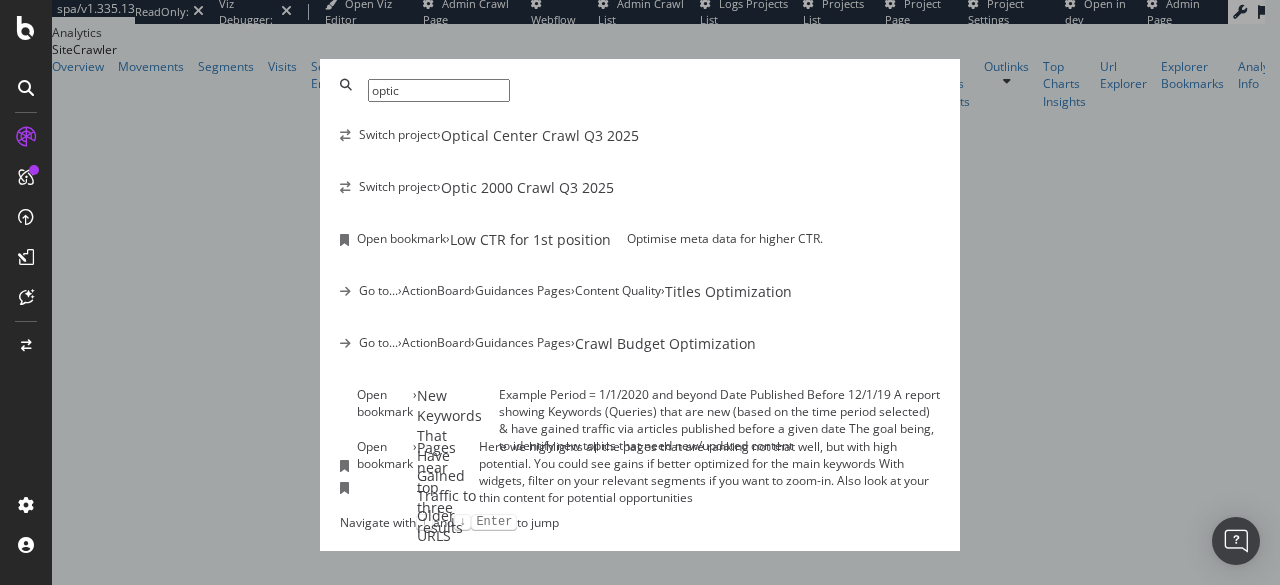 type on "optic" 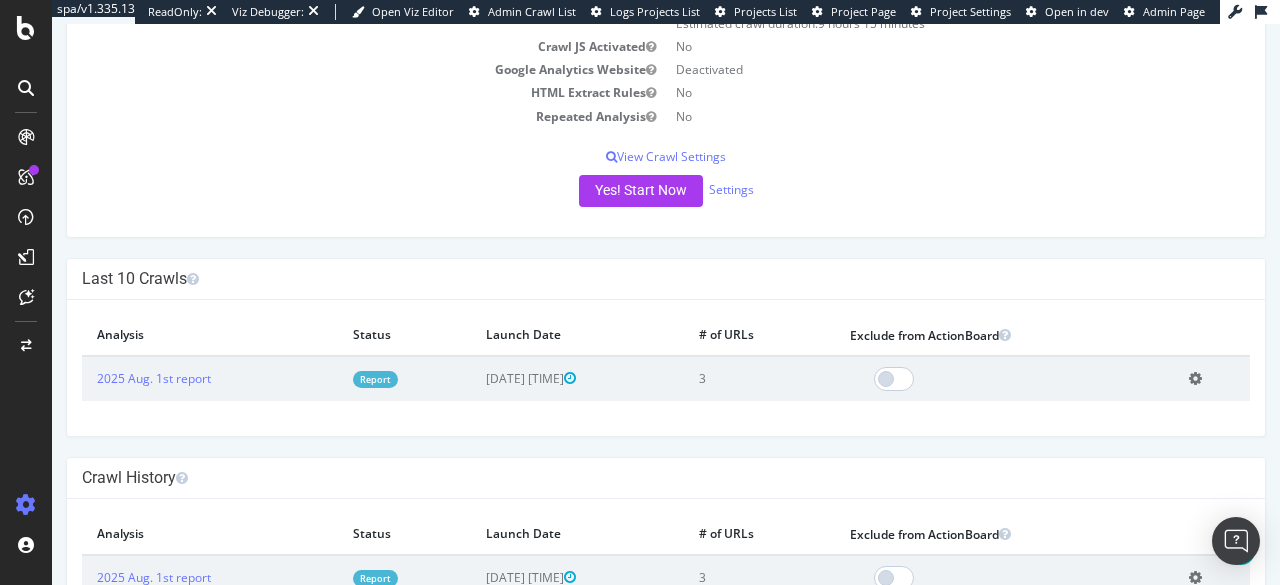 scroll, scrollTop: 350, scrollLeft: 0, axis: vertical 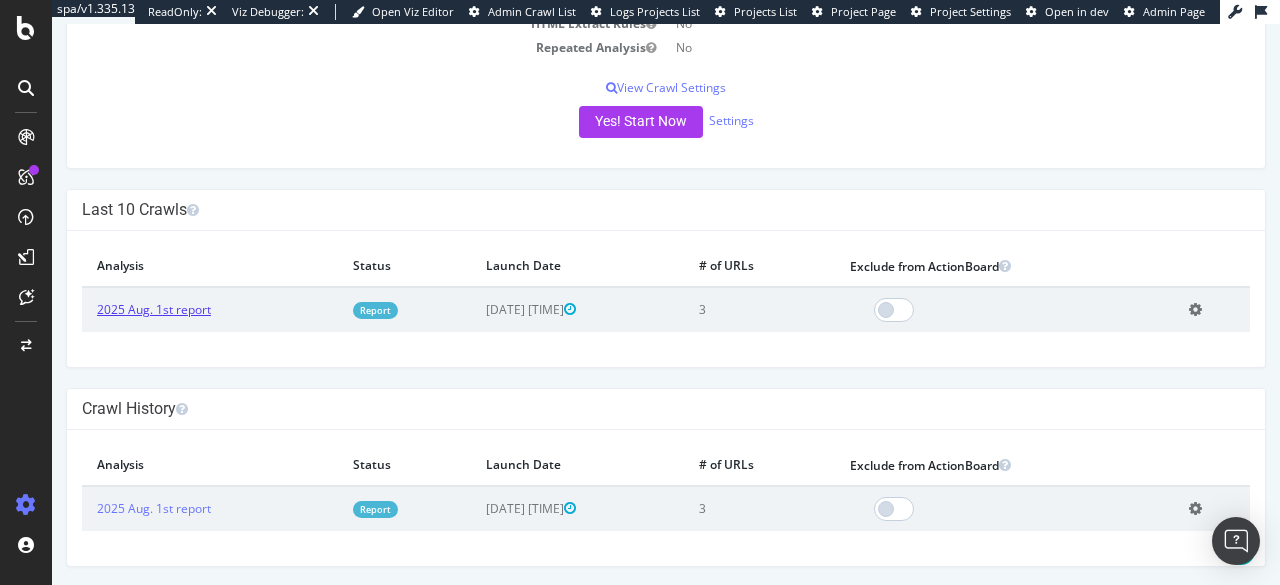 click on "2025 Aug. 1st
report" at bounding box center (154, 309) 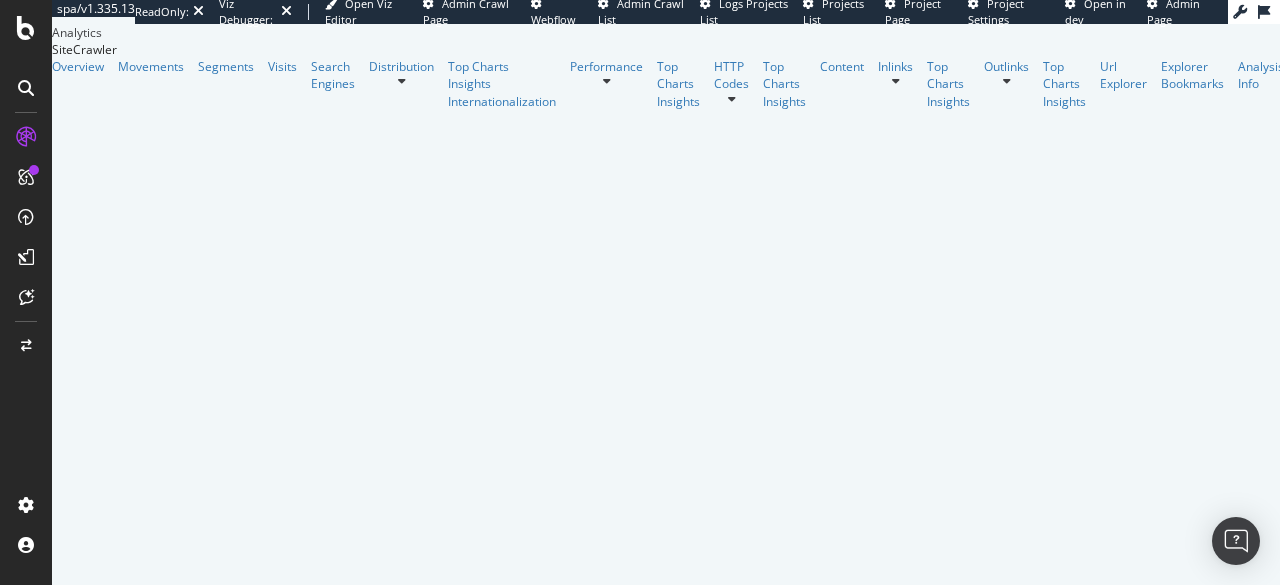 scroll, scrollTop: 0, scrollLeft: 0, axis: both 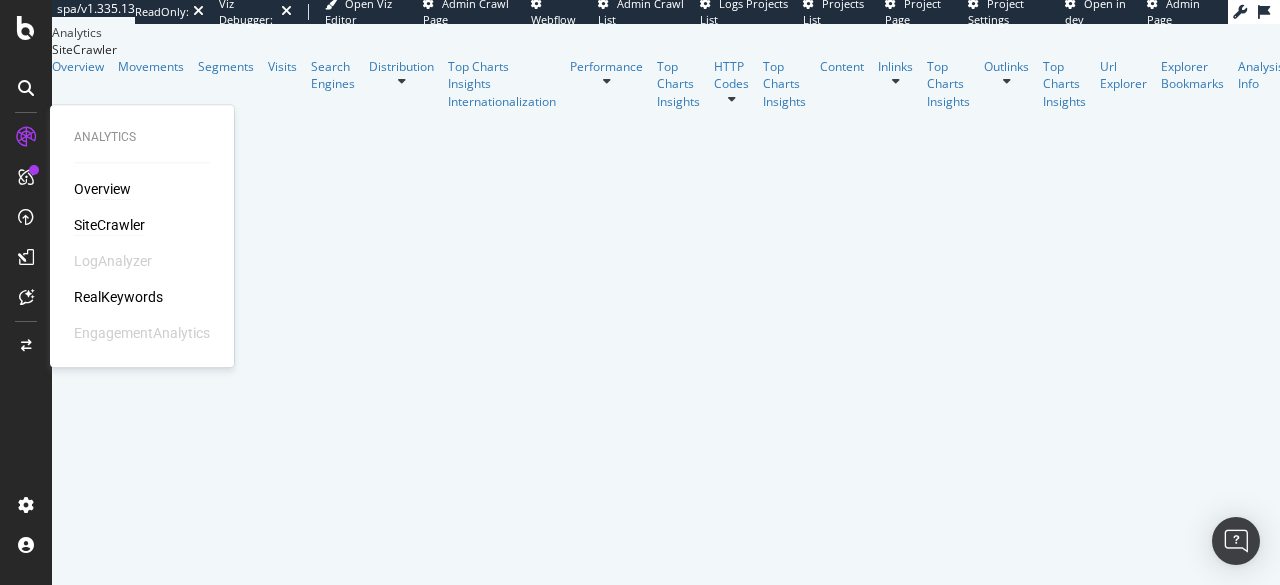 click on "Overview" at bounding box center [102, 189] 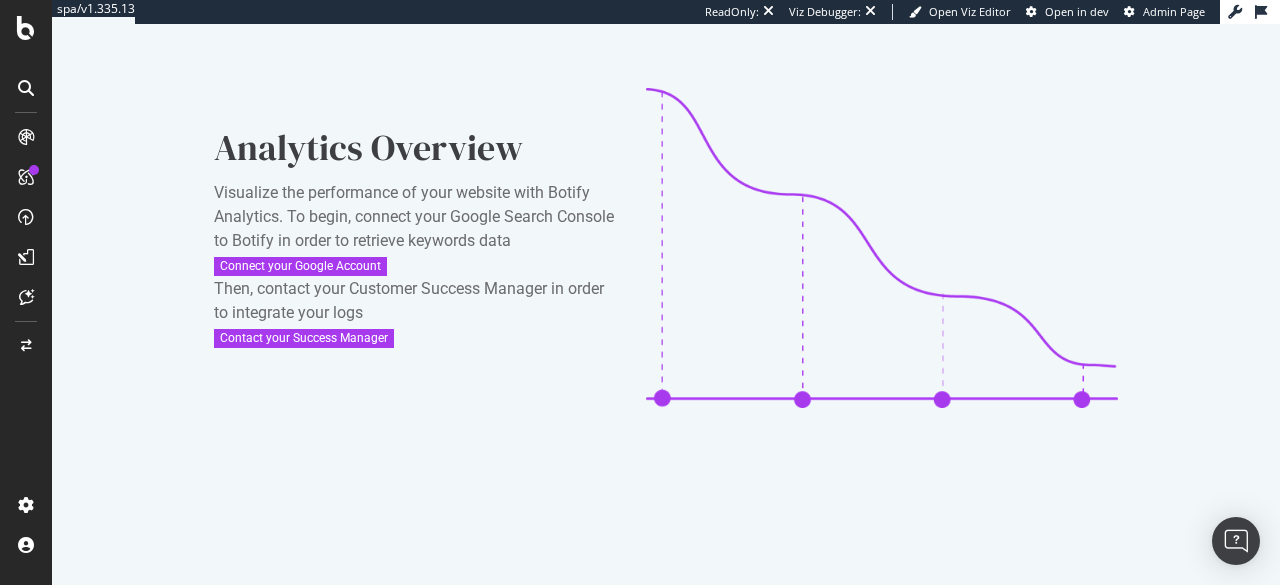 click at bounding box center [26, 88] 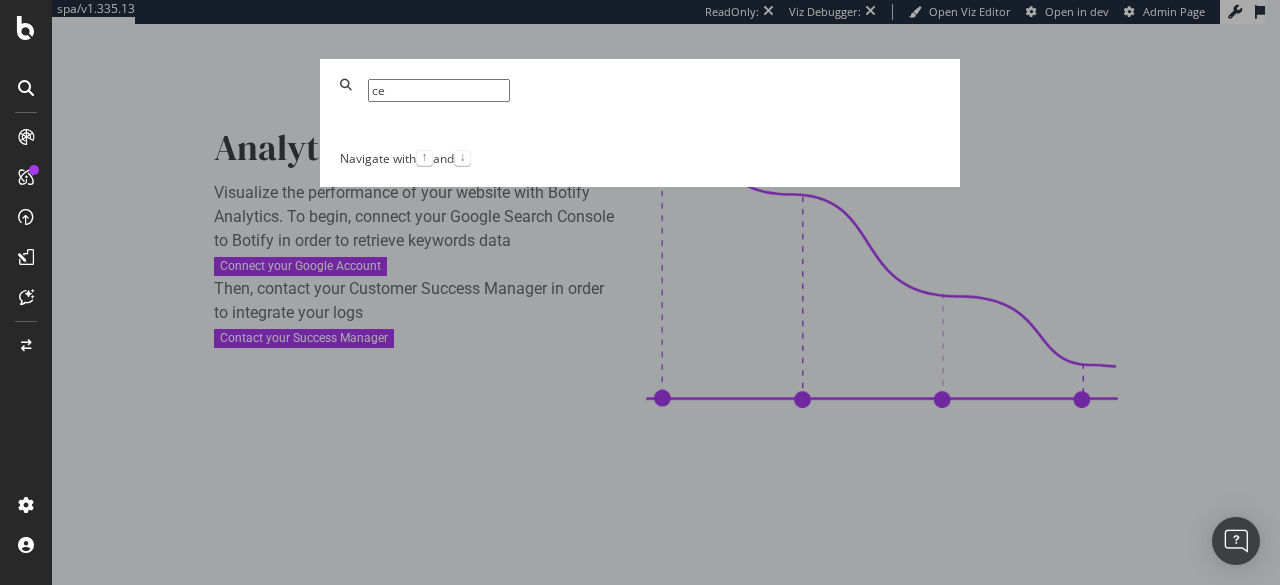 scroll, scrollTop: 0, scrollLeft: 0, axis: both 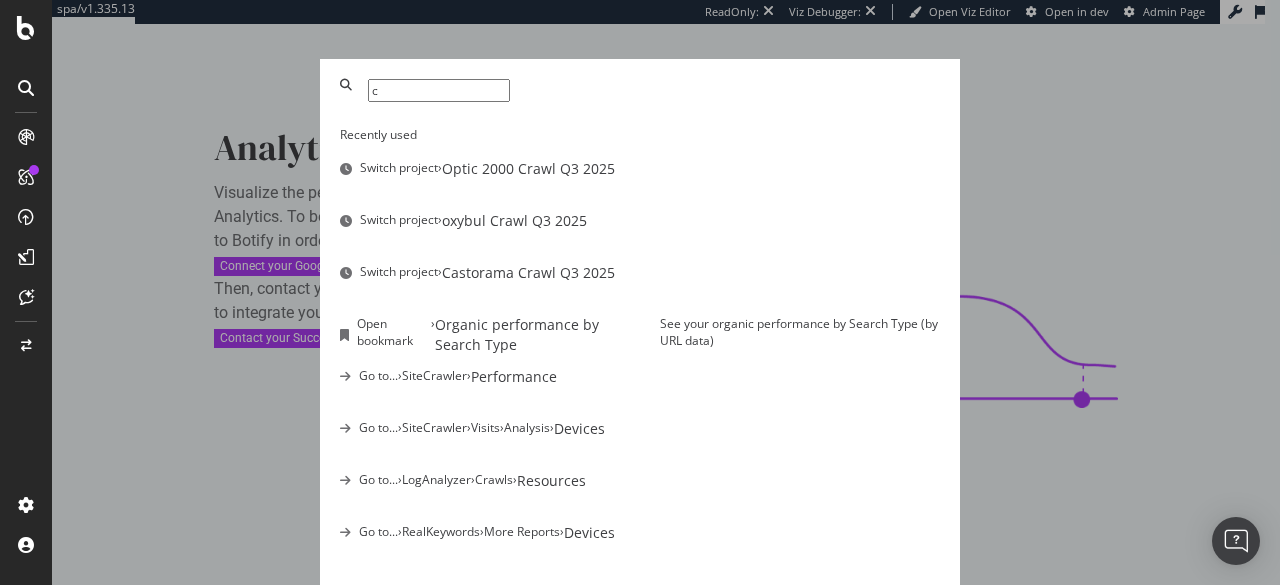 type on "c" 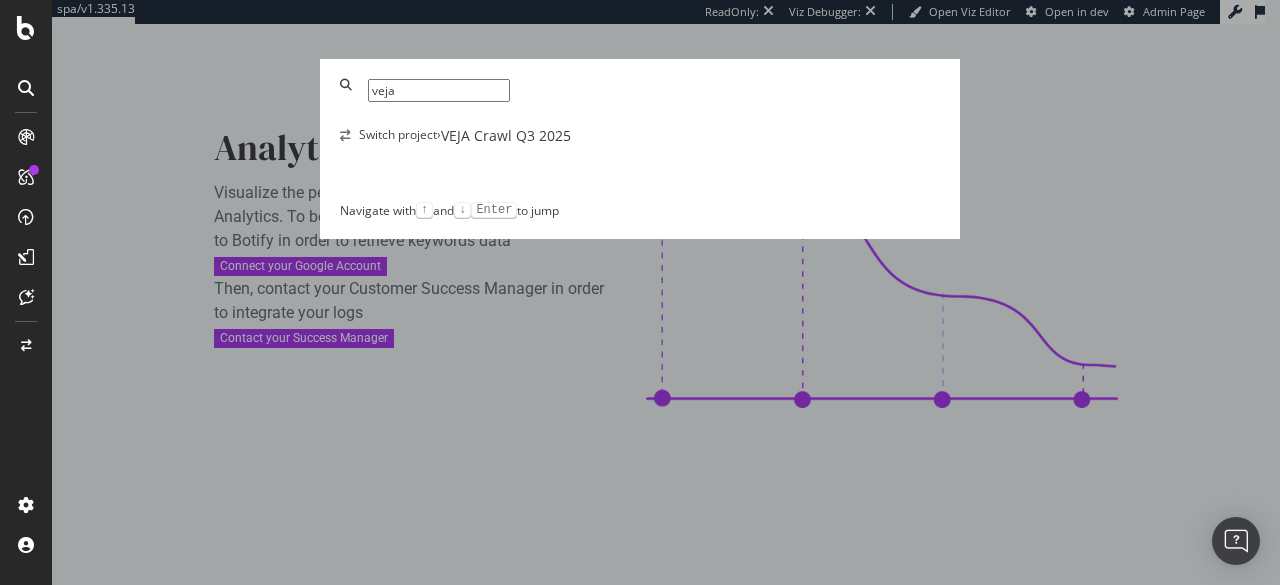 type on "veja" 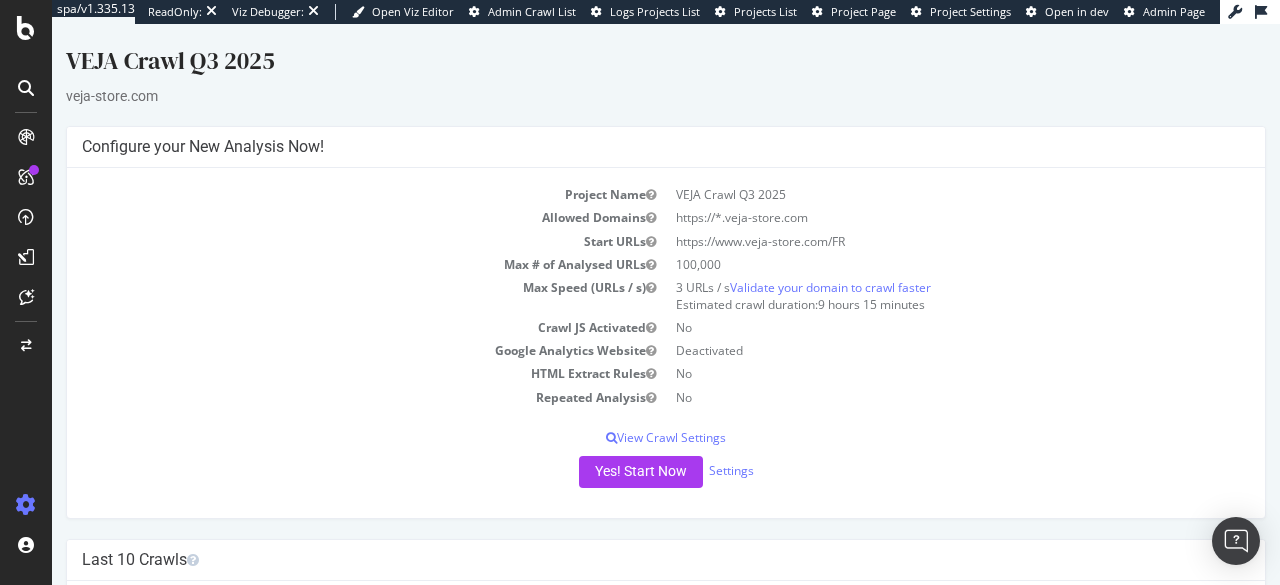 scroll, scrollTop: 350, scrollLeft: 0, axis: vertical 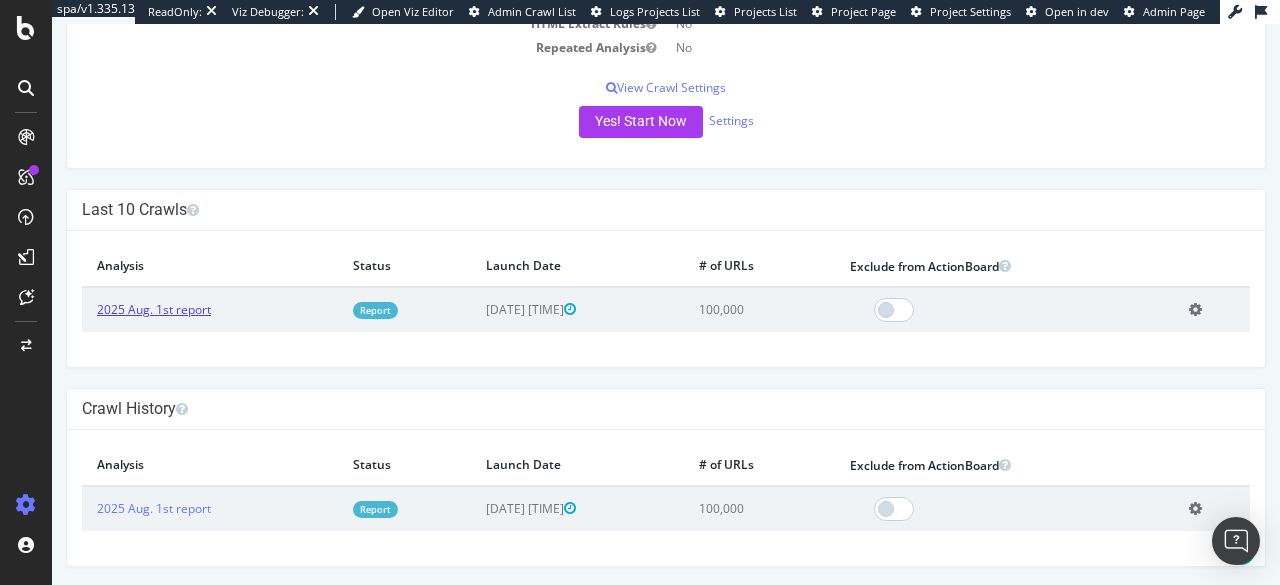 click on "2025 Aug. 1st
report" at bounding box center (154, 309) 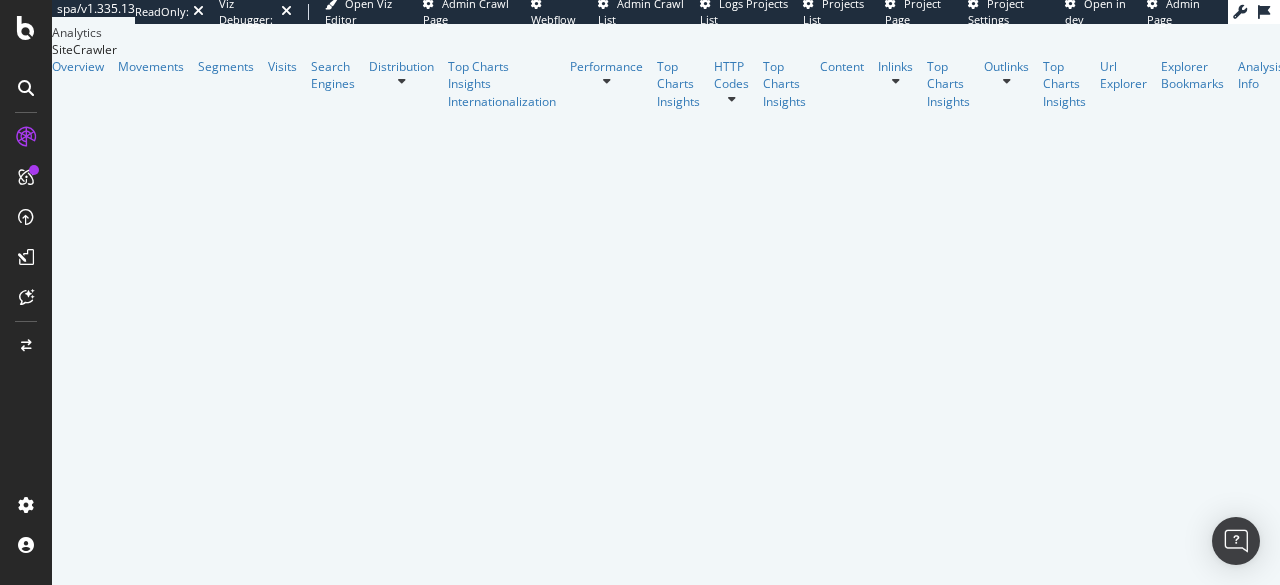 scroll, scrollTop: 0, scrollLeft: 0, axis: both 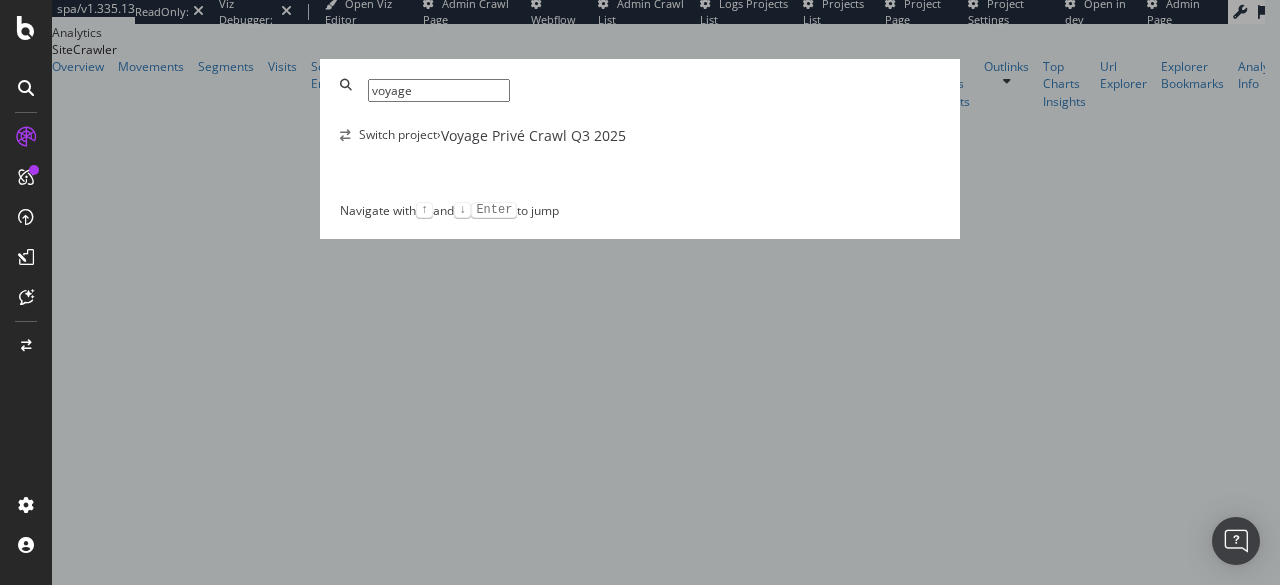 type on "voyage" 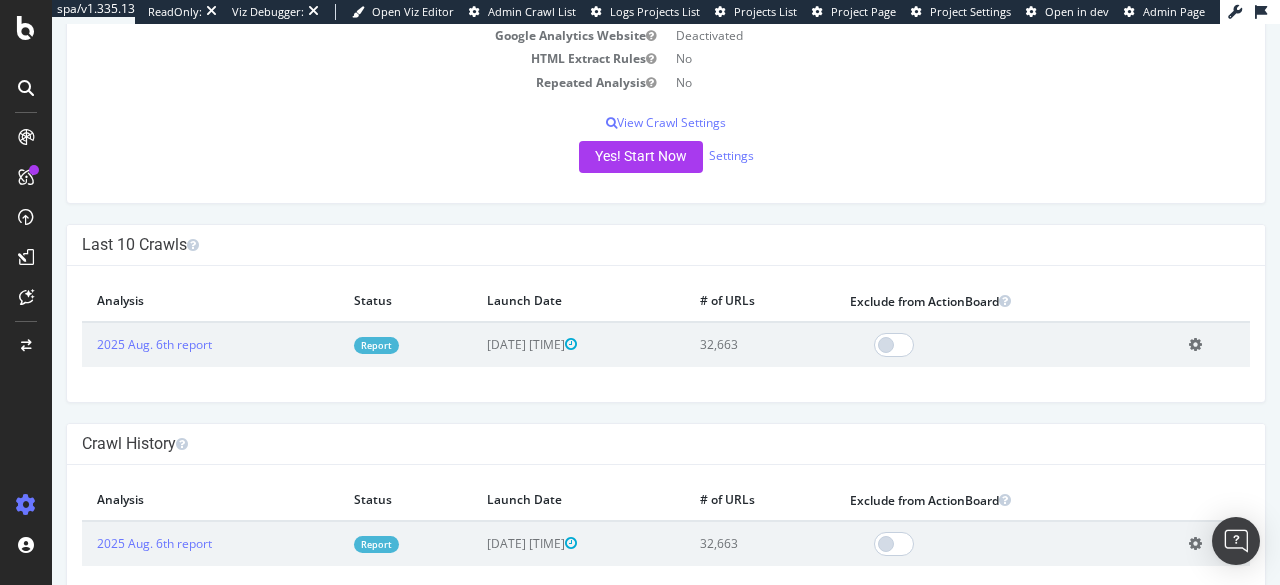 scroll, scrollTop: 324, scrollLeft: 0, axis: vertical 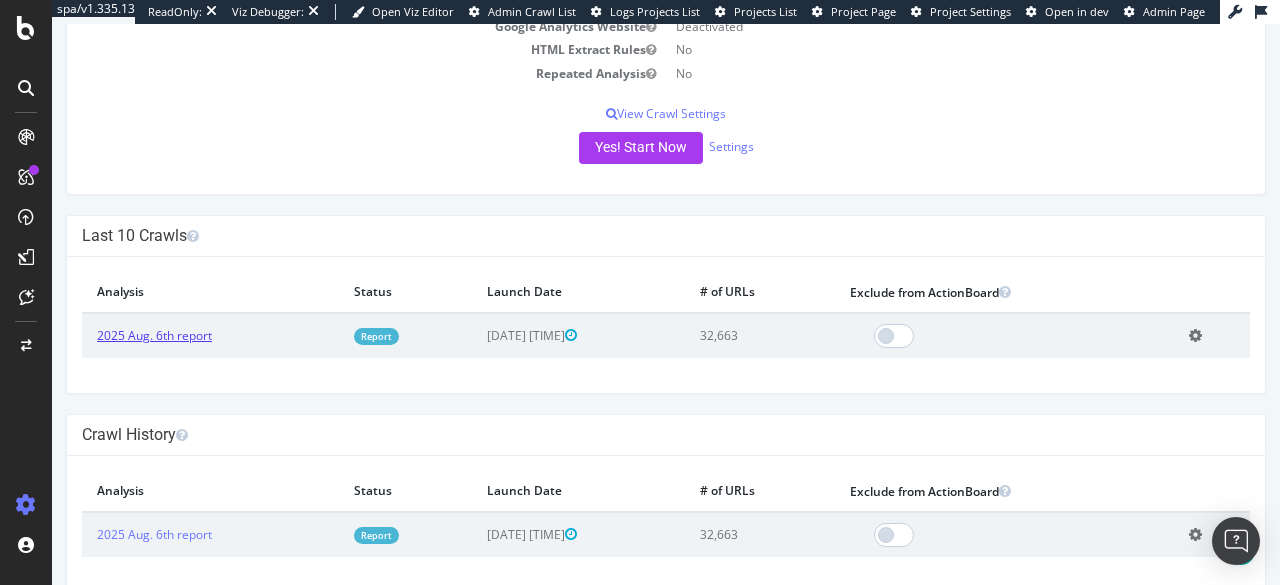 click on "2025 Aug. 6th
report" at bounding box center (154, 335) 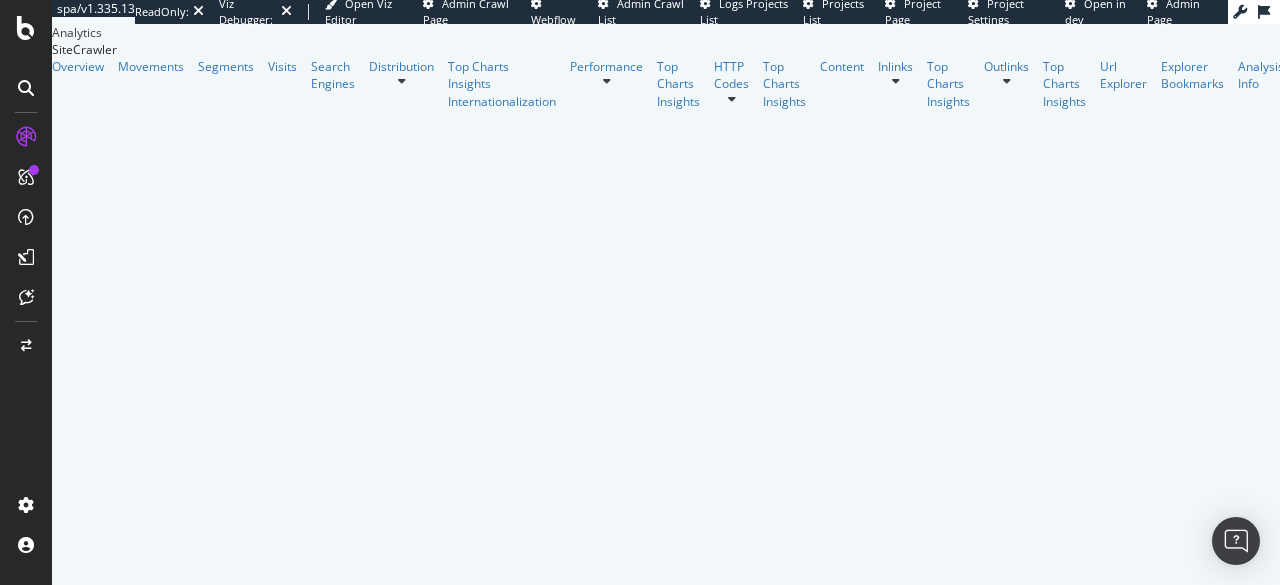 scroll, scrollTop: 0, scrollLeft: 0, axis: both 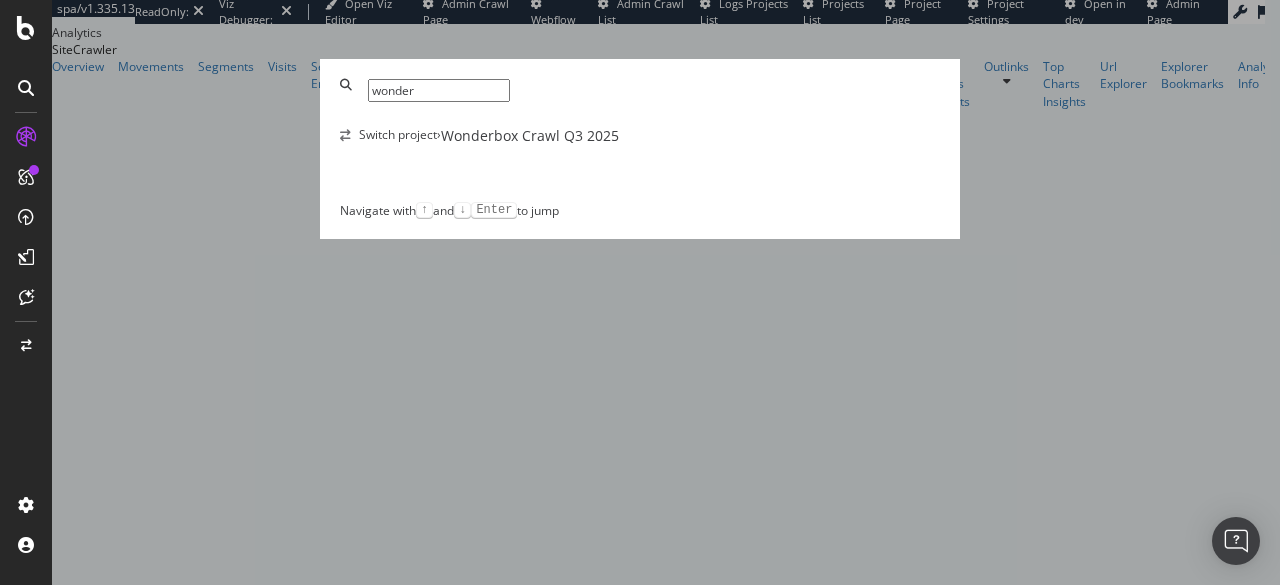 type on "wonder" 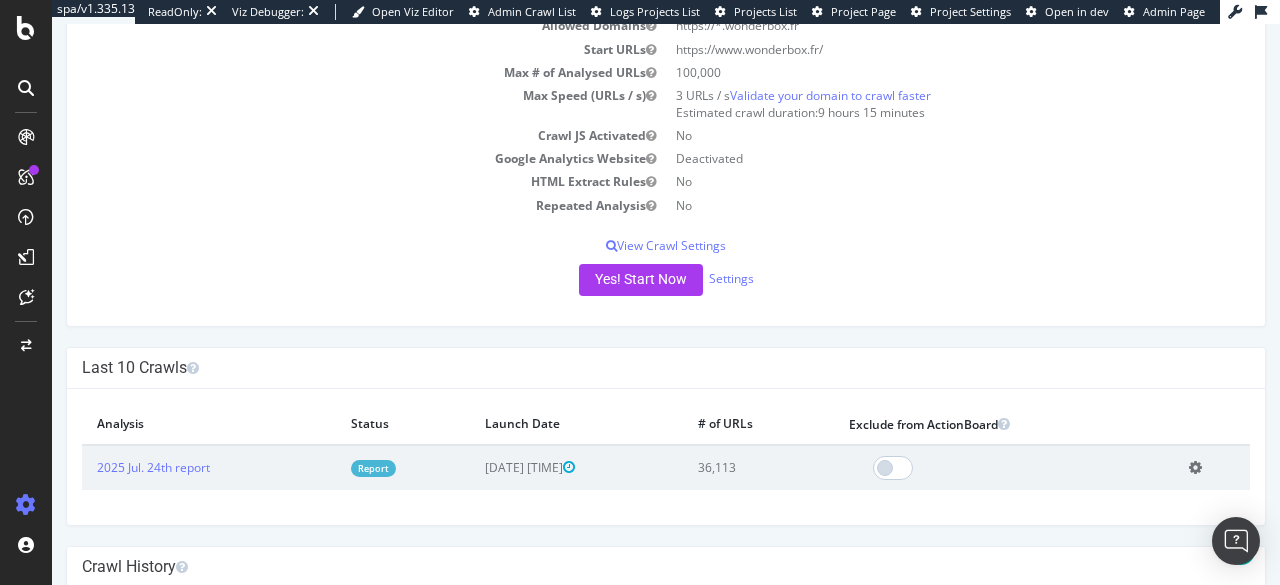scroll, scrollTop: 206, scrollLeft: 0, axis: vertical 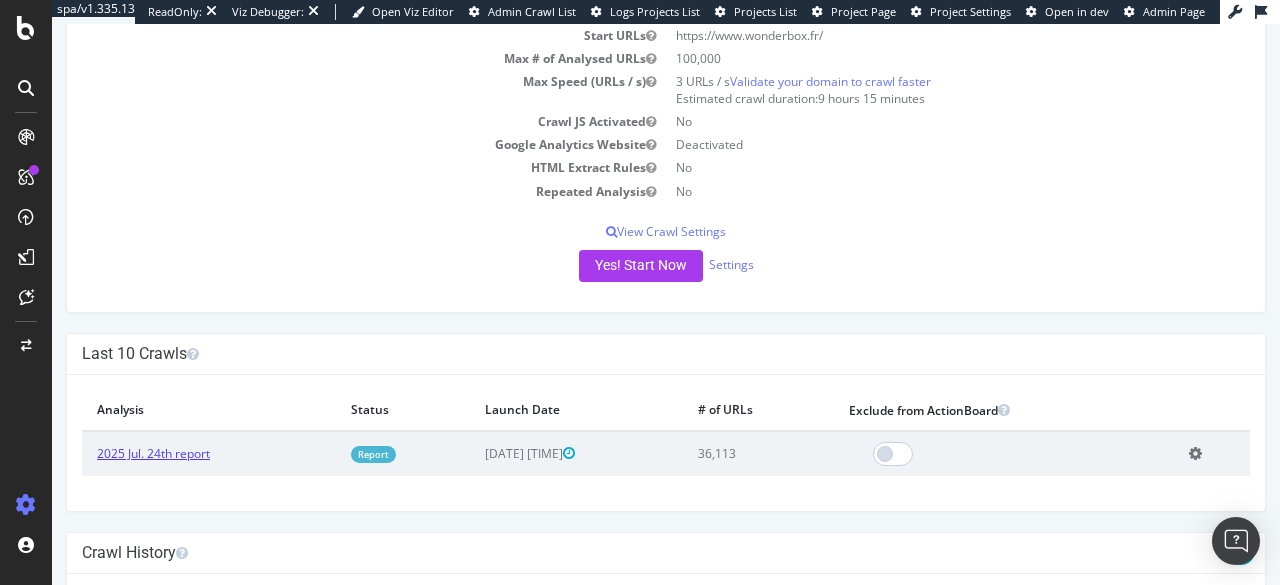 click on "2025 Jul. 24th
report" at bounding box center [153, 453] 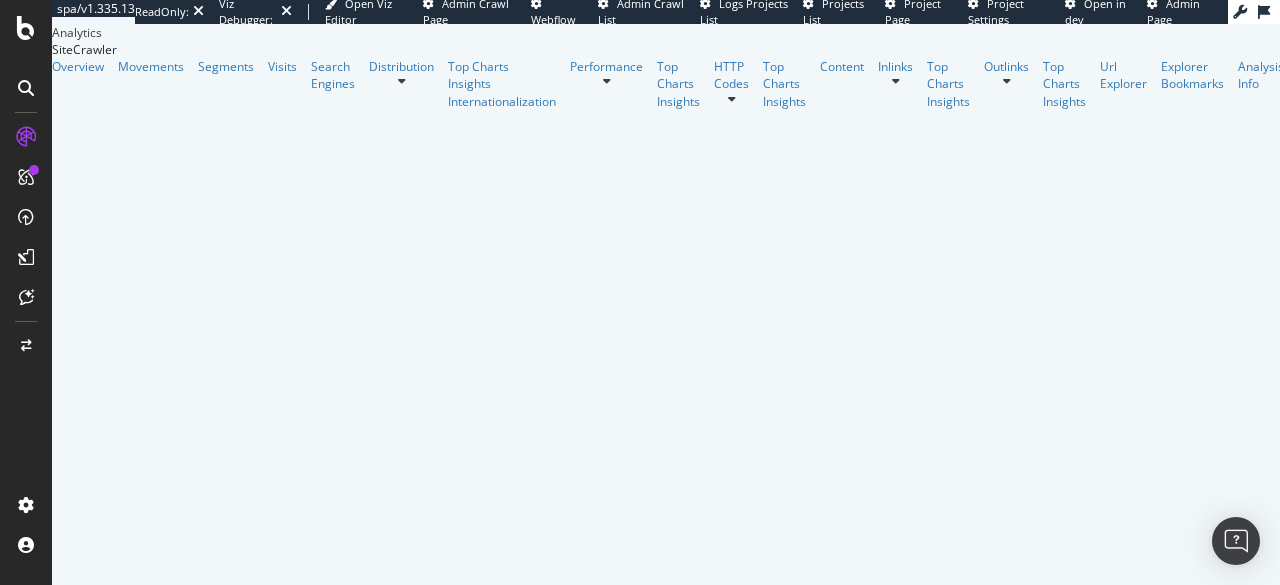 scroll, scrollTop: 860, scrollLeft: 0, axis: vertical 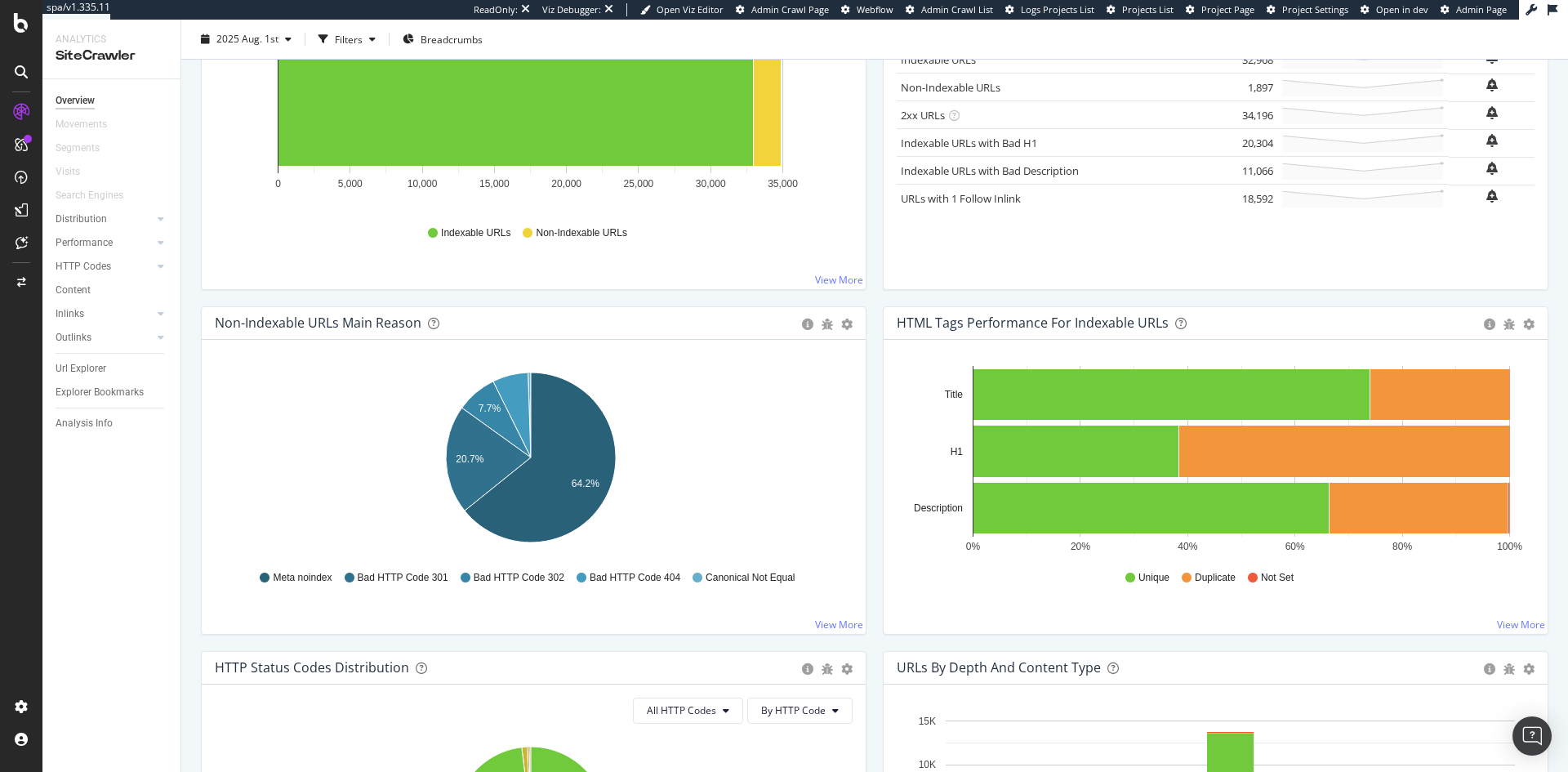 click at bounding box center [21, 72] 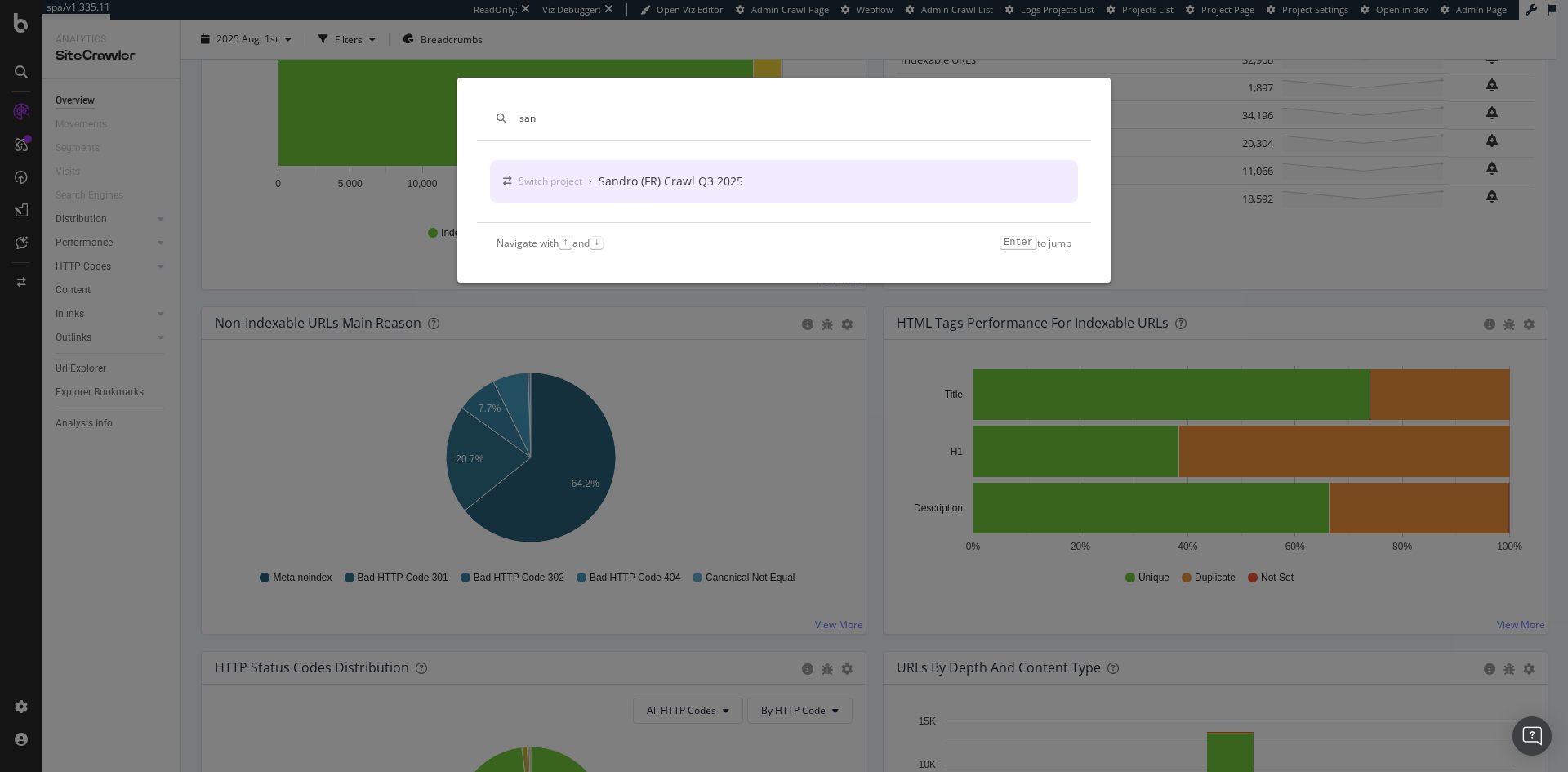 type on "san" 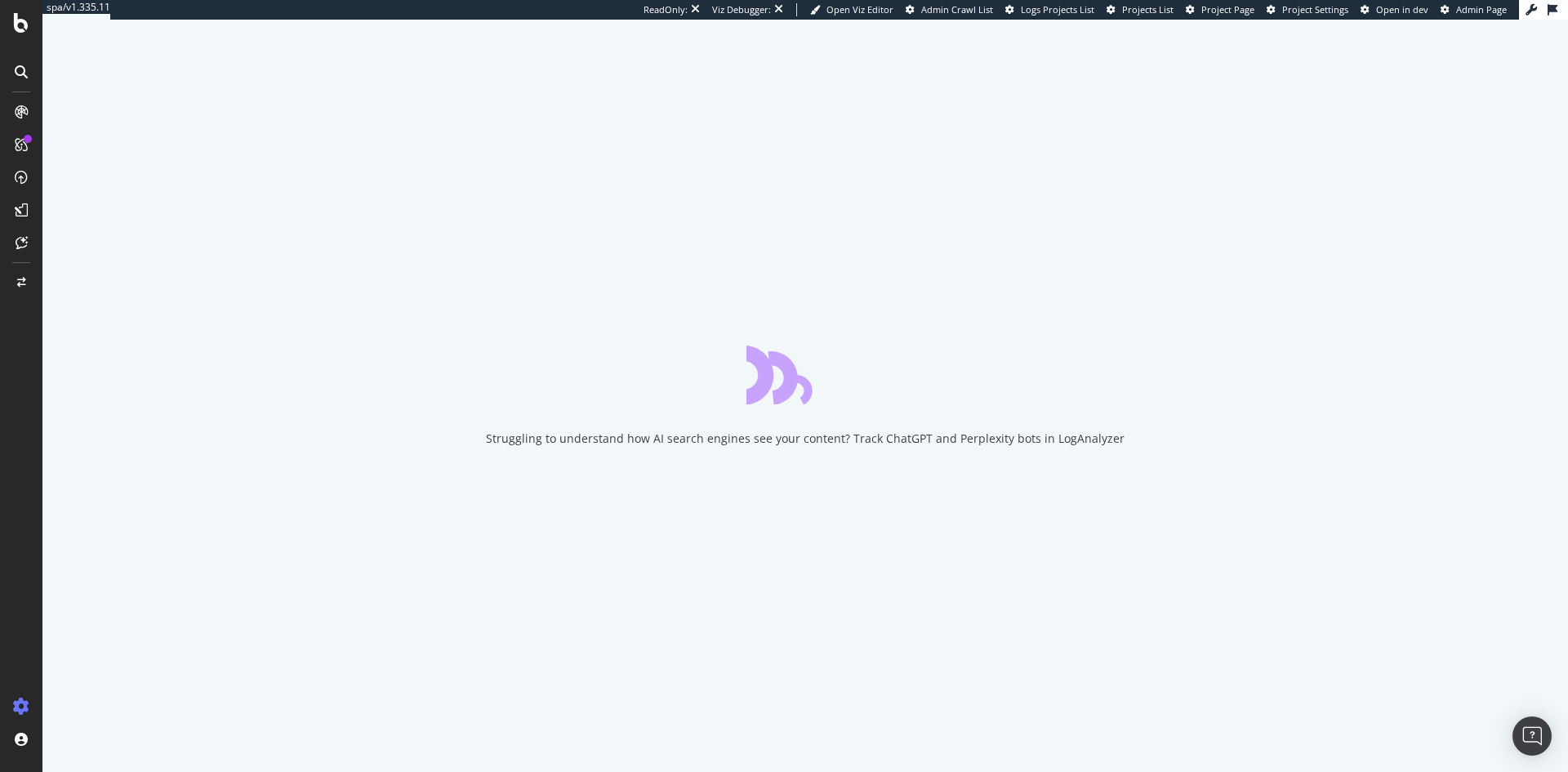 scroll, scrollTop: 0, scrollLeft: 0, axis: both 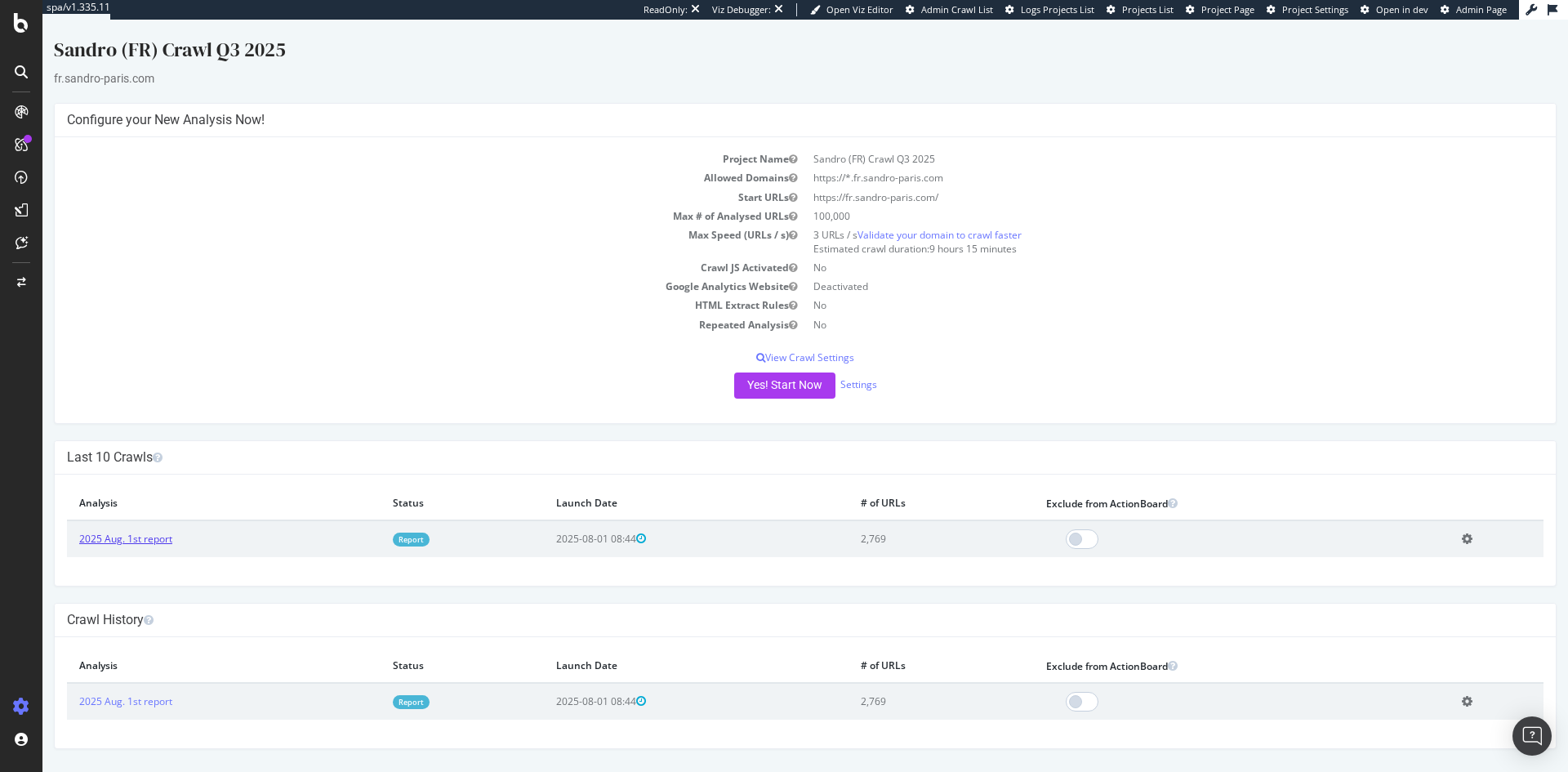 click on "2025 Aug. 1st
report" at bounding box center [126, 538] 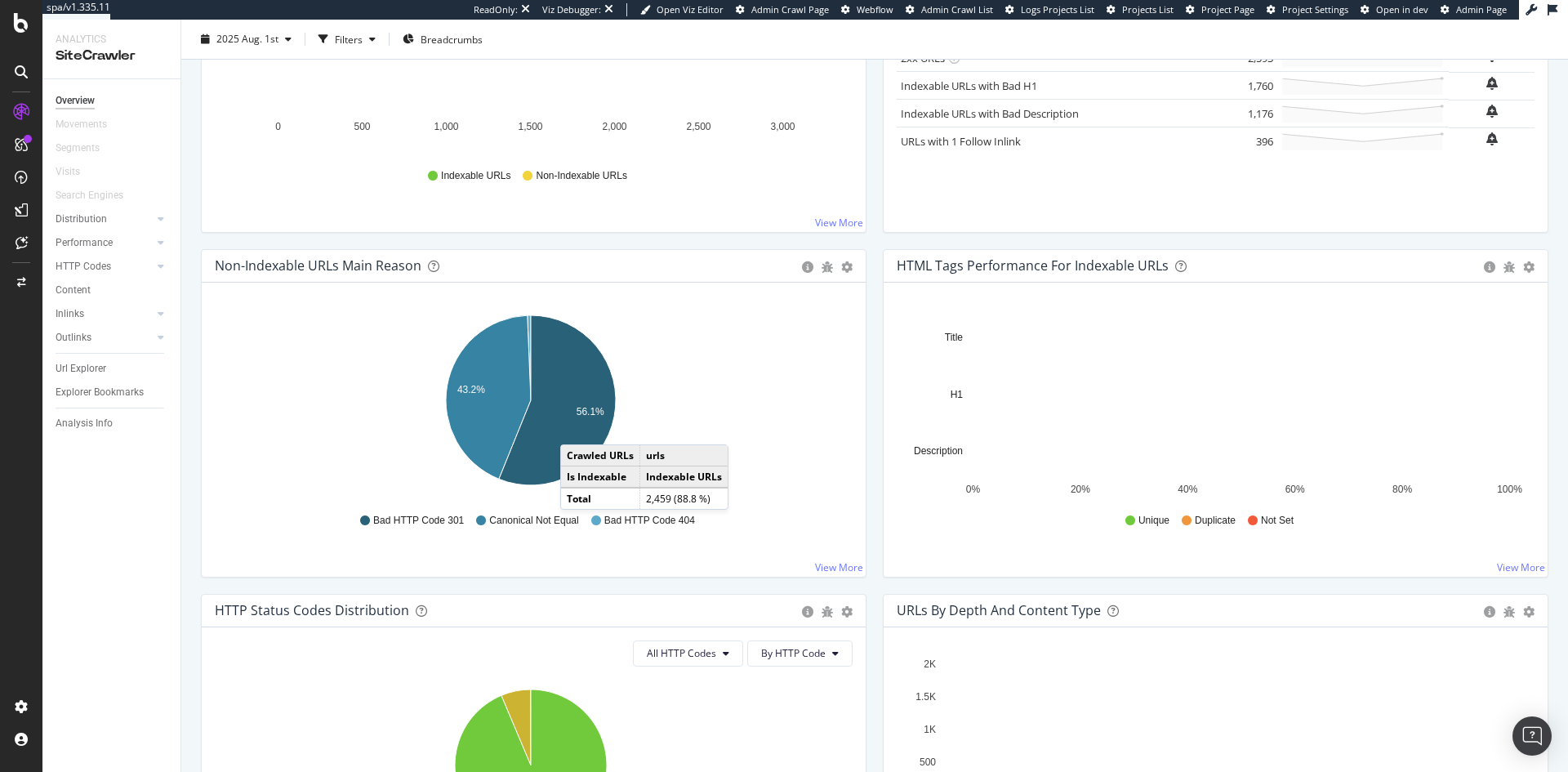 scroll, scrollTop: 0, scrollLeft: 0, axis: both 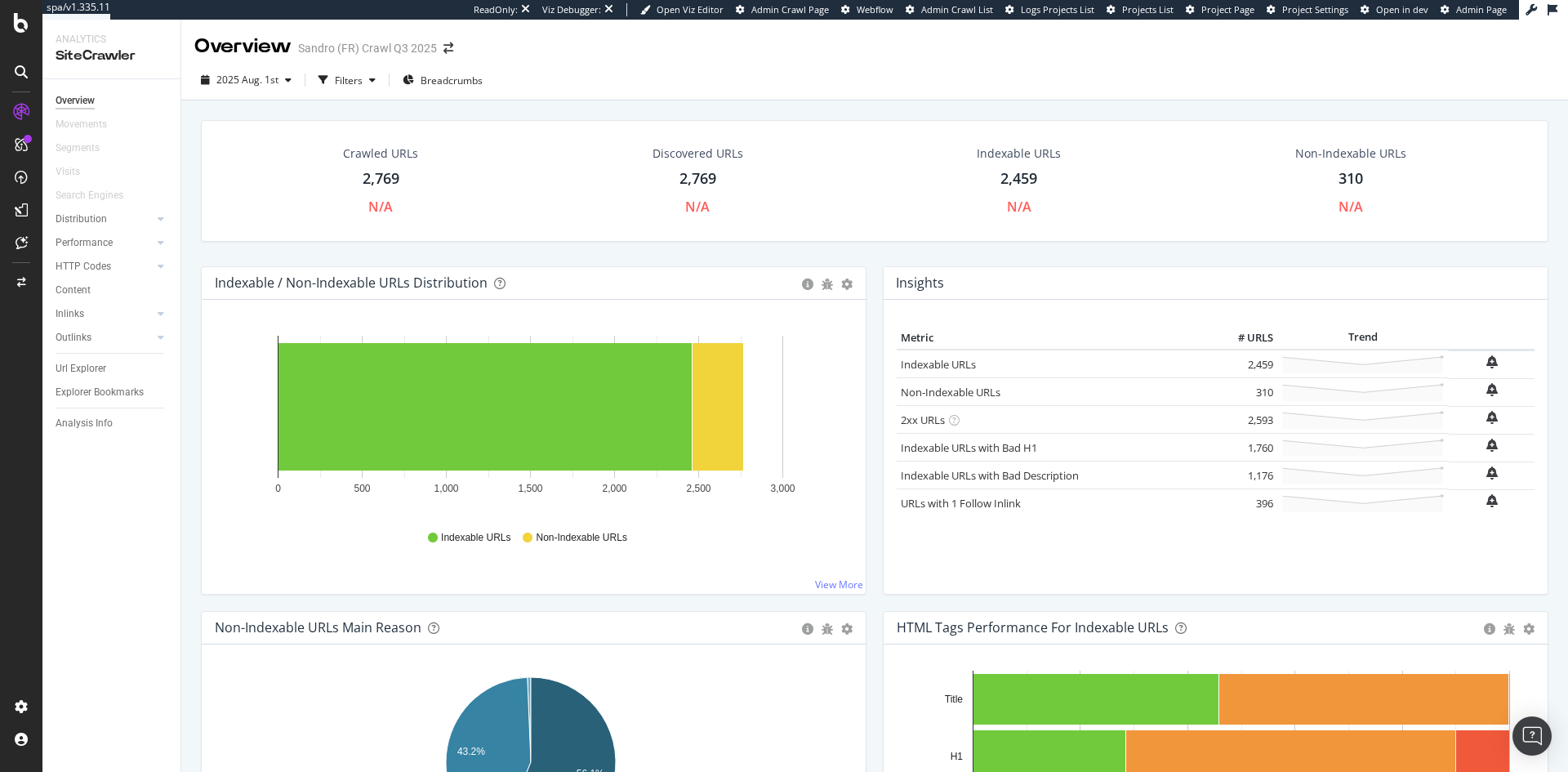 click at bounding box center (21, 72) 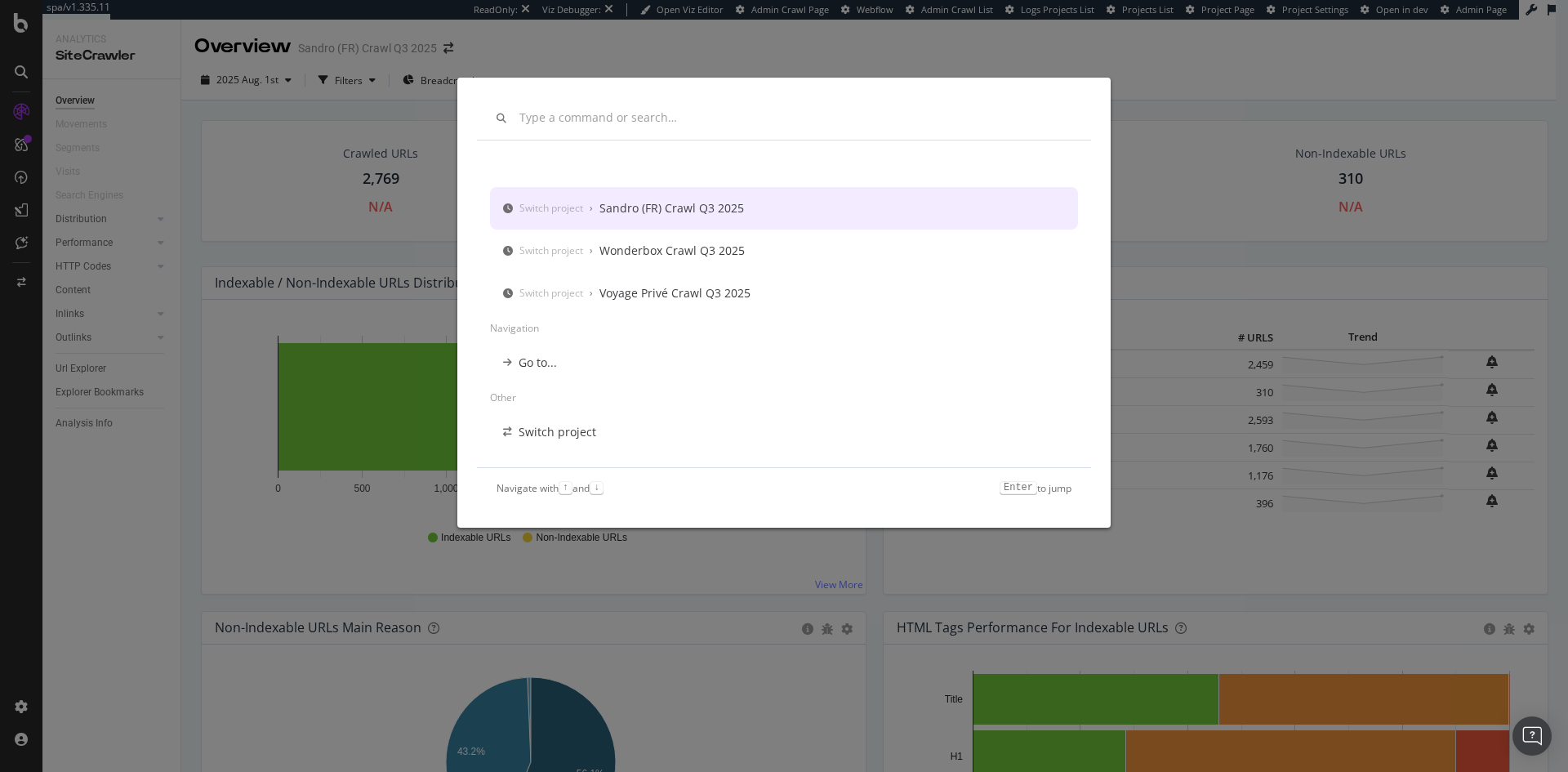 scroll, scrollTop: 0, scrollLeft: 0, axis: both 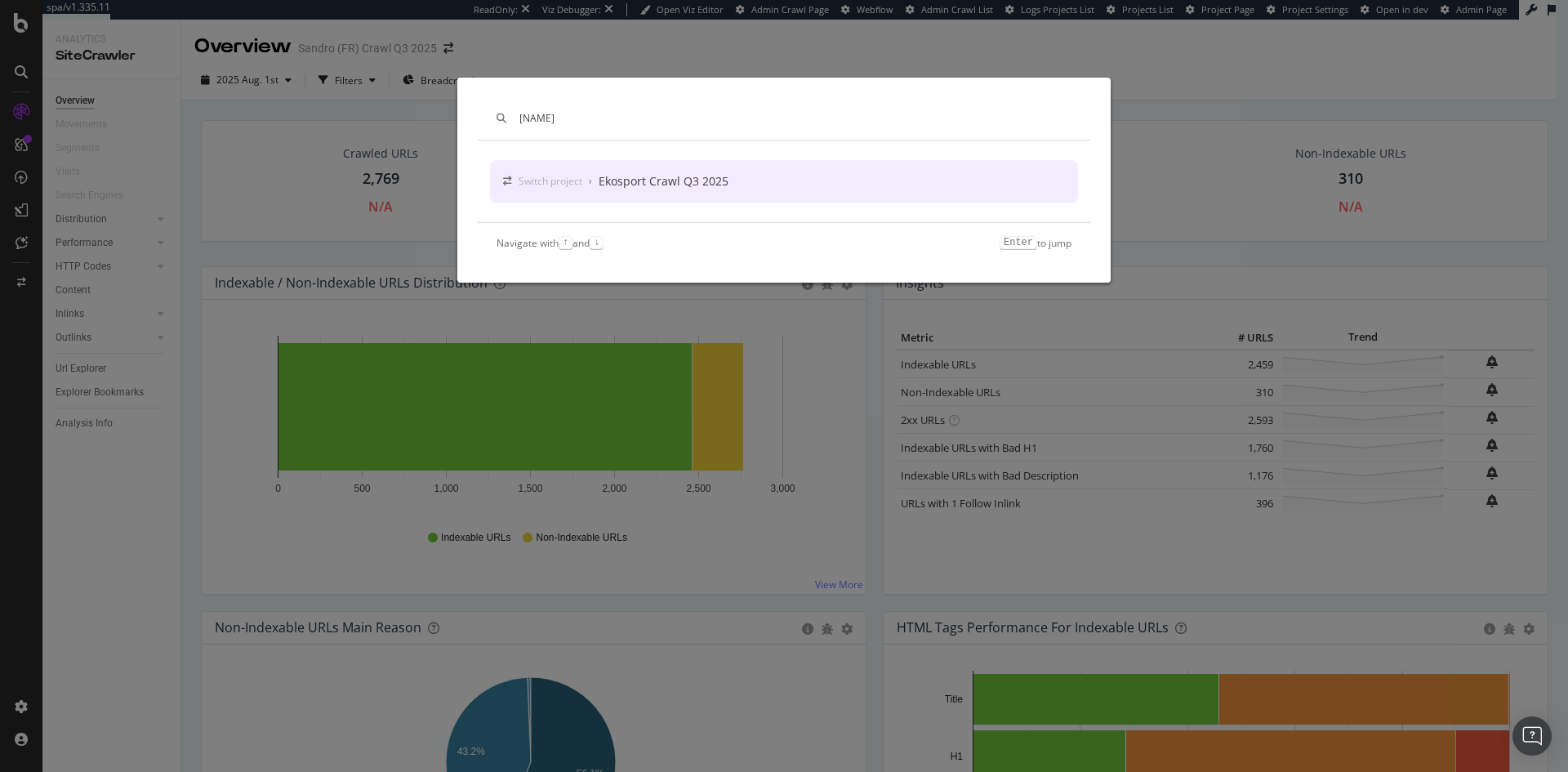 type on "[NAME]" 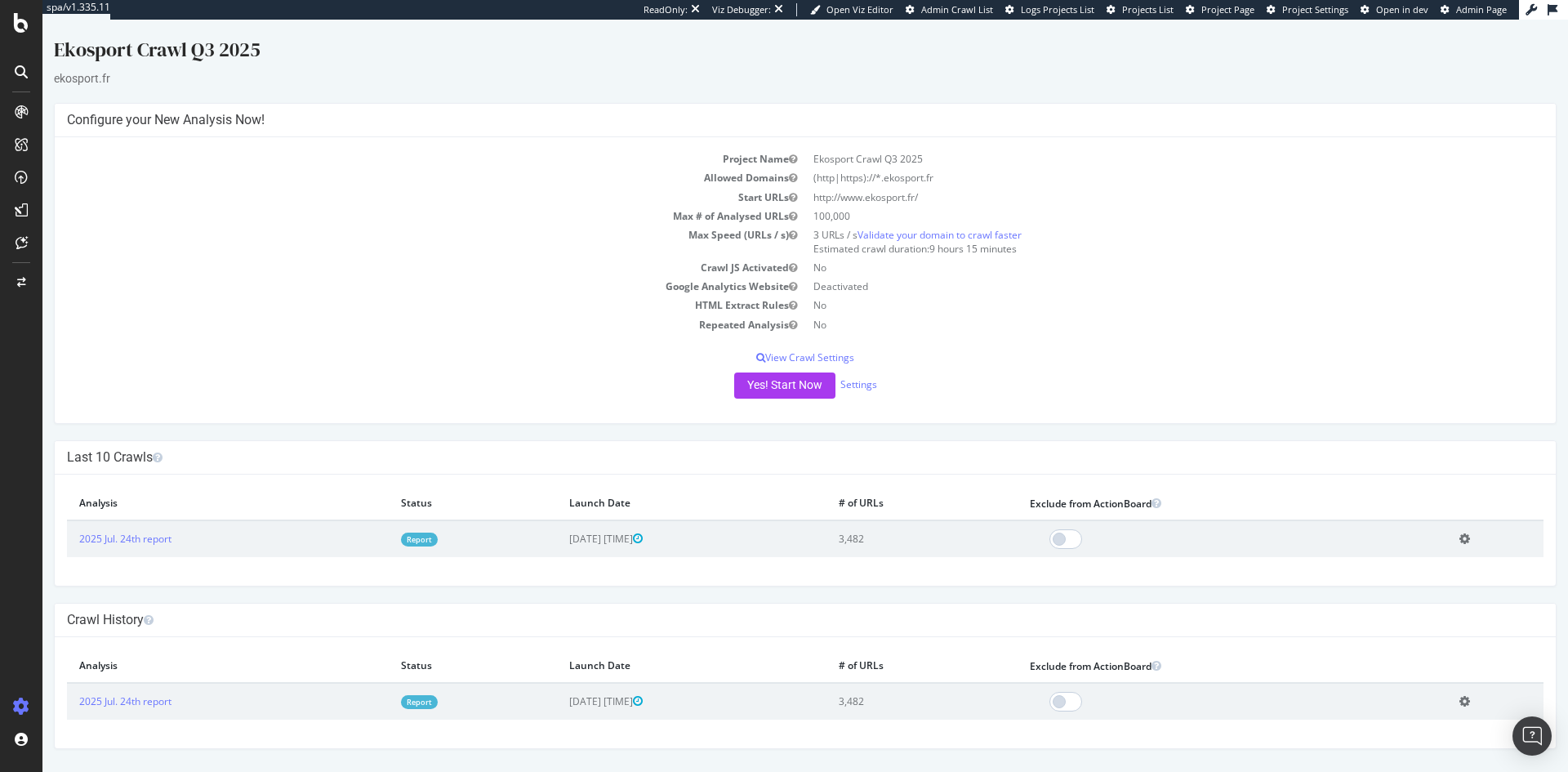 scroll, scrollTop: 0, scrollLeft: 0, axis: both 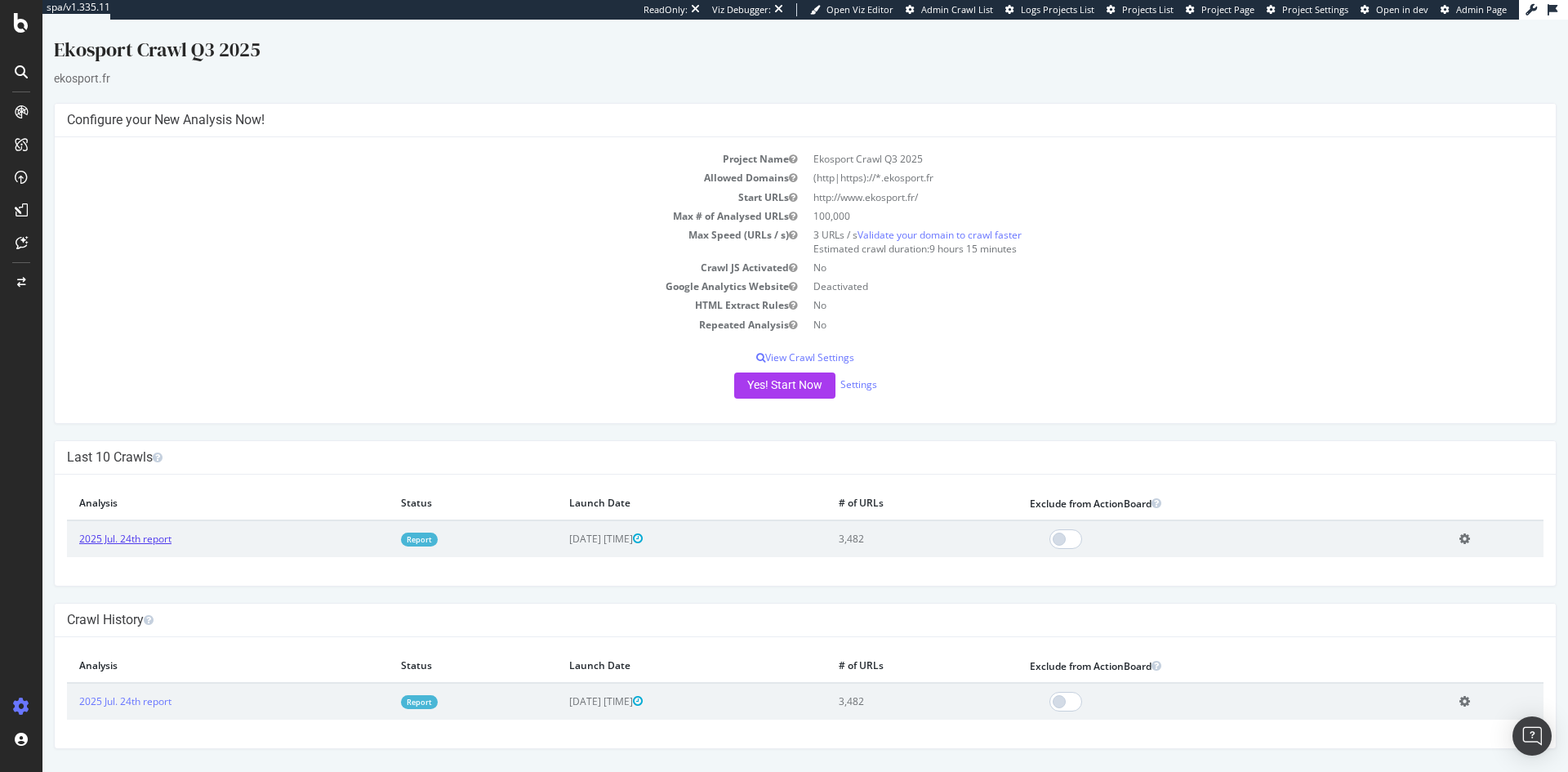 click on "2025 Jul. 24th
report" at bounding box center [125, 538] 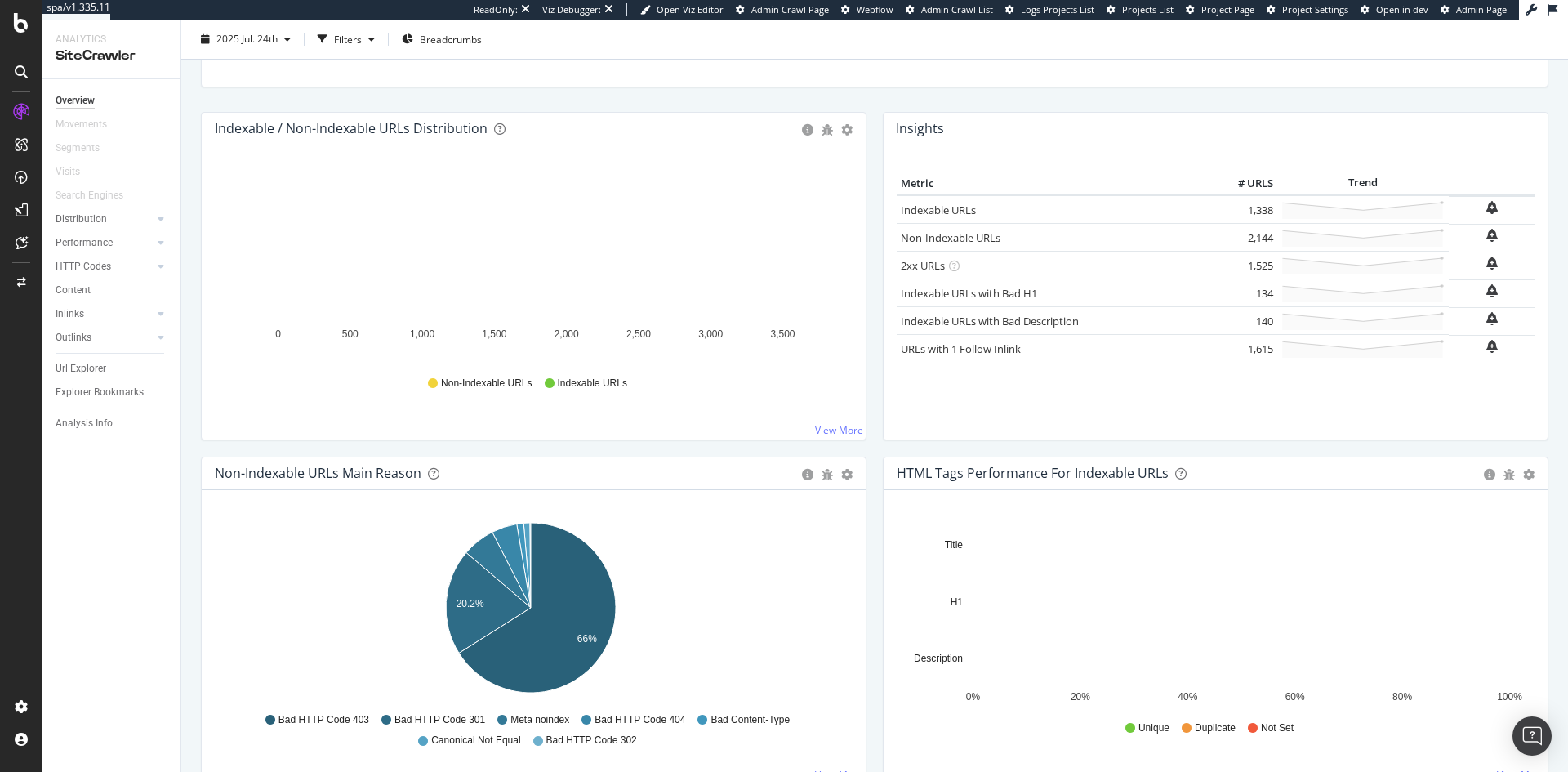 scroll, scrollTop: 155, scrollLeft: 0, axis: vertical 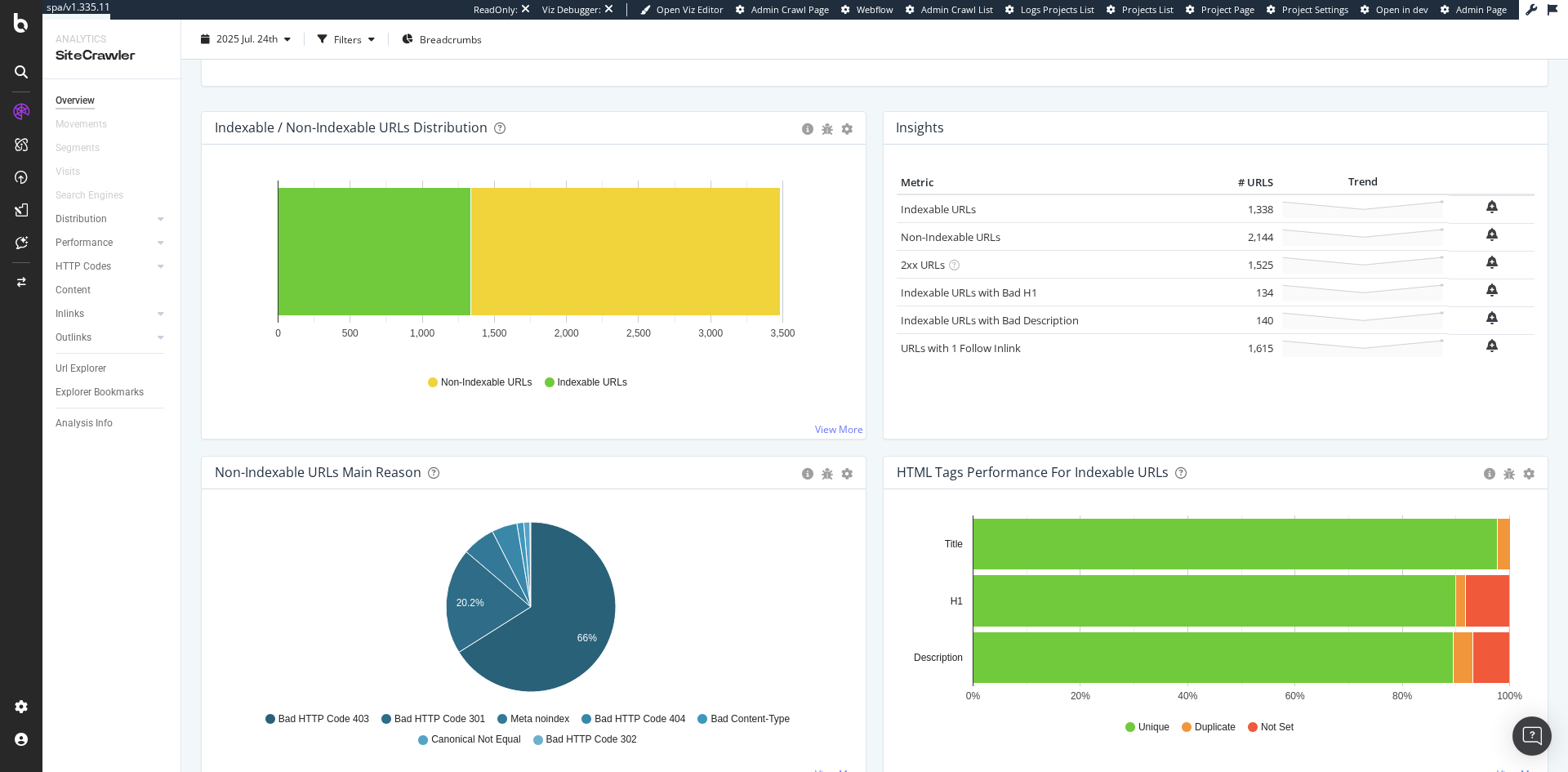 click at bounding box center [21, 72] 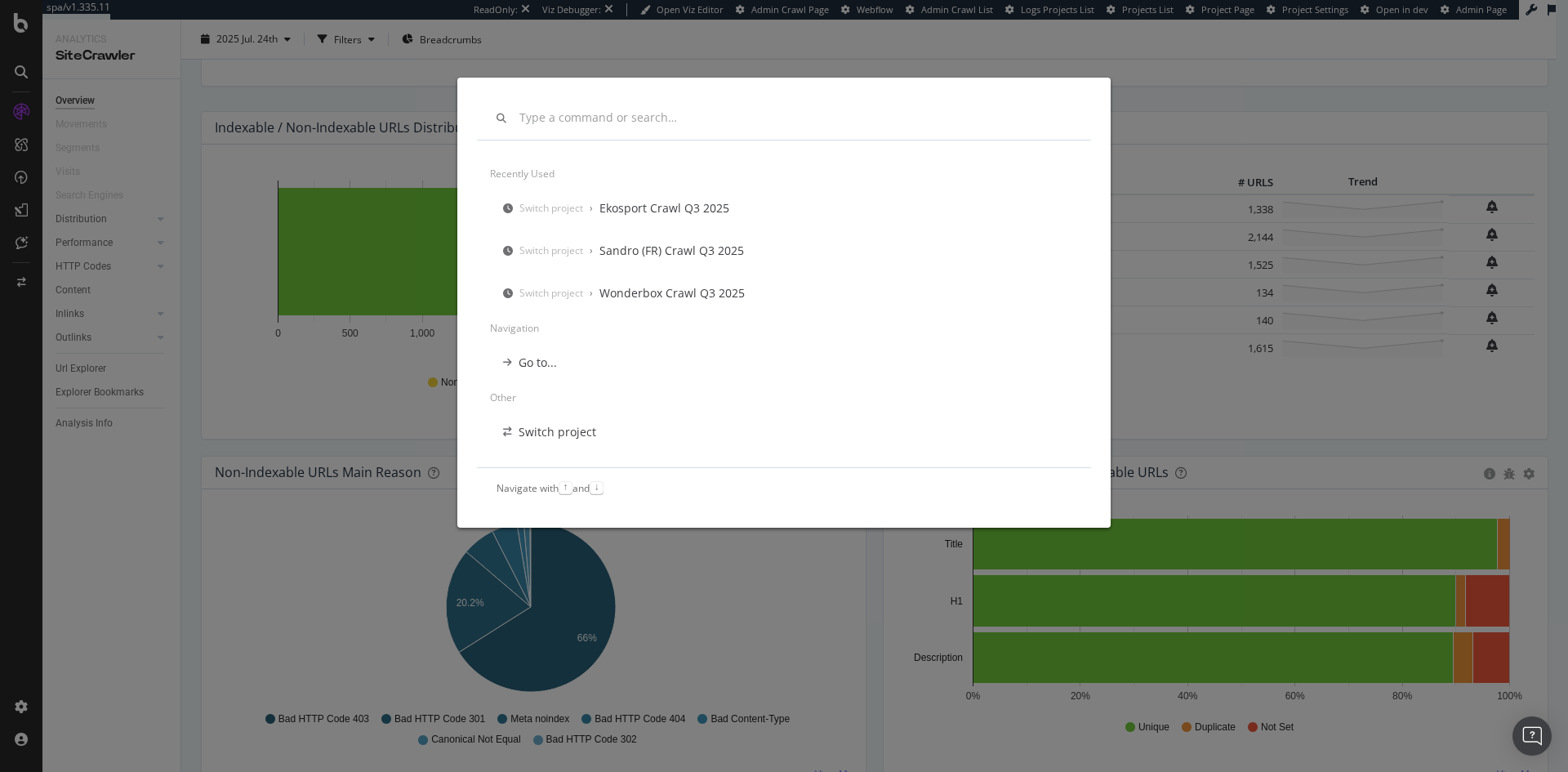 scroll, scrollTop: 0, scrollLeft: 0, axis: both 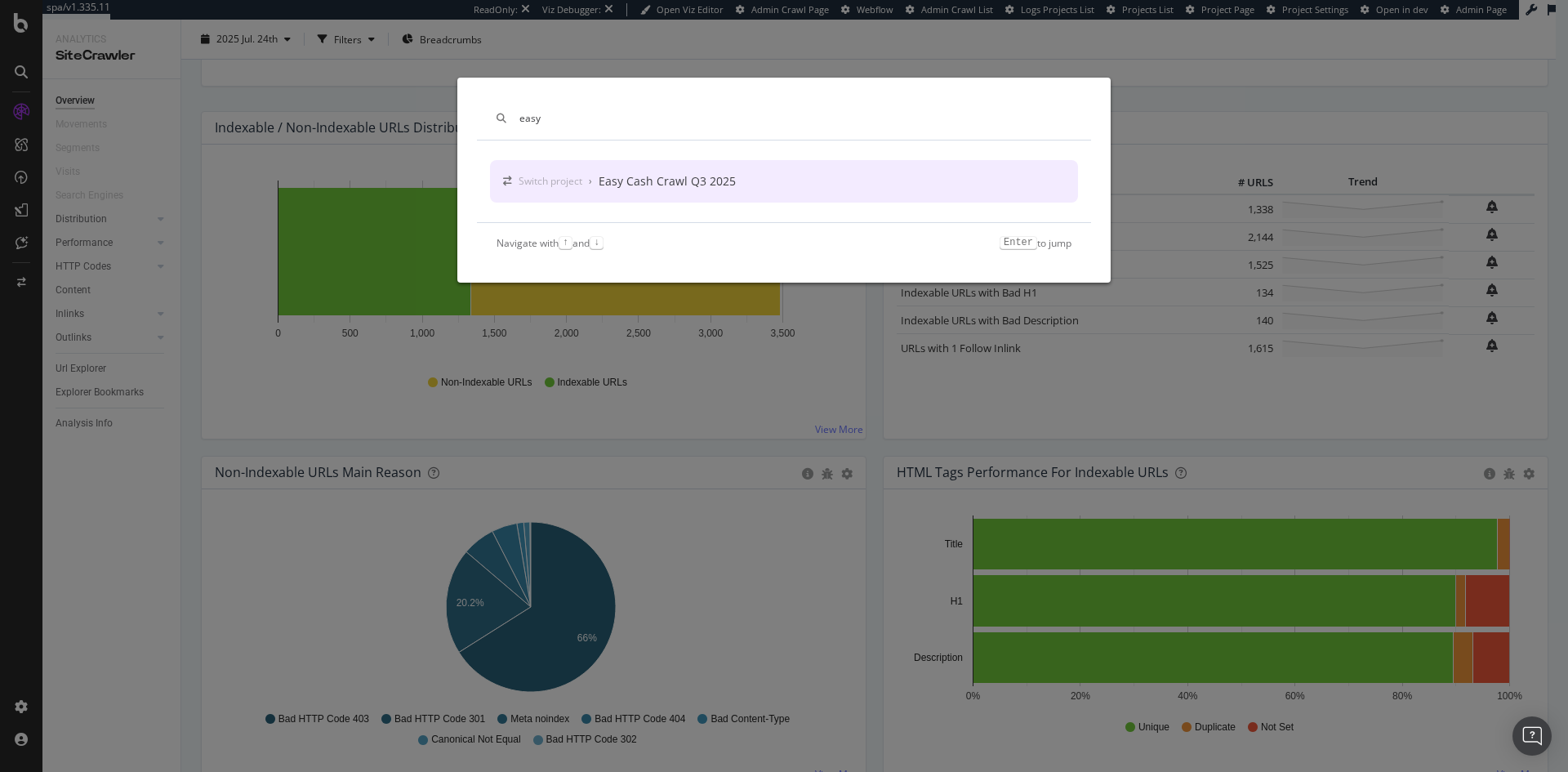type on "easy" 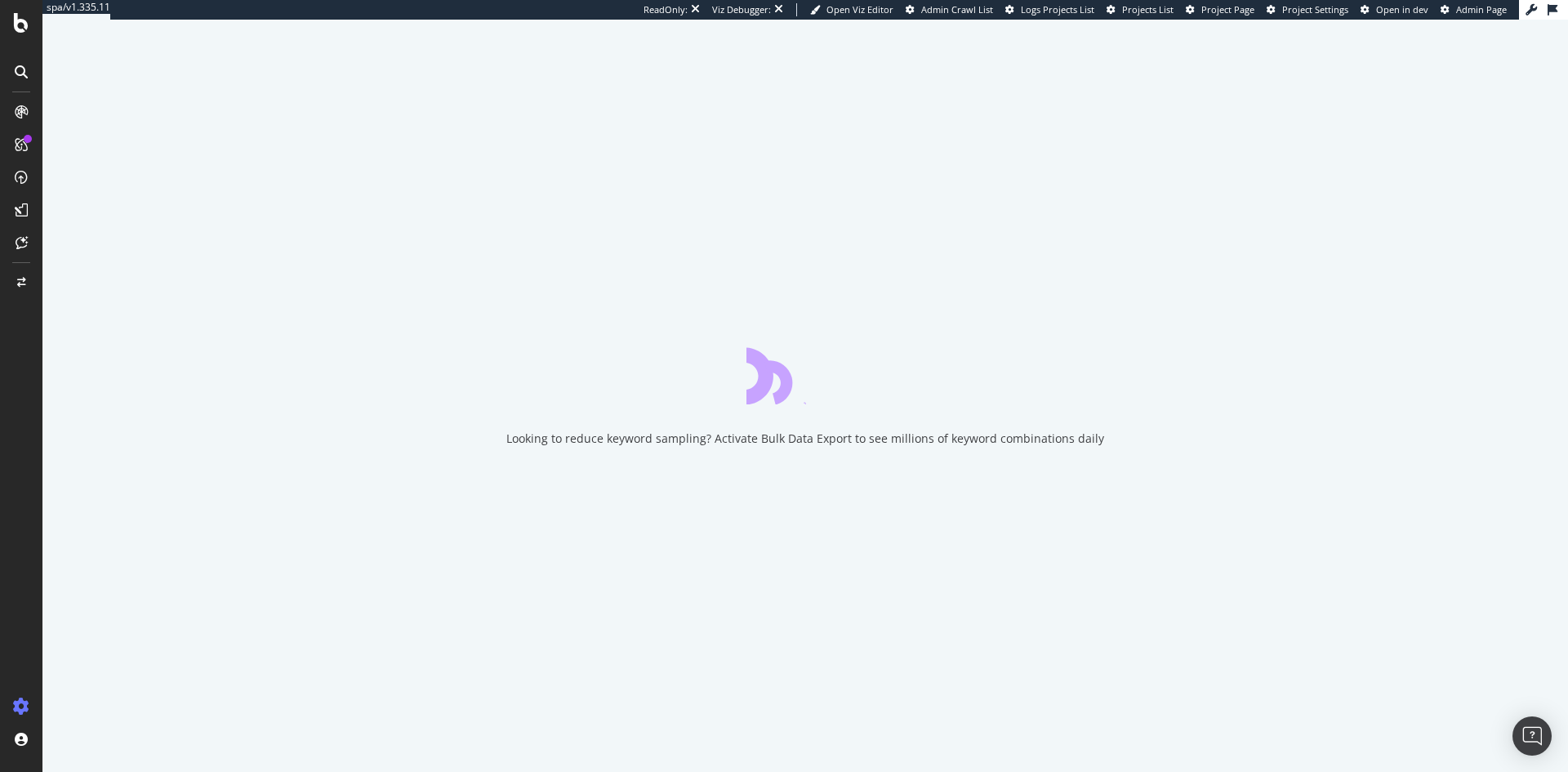 scroll, scrollTop: 0, scrollLeft: 0, axis: both 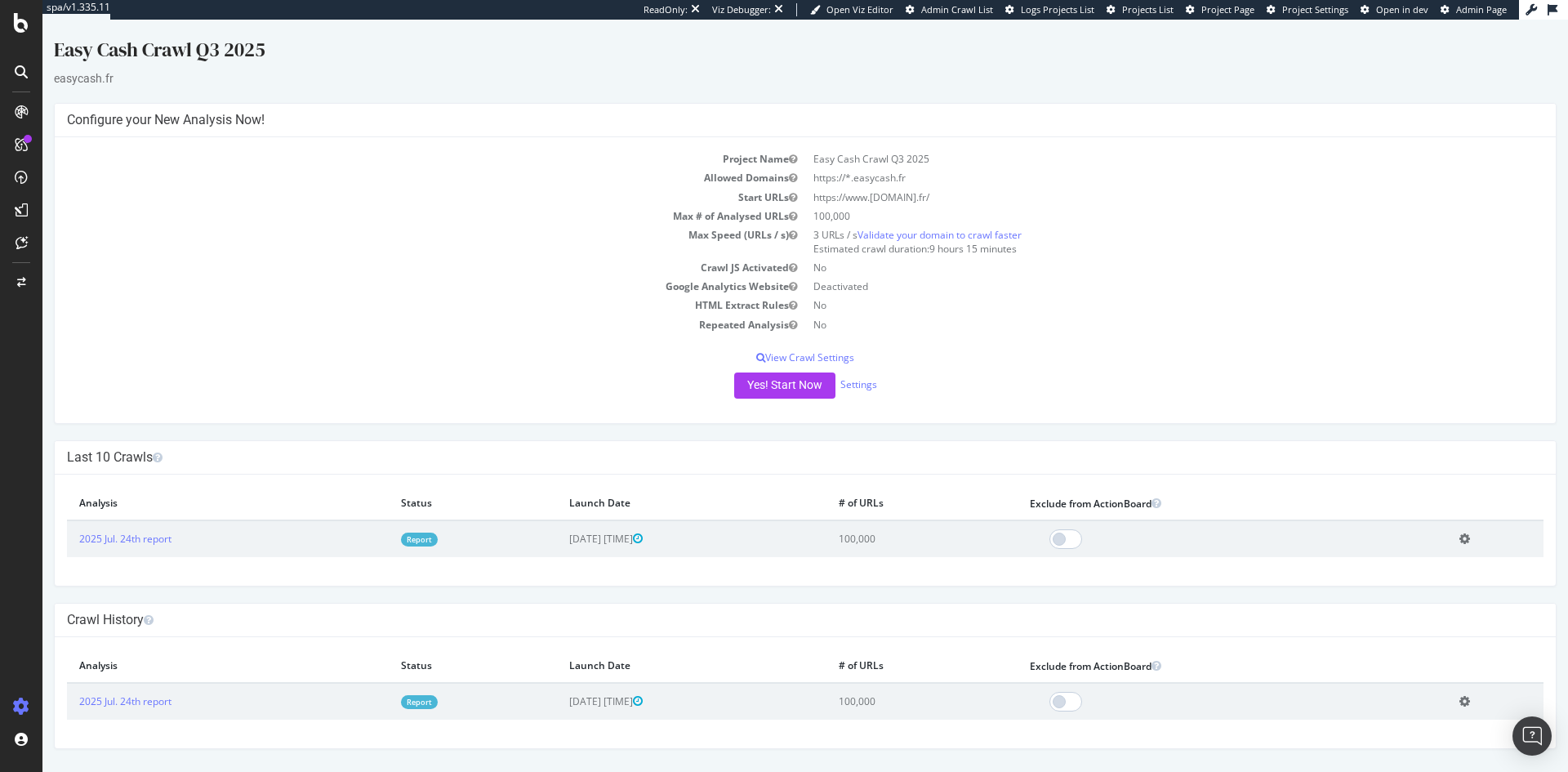 click on "2025 Jul. 24th
report" at bounding box center [228, 538] 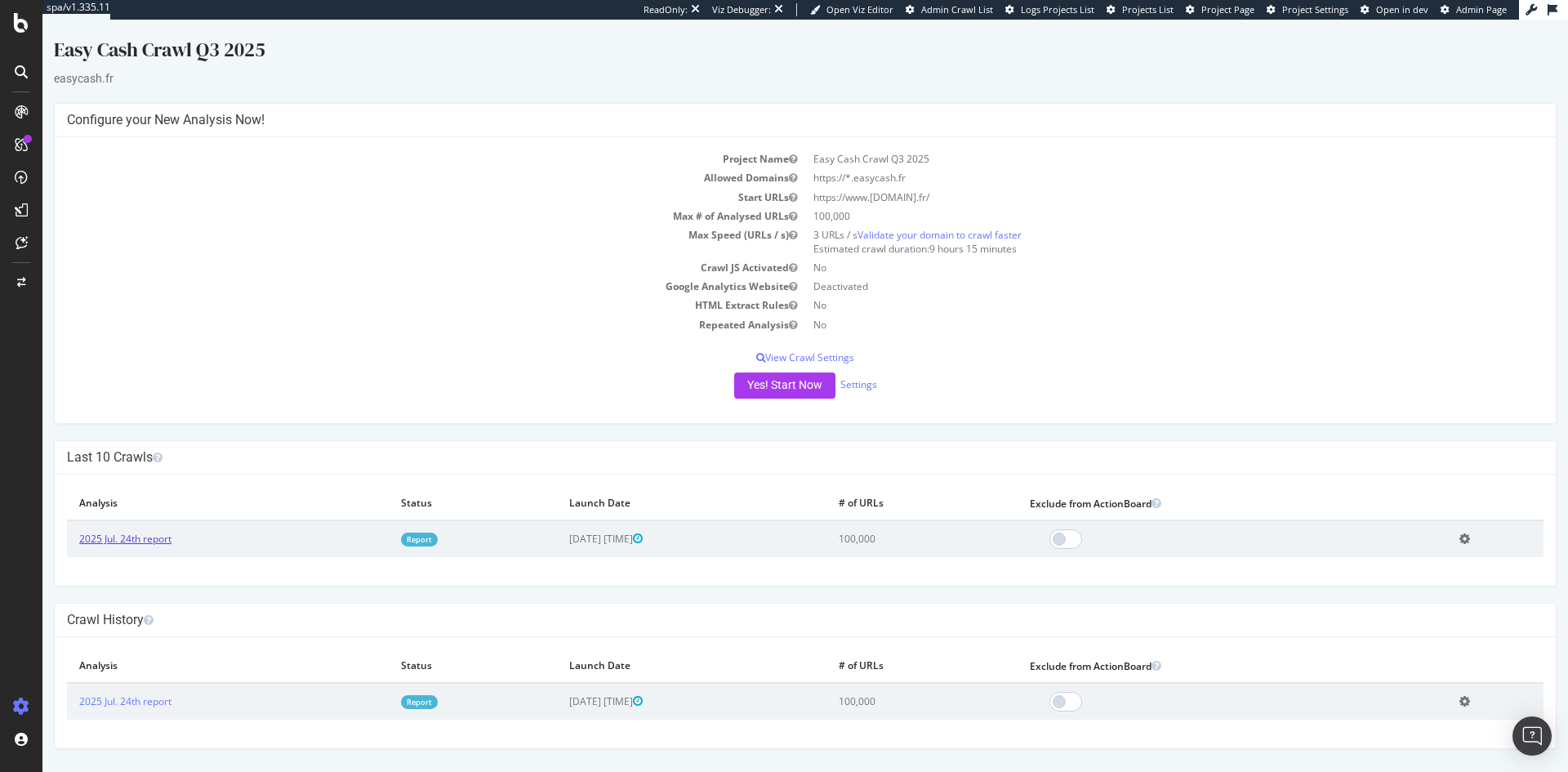 click on "2025 Jul. 24th
report" at bounding box center [125, 538] 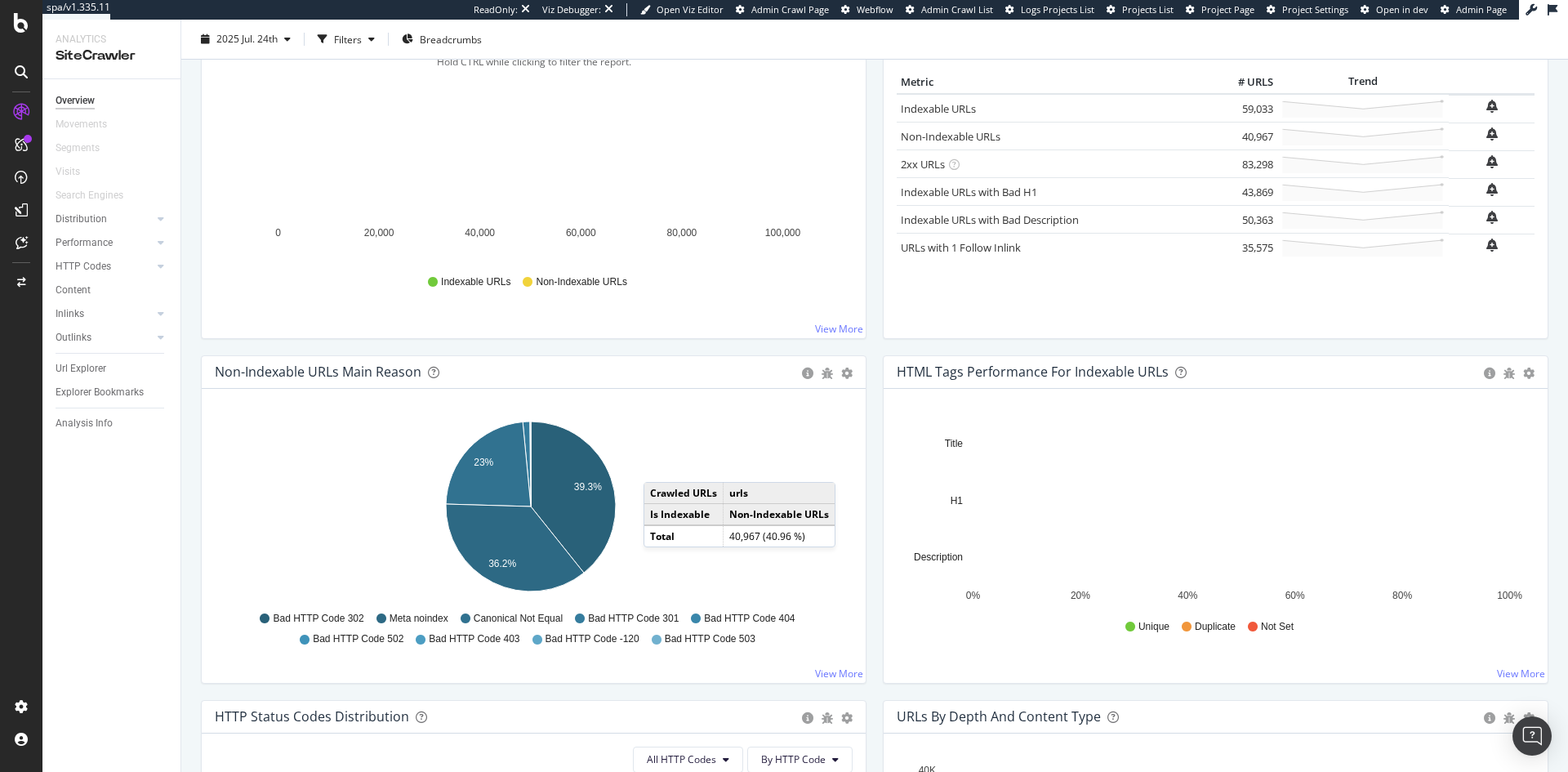 scroll, scrollTop: 0, scrollLeft: 0, axis: both 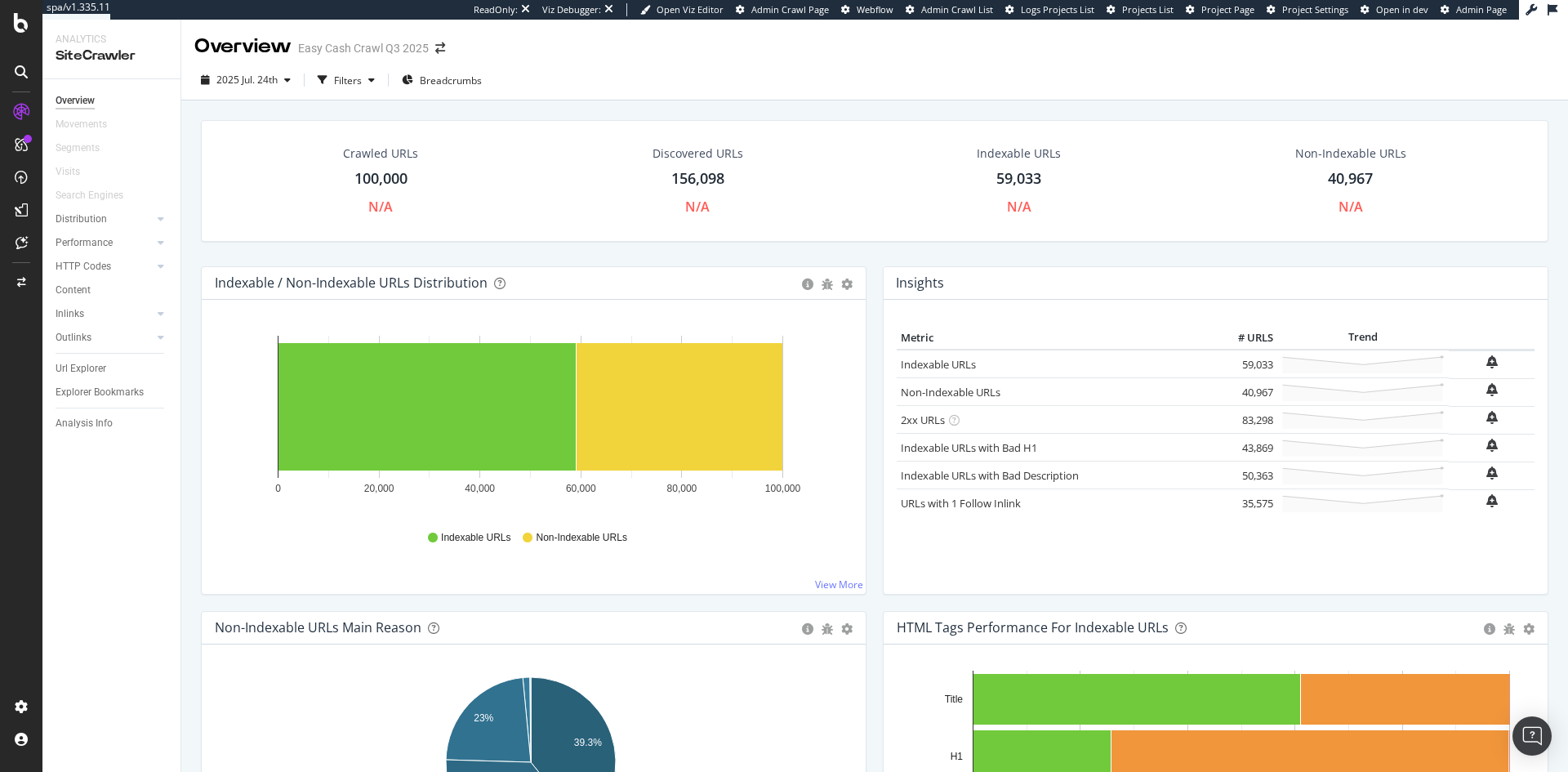 click at bounding box center (21, 72) 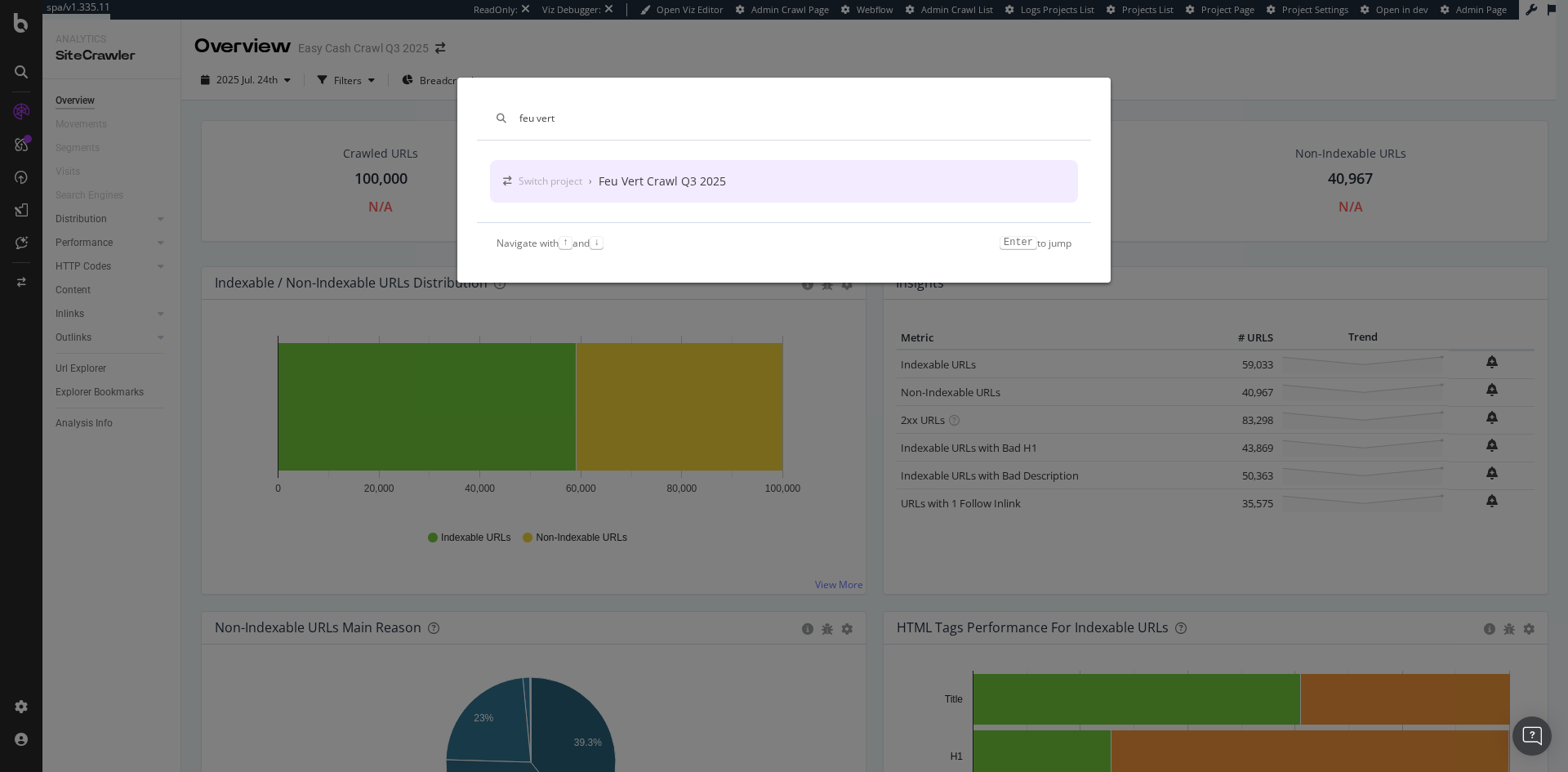 type on "feu vert" 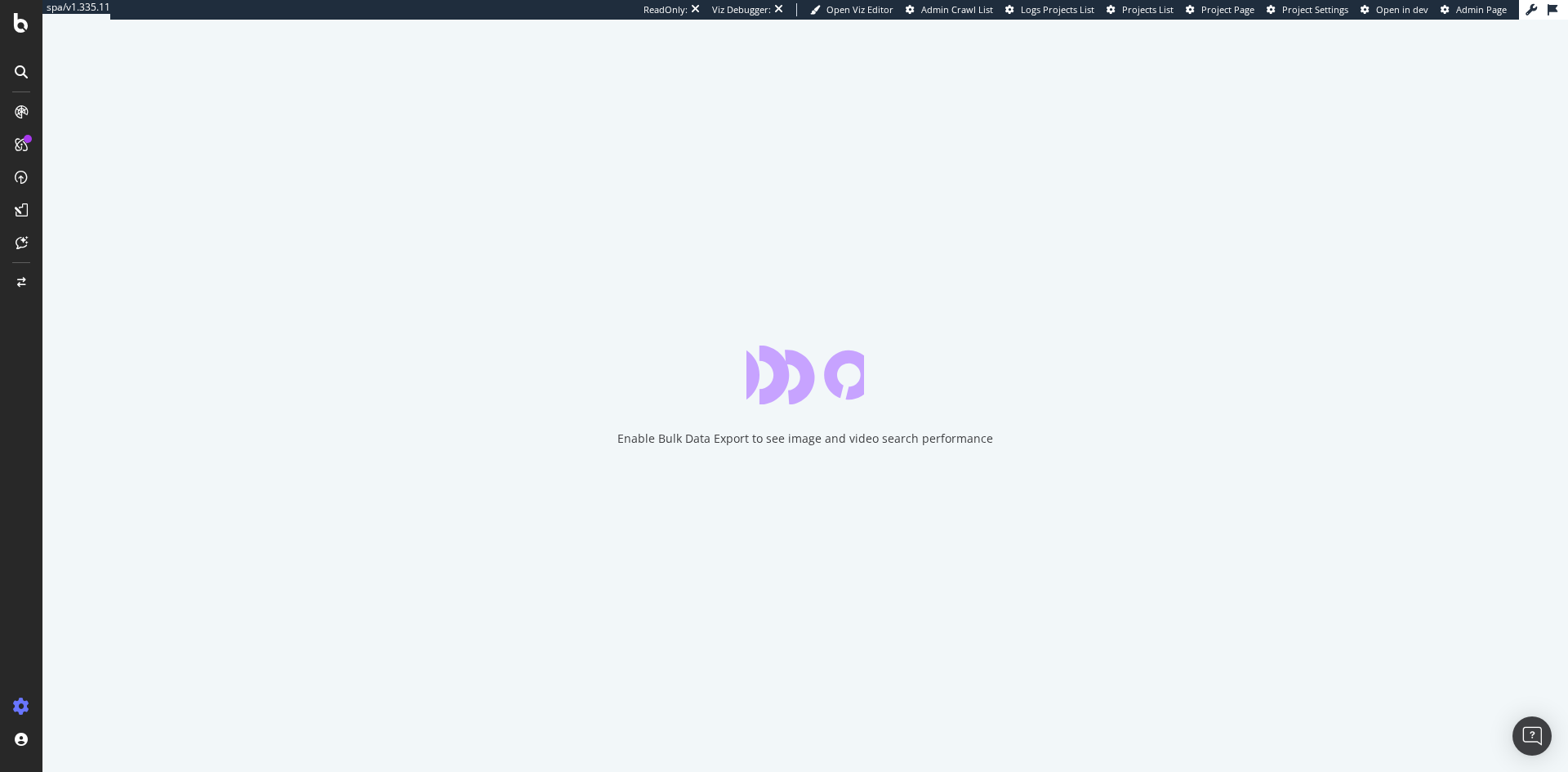 scroll, scrollTop: 0, scrollLeft: 0, axis: both 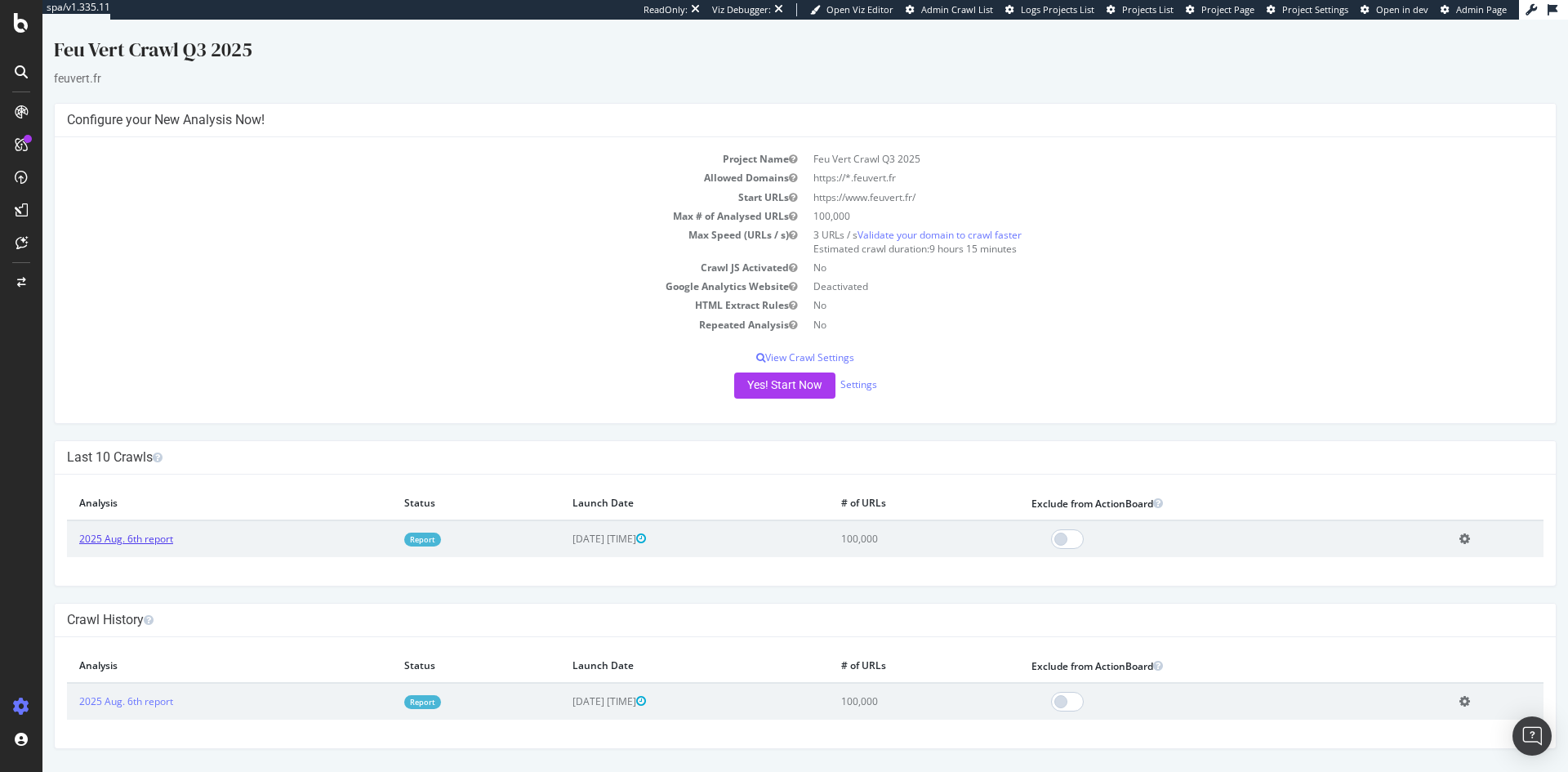 click on "2025 Aug. 6th
report" at bounding box center [126, 538] 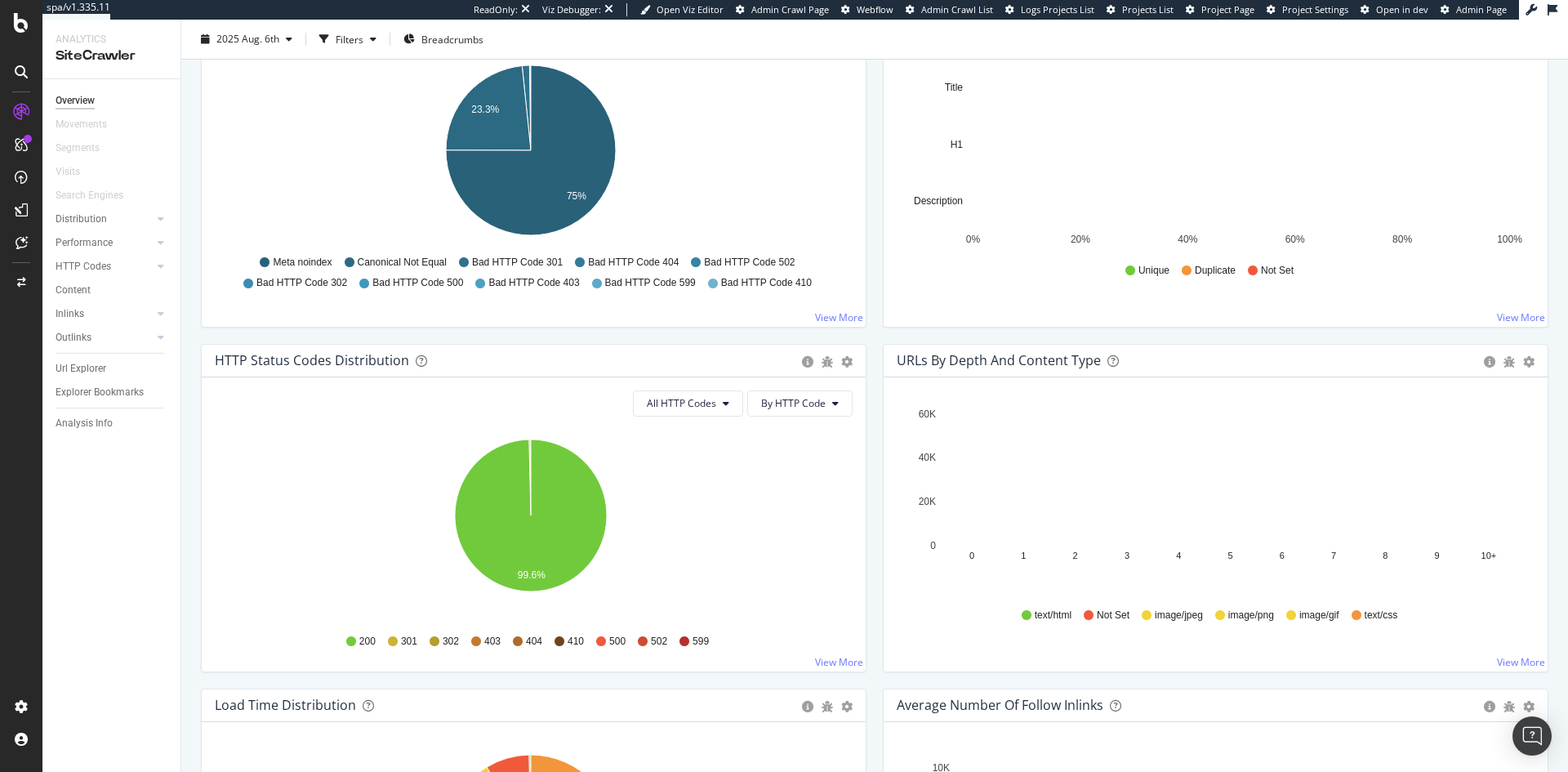 scroll, scrollTop: 0, scrollLeft: 0, axis: both 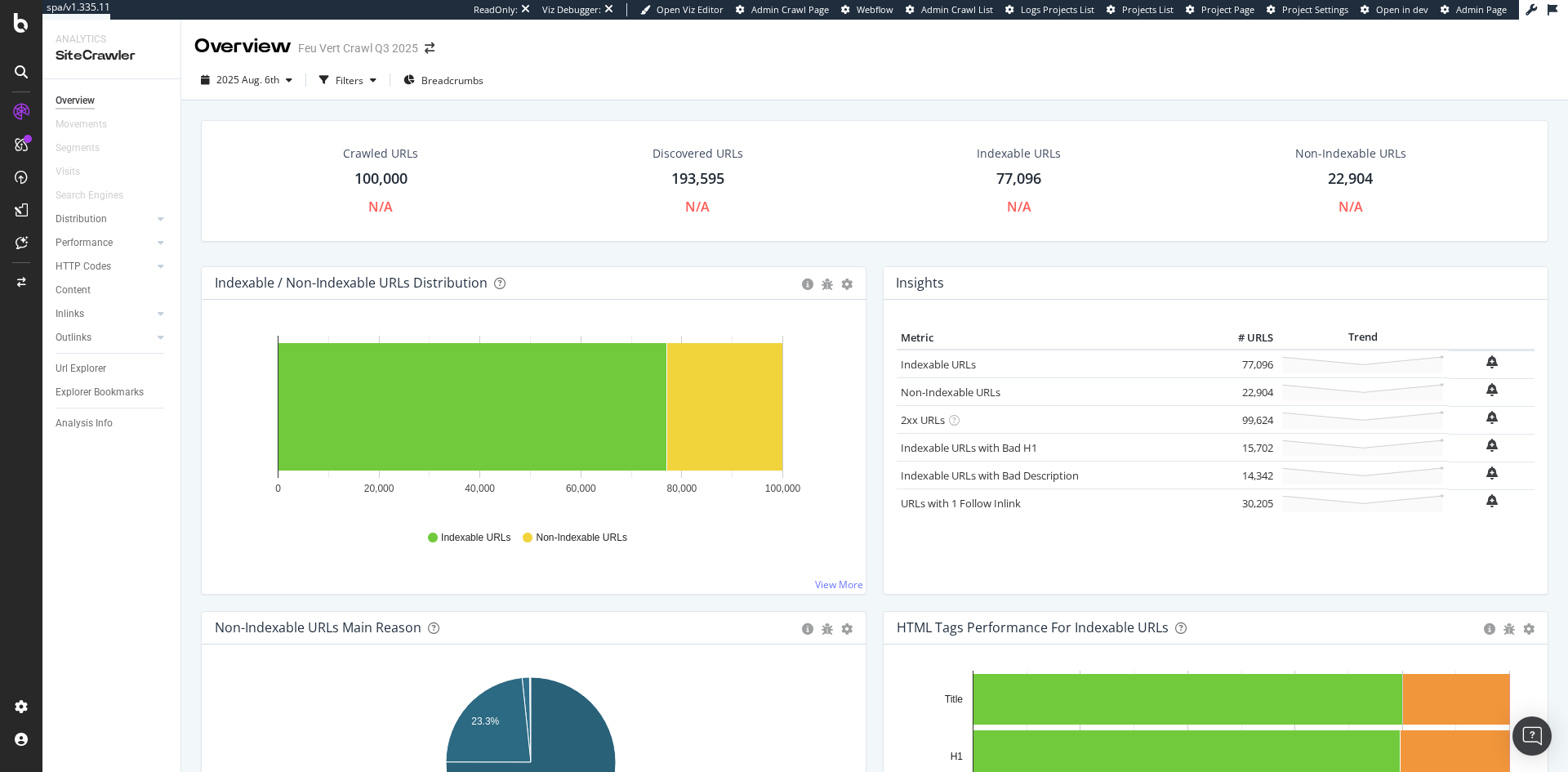 click at bounding box center [21, 72] 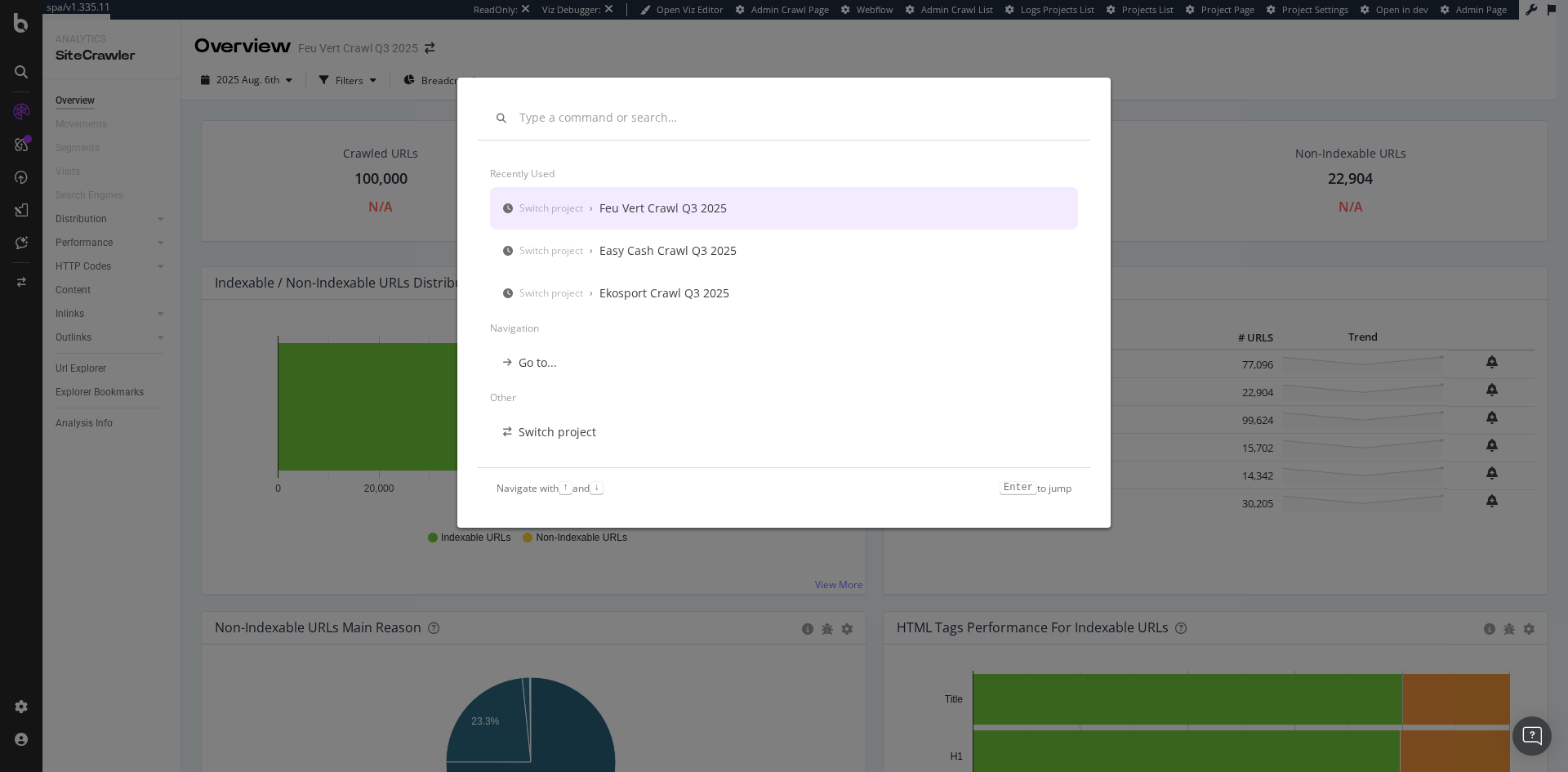 scroll, scrollTop: 0, scrollLeft: 0, axis: both 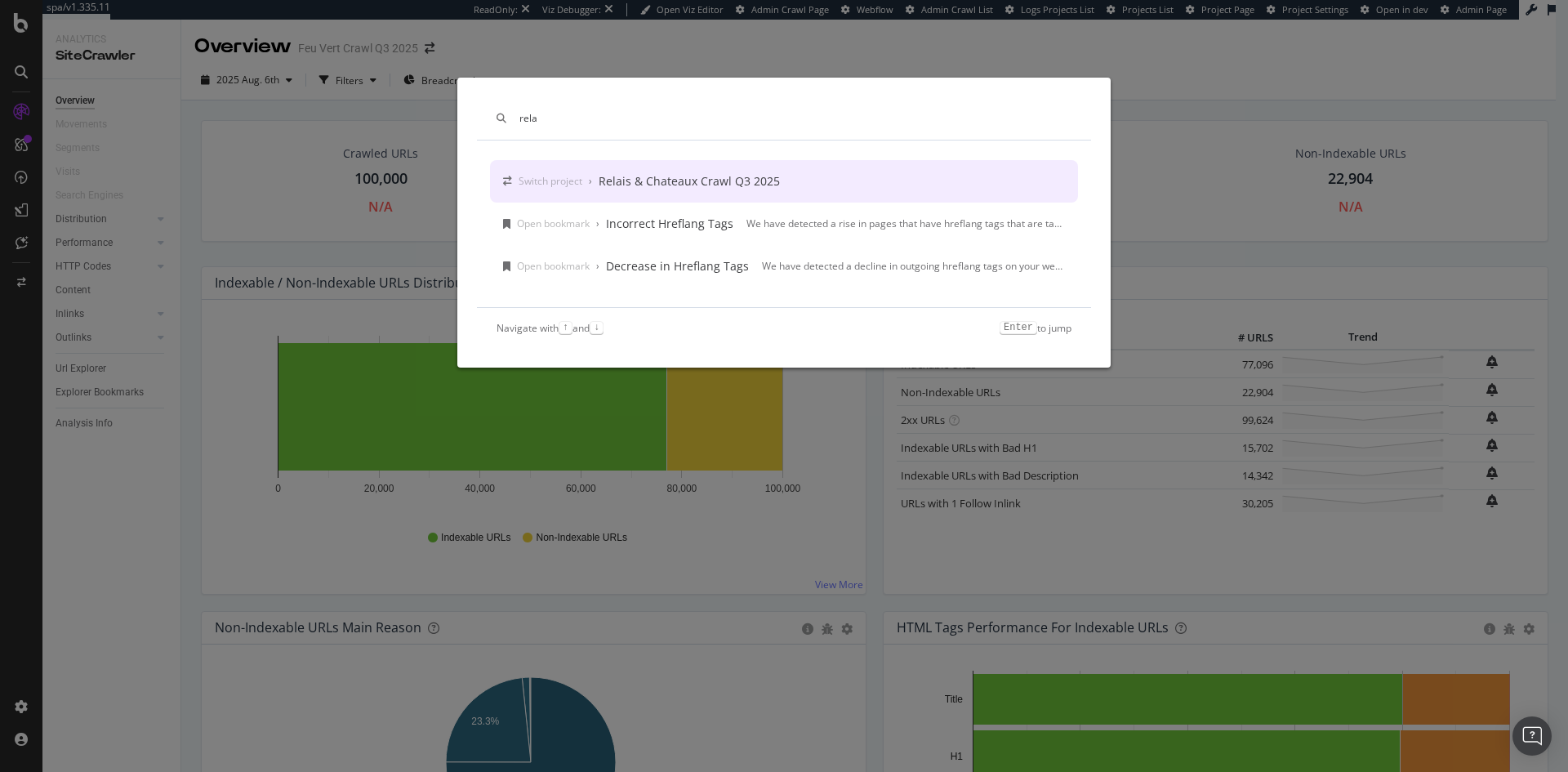 type on "rela" 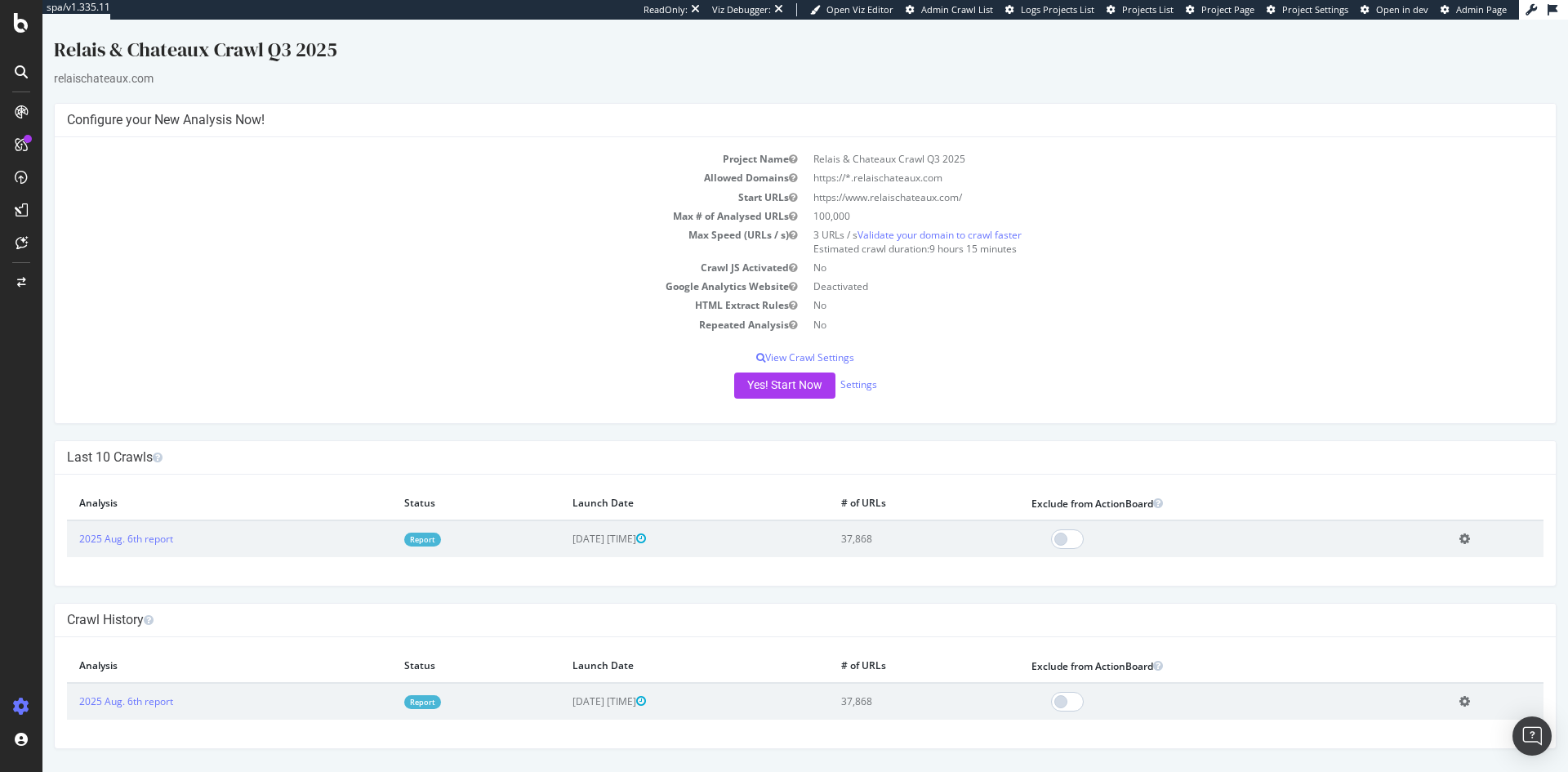 scroll, scrollTop: 0, scrollLeft: 0, axis: both 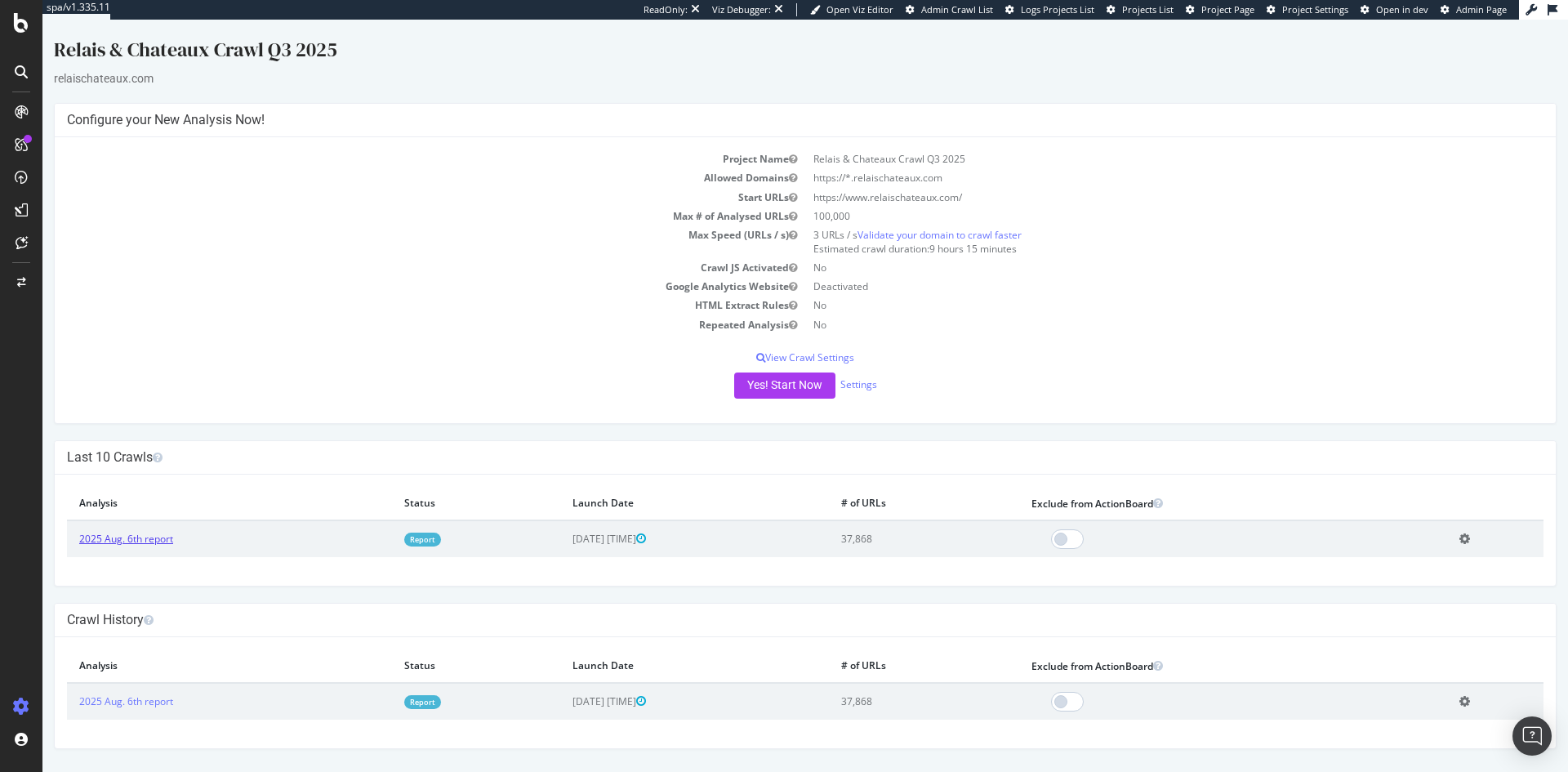 click on "2025 Aug. 6th
report" at bounding box center (126, 538) 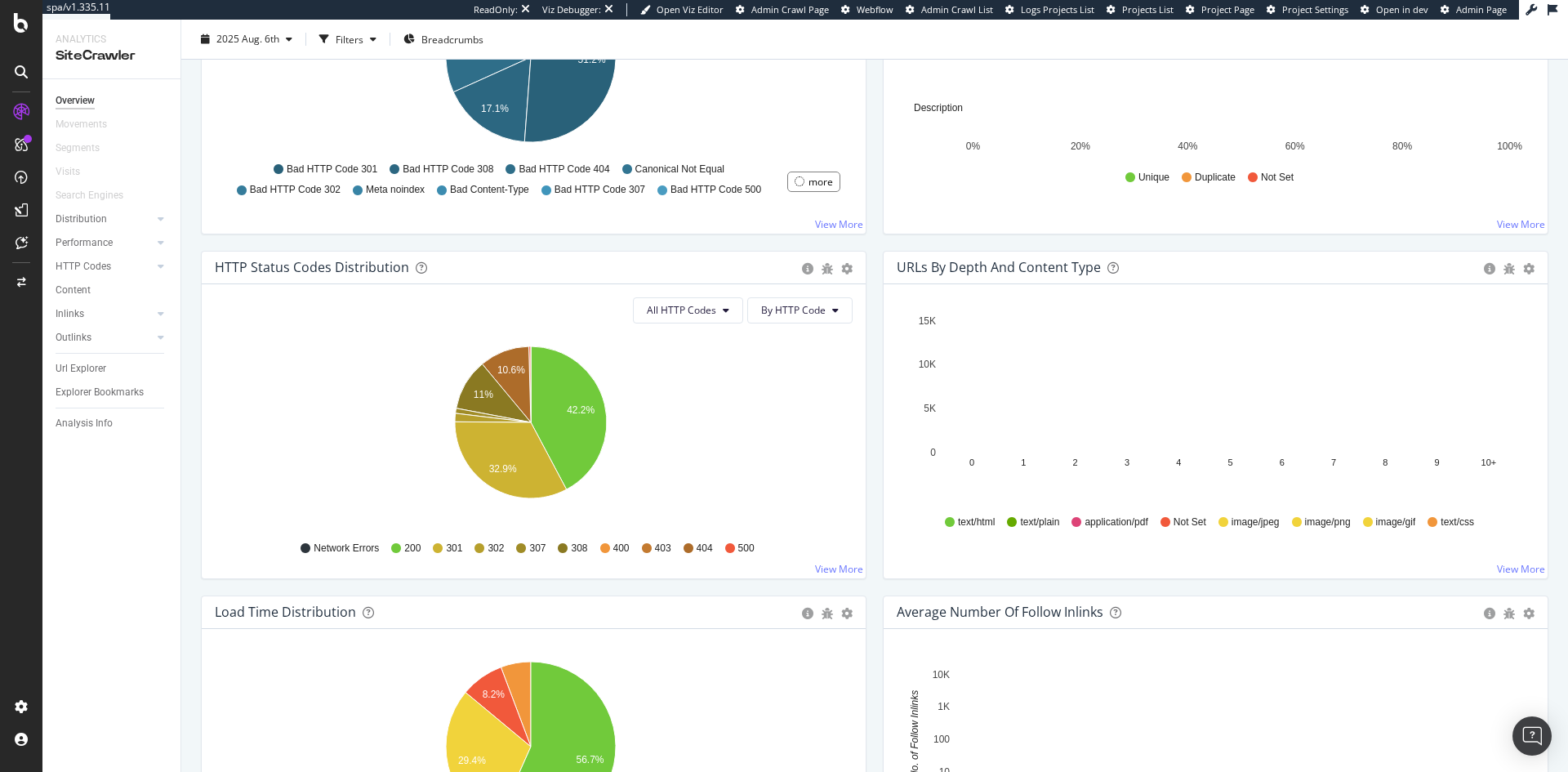 scroll, scrollTop: 706, scrollLeft: 0, axis: vertical 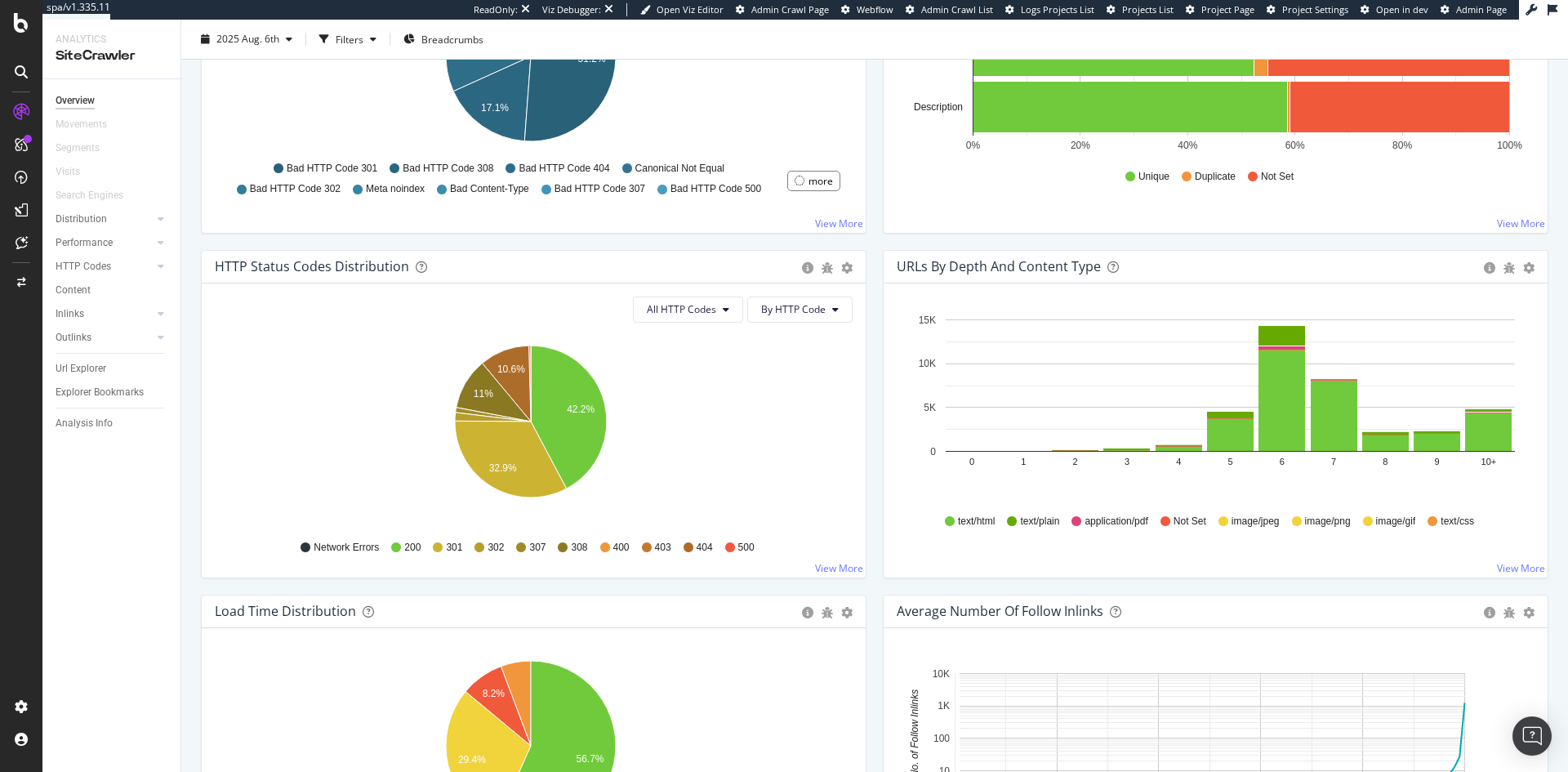 click at bounding box center (21, 72) 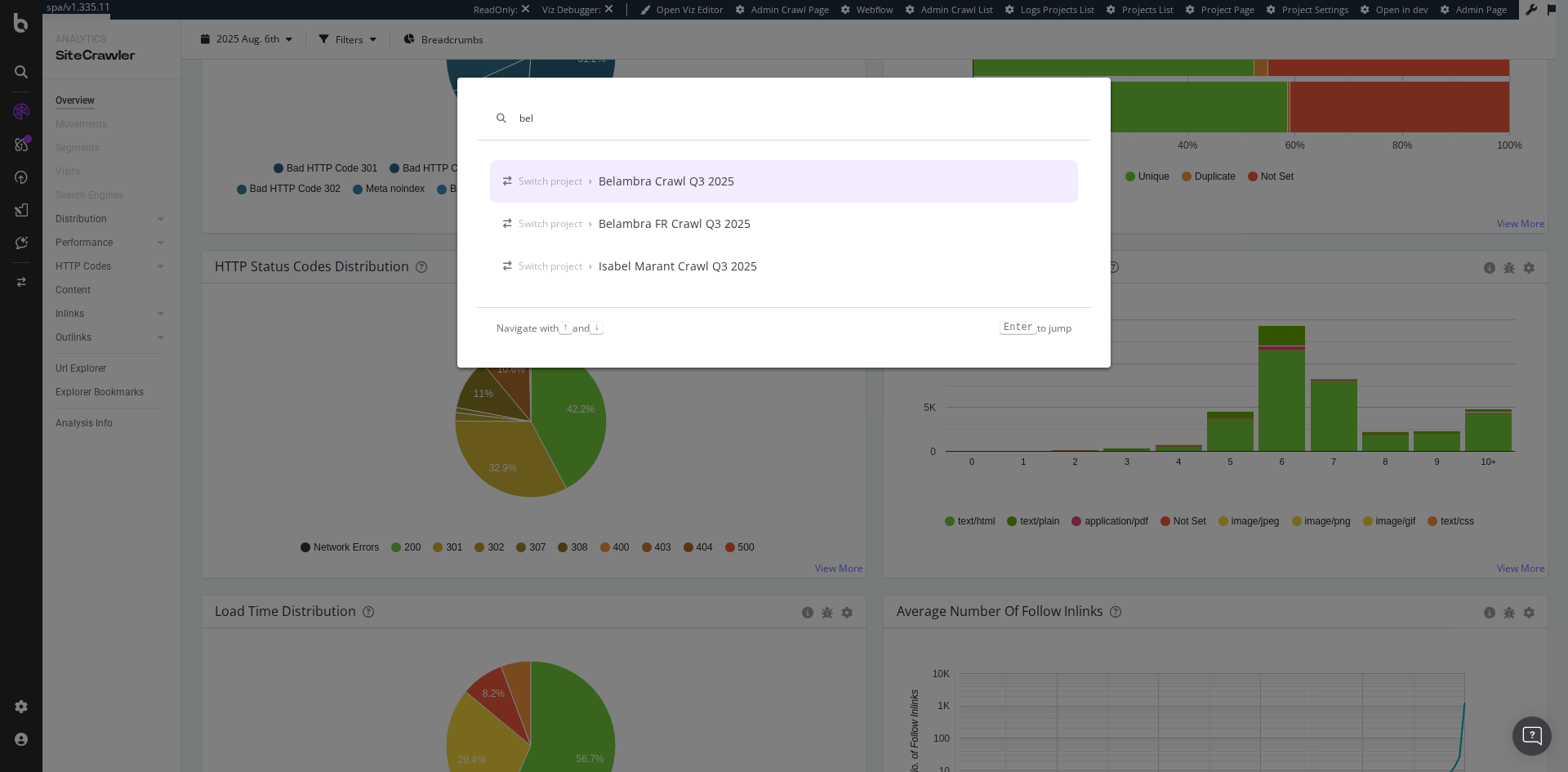 type on "bel" 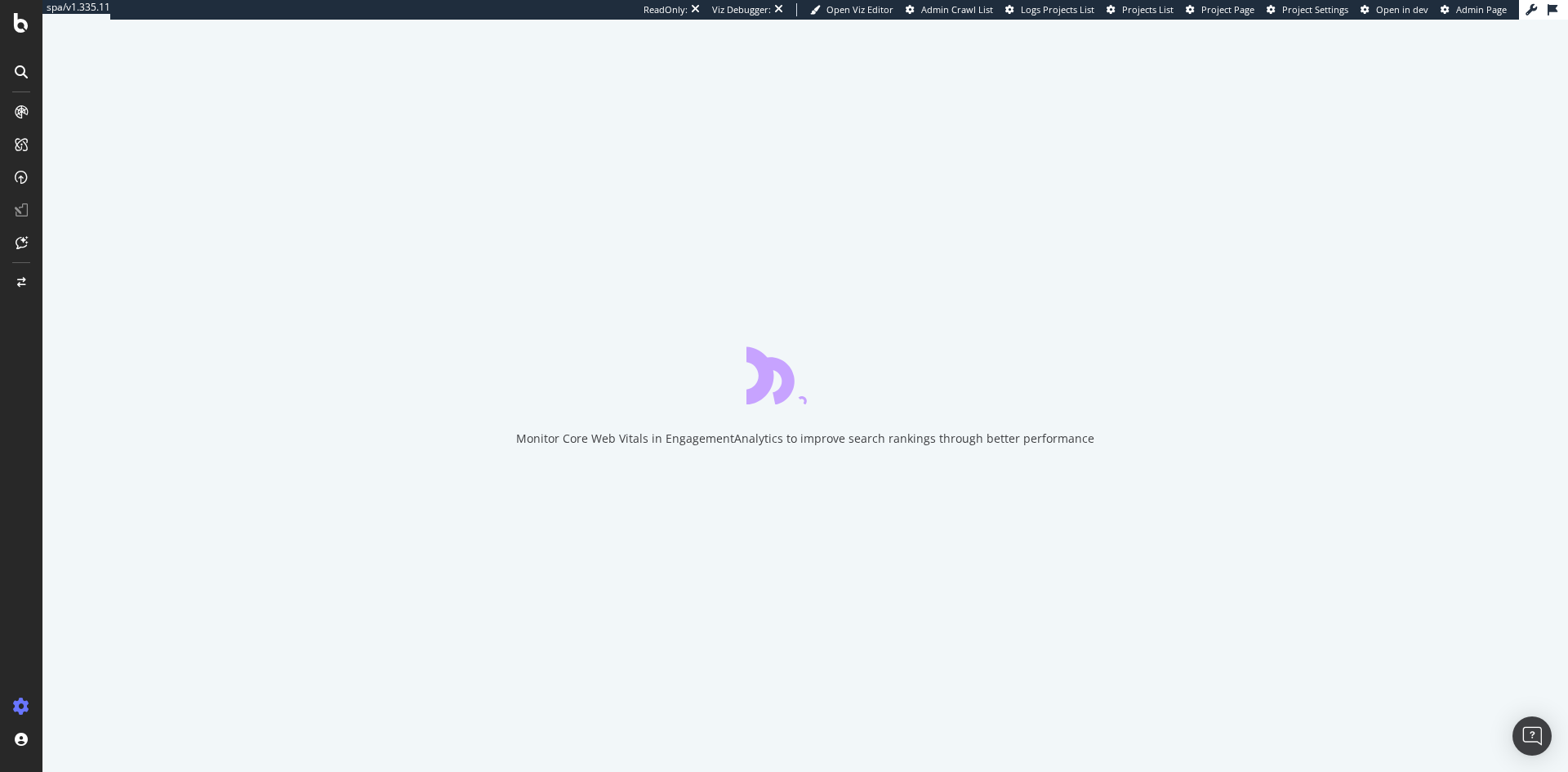 scroll, scrollTop: 0, scrollLeft: 0, axis: both 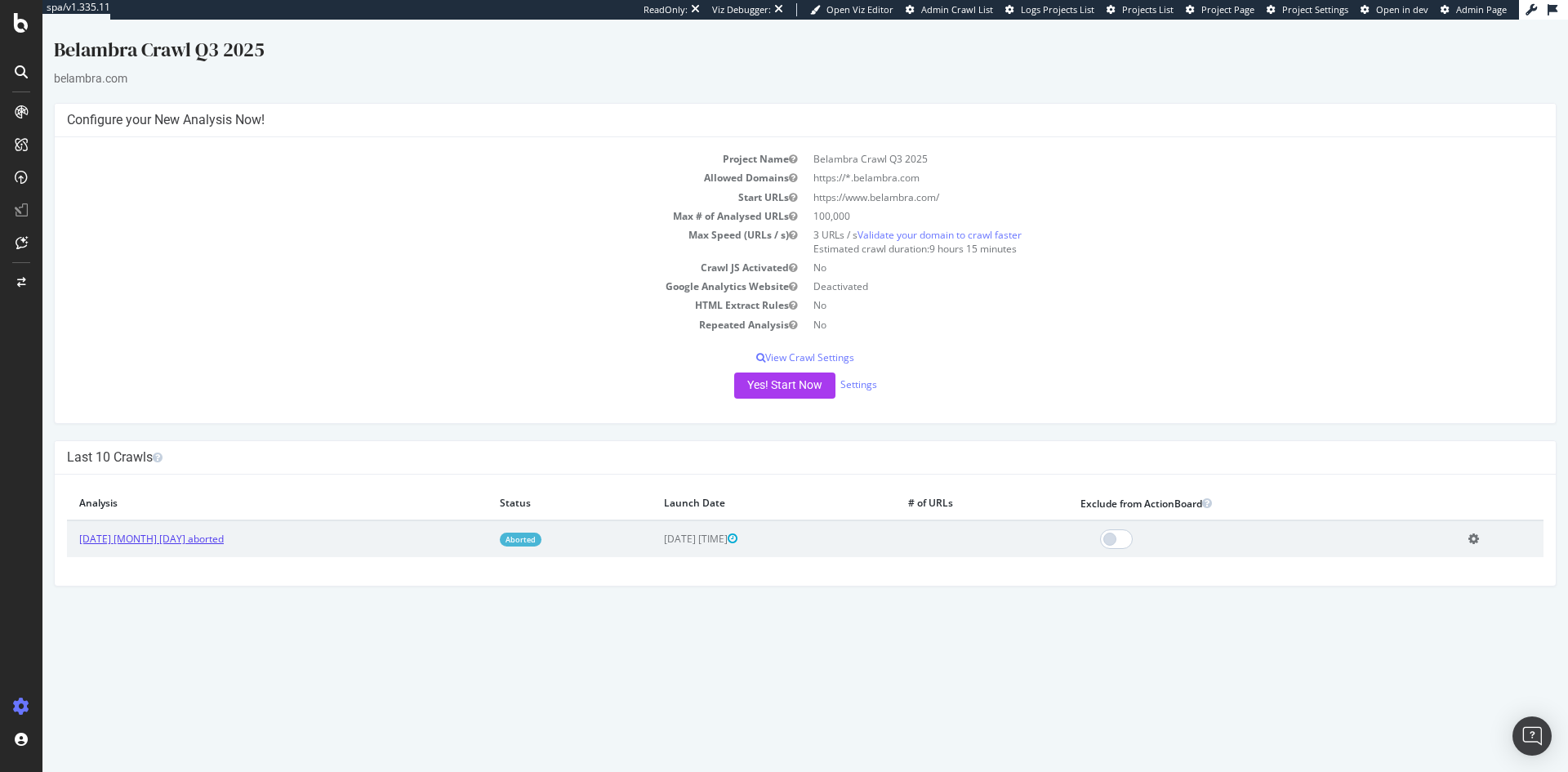 click on "[DATE] [MONTH] [DAY]
aborted" at bounding box center [151, 538] 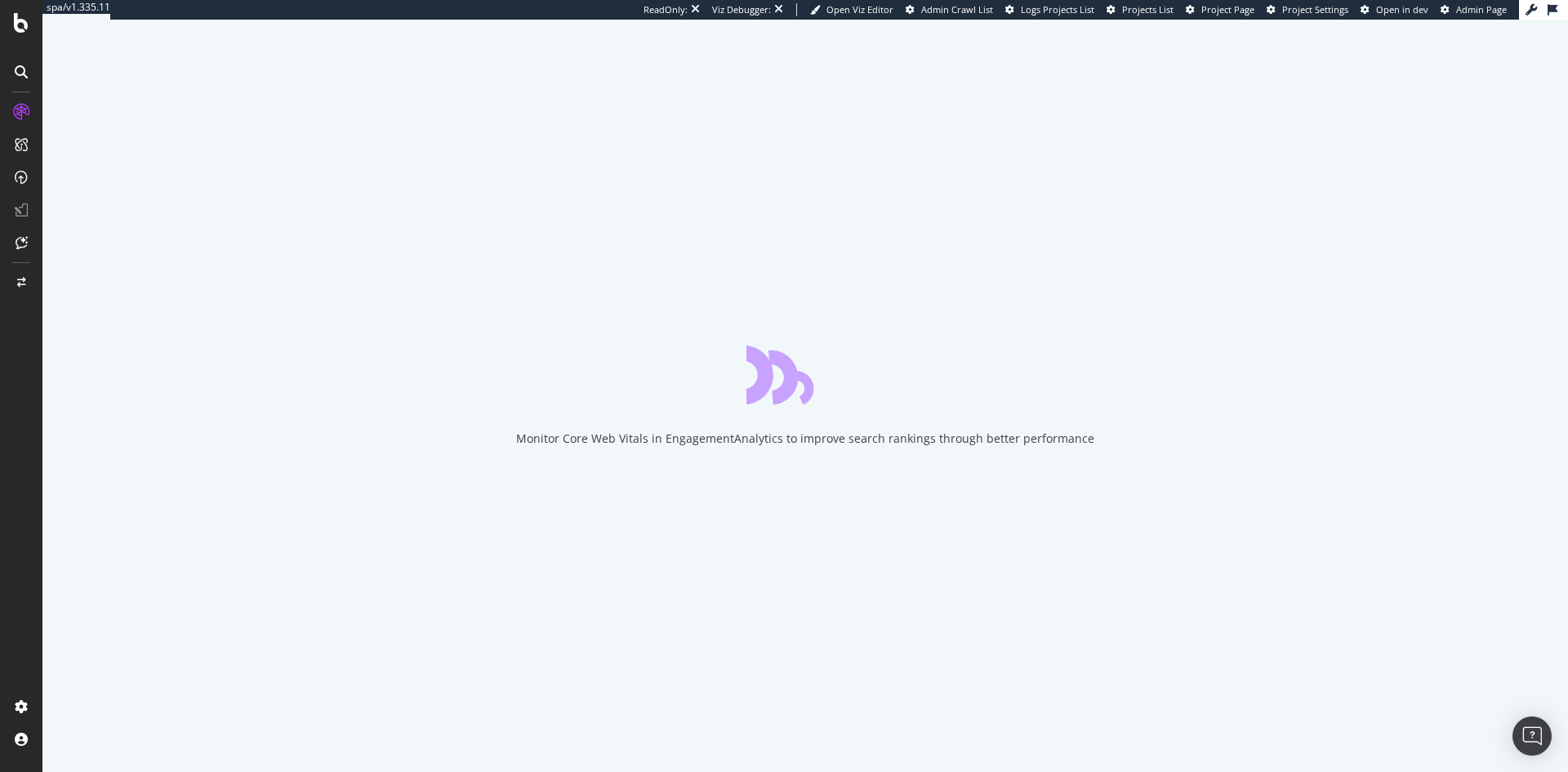 scroll, scrollTop: 0, scrollLeft: 0, axis: both 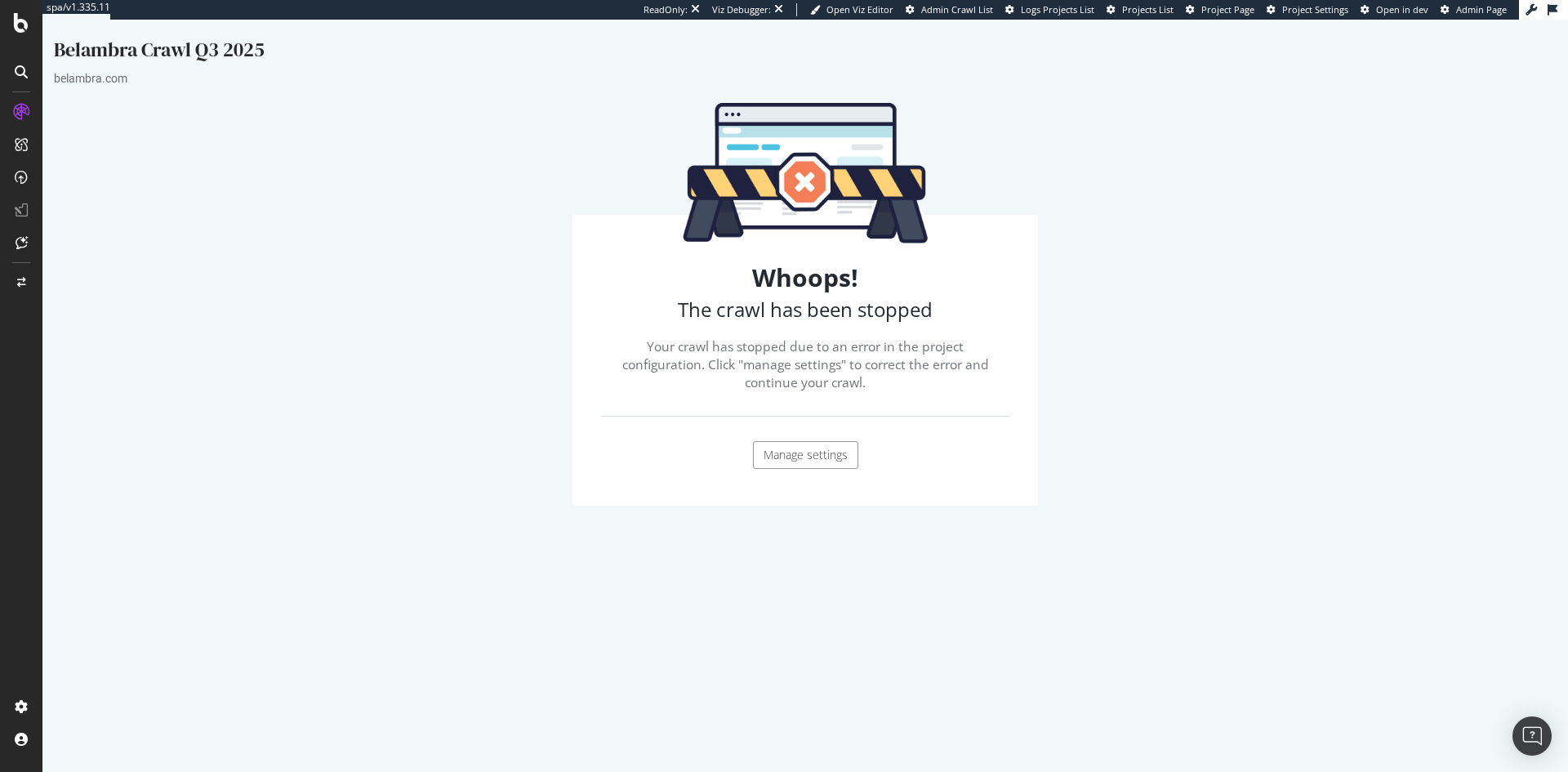 click at bounding box center [21, 72] 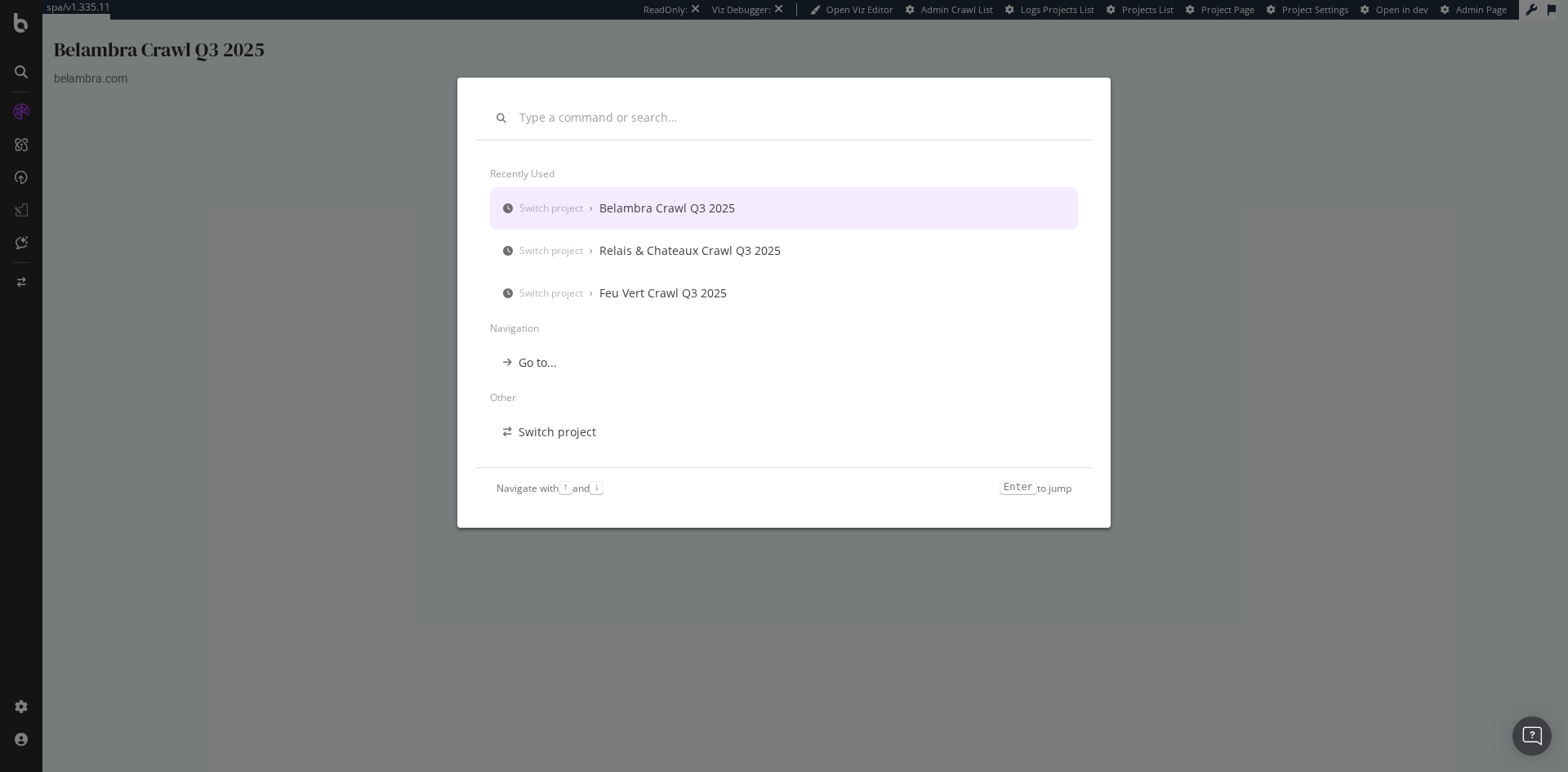 click at bounding box center (795, 118) 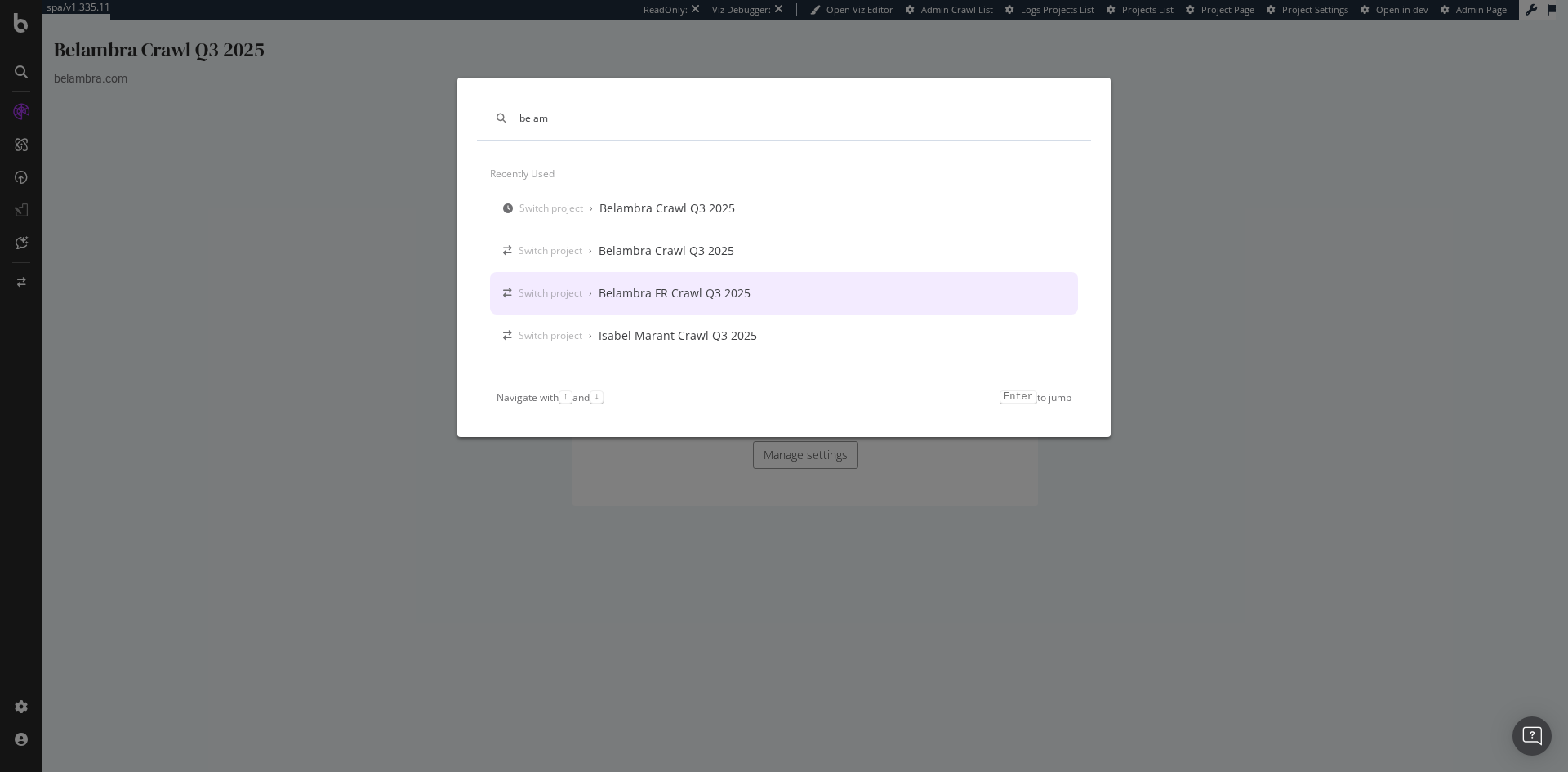 type on "belam" 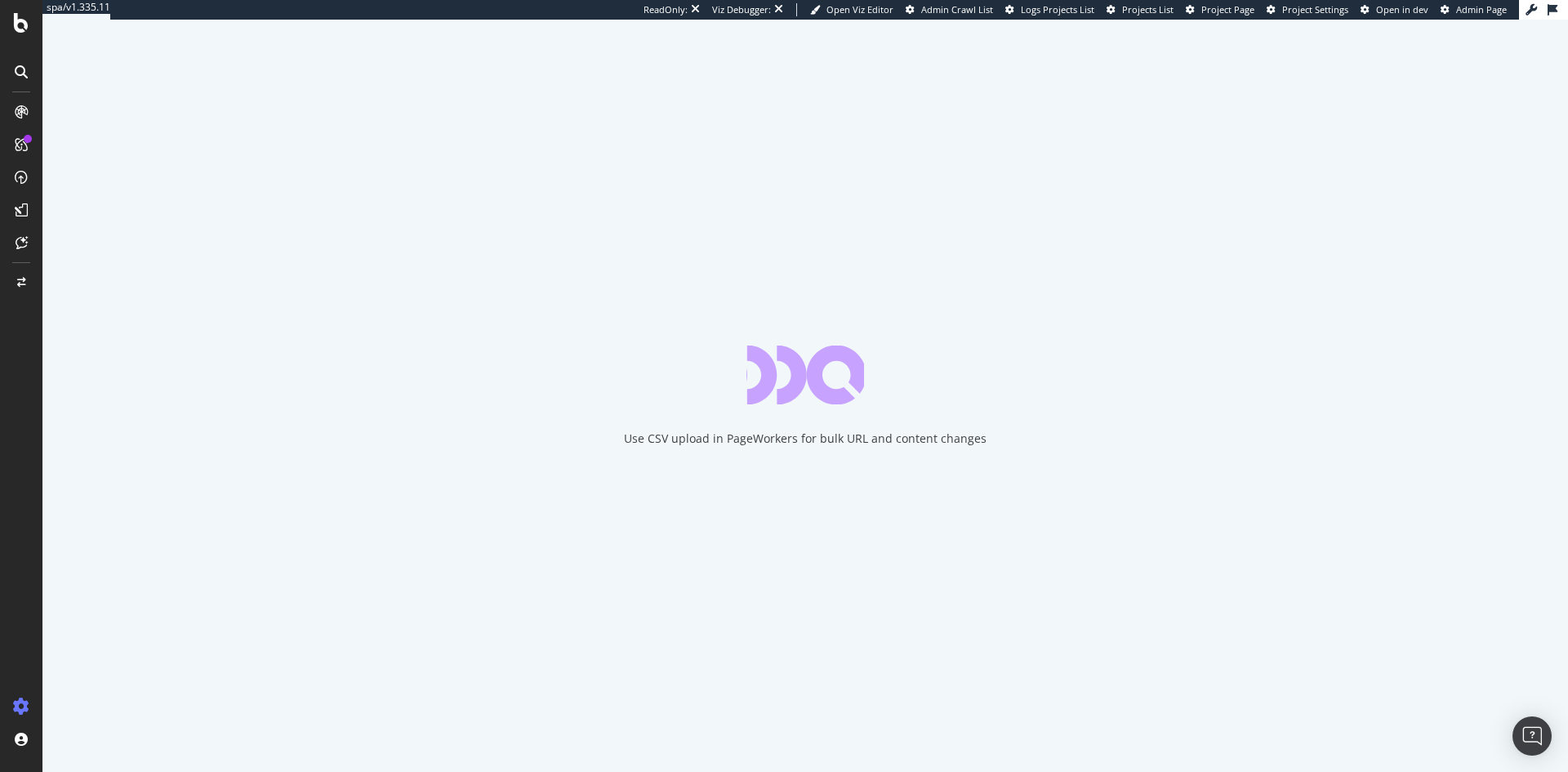 scroll, scrollTop: 0, scrollLeft: 0, axis: both 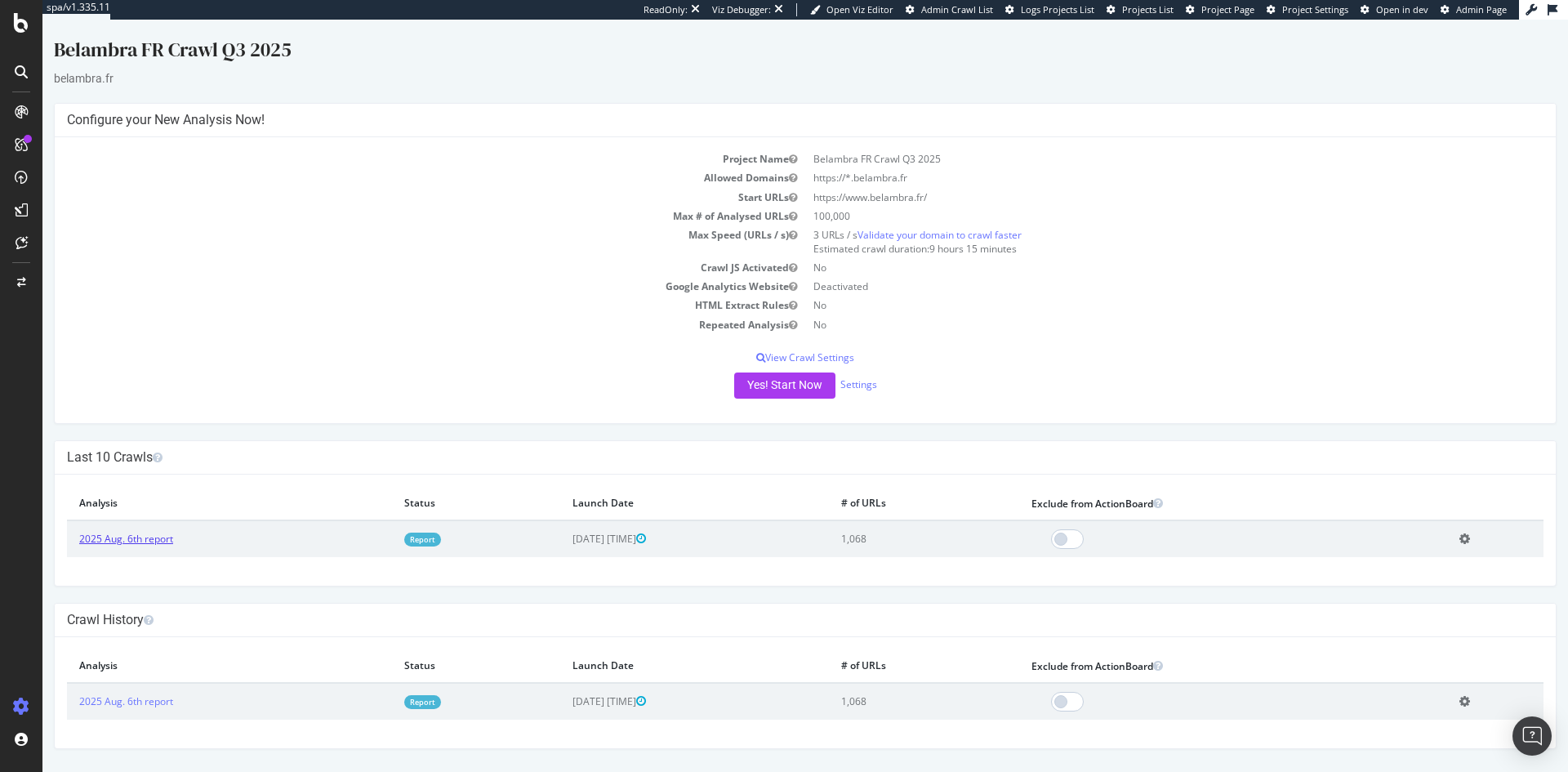 click on "2025 Aug. 6th
report" at bounding box center [126, 538] 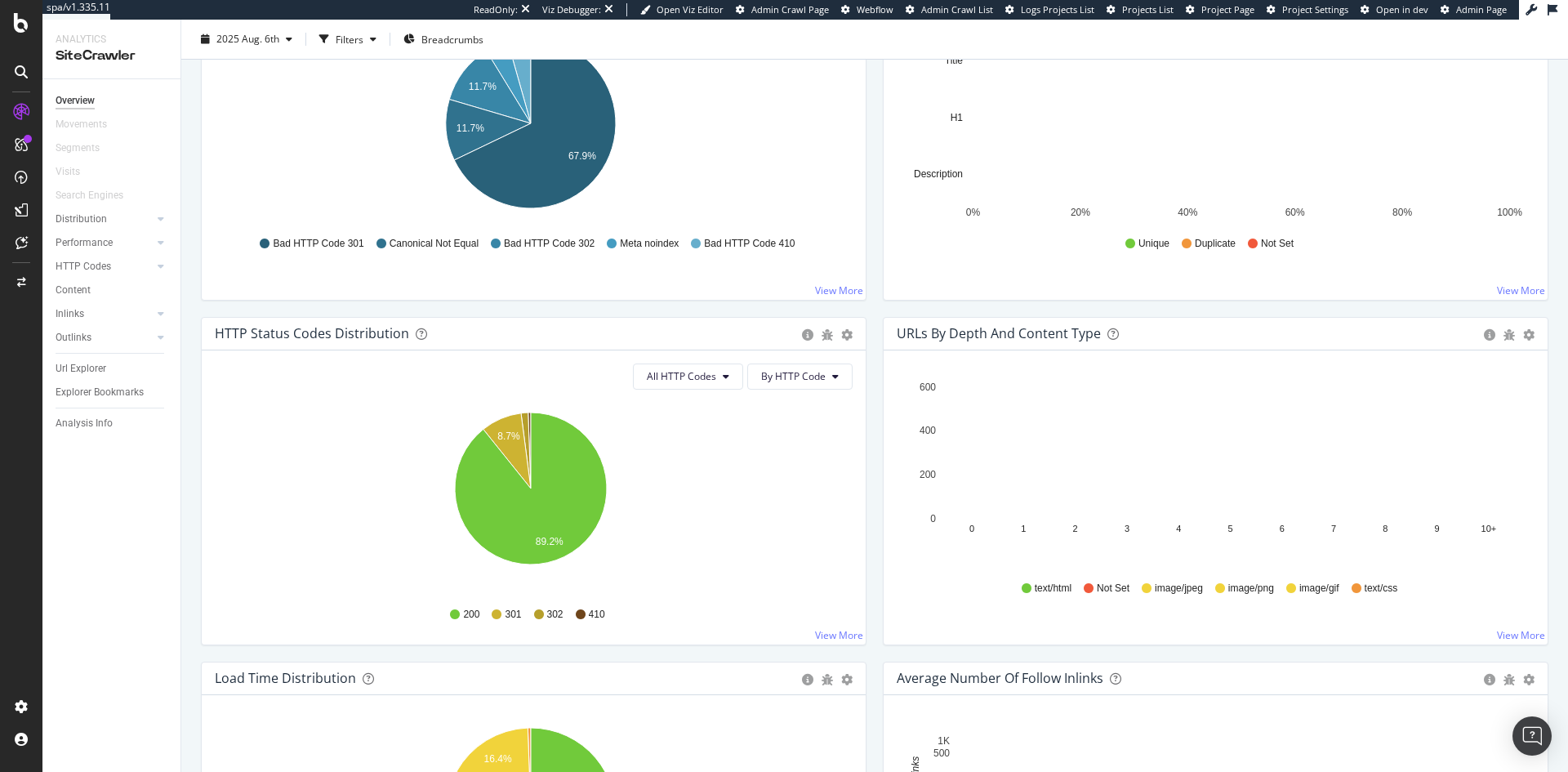 scroll, scrollTop: 640, scrollLeft: 0, axis: vertical 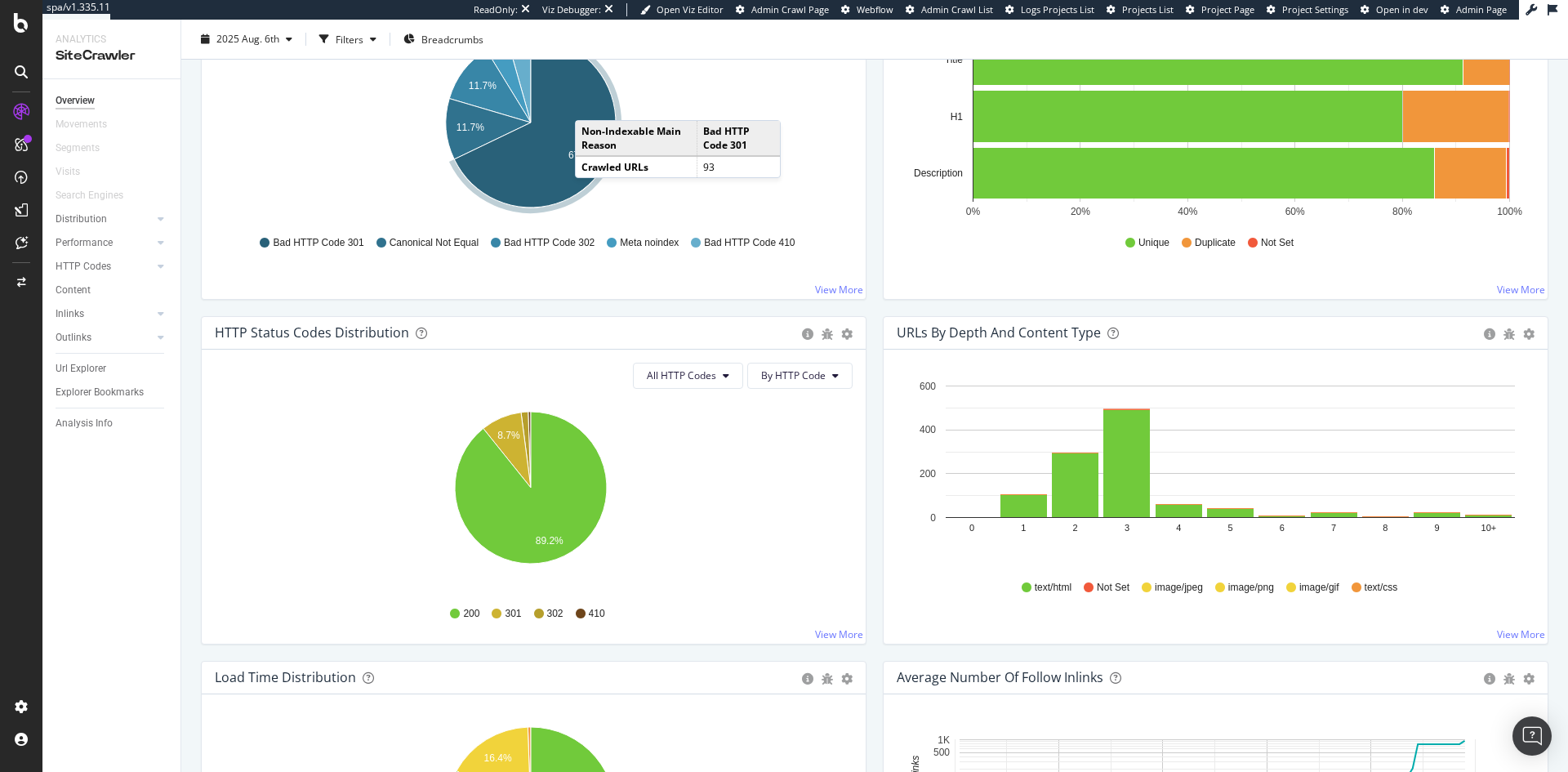 click at bounding box center (21, 72) 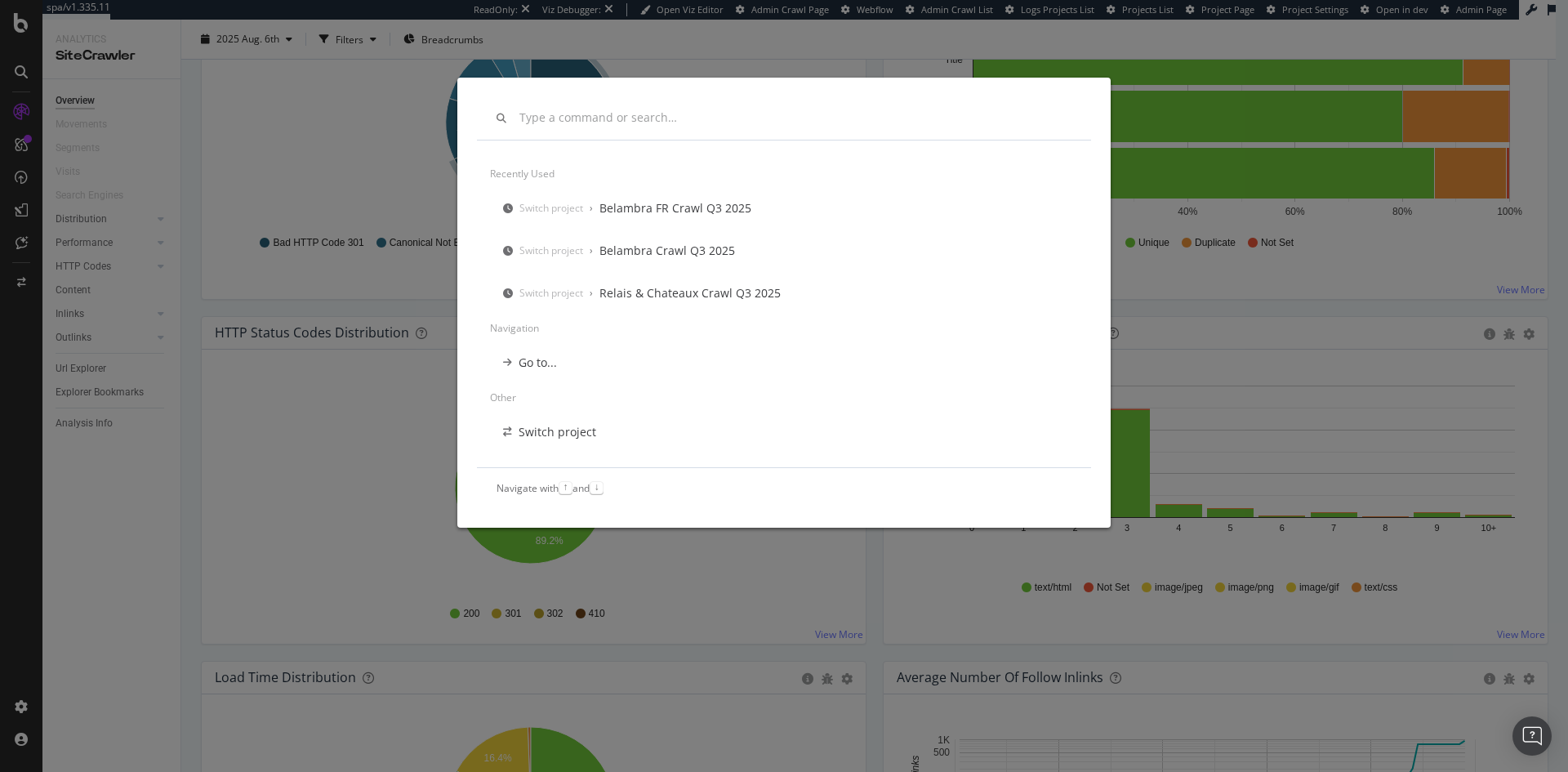 scroll, scrollTop: 0, scrollLeft: 0, axis: both 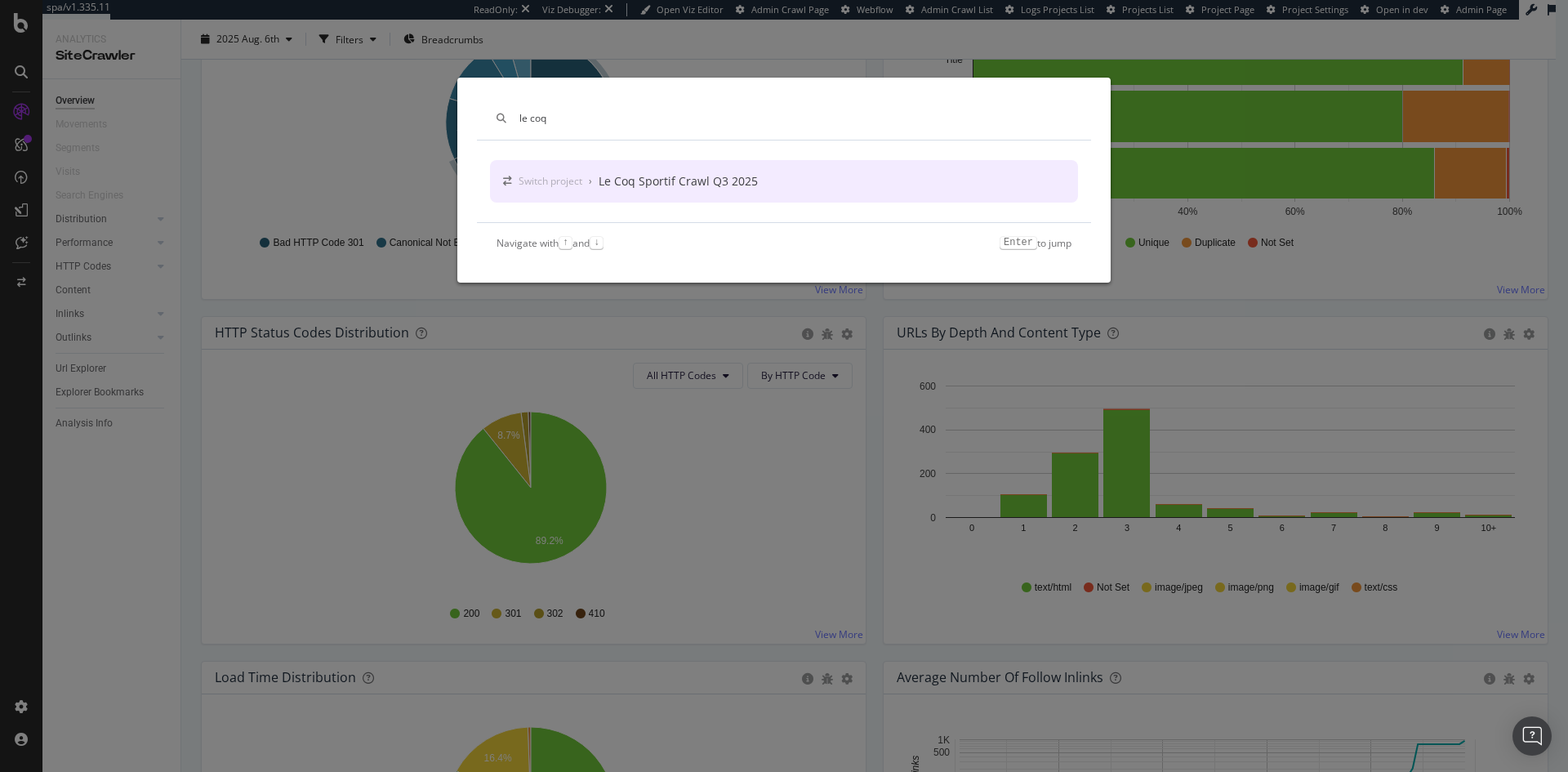 type on "le coq" 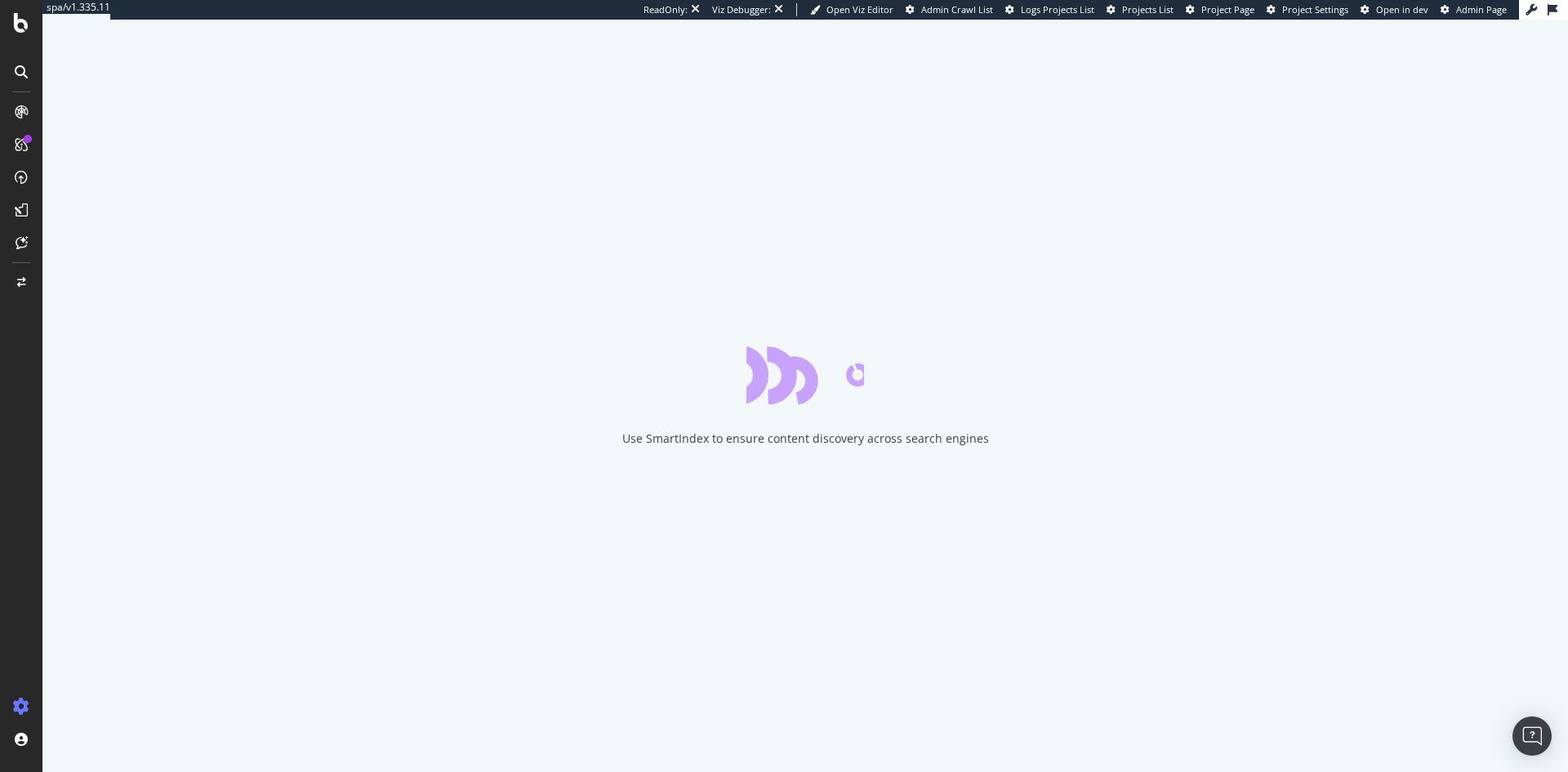 scroll, scrollTop: 0, scrollLeft: 0, axis: both 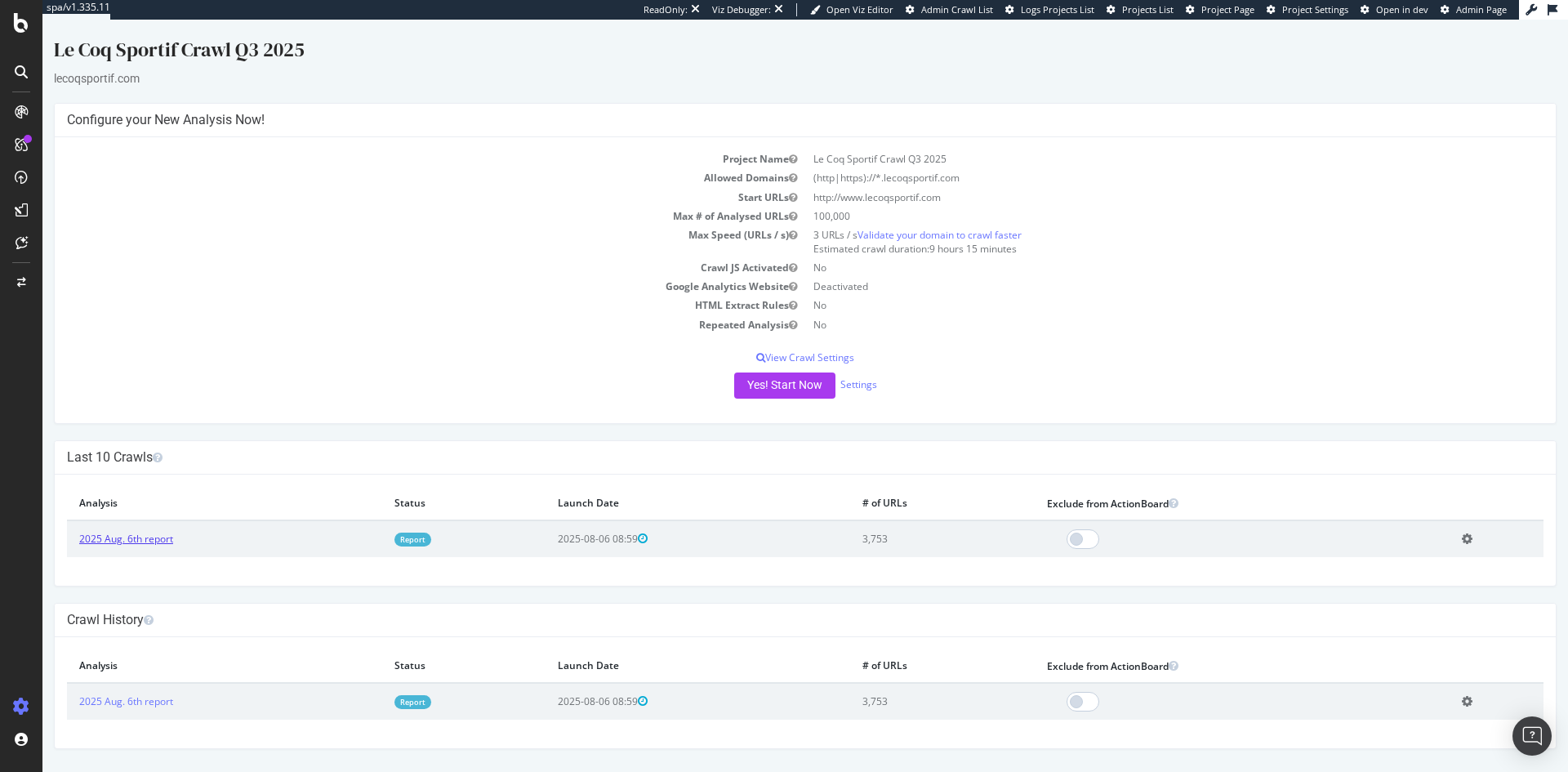 click on "2025 Aug. 6th
report" at bounding box center (126, 538) 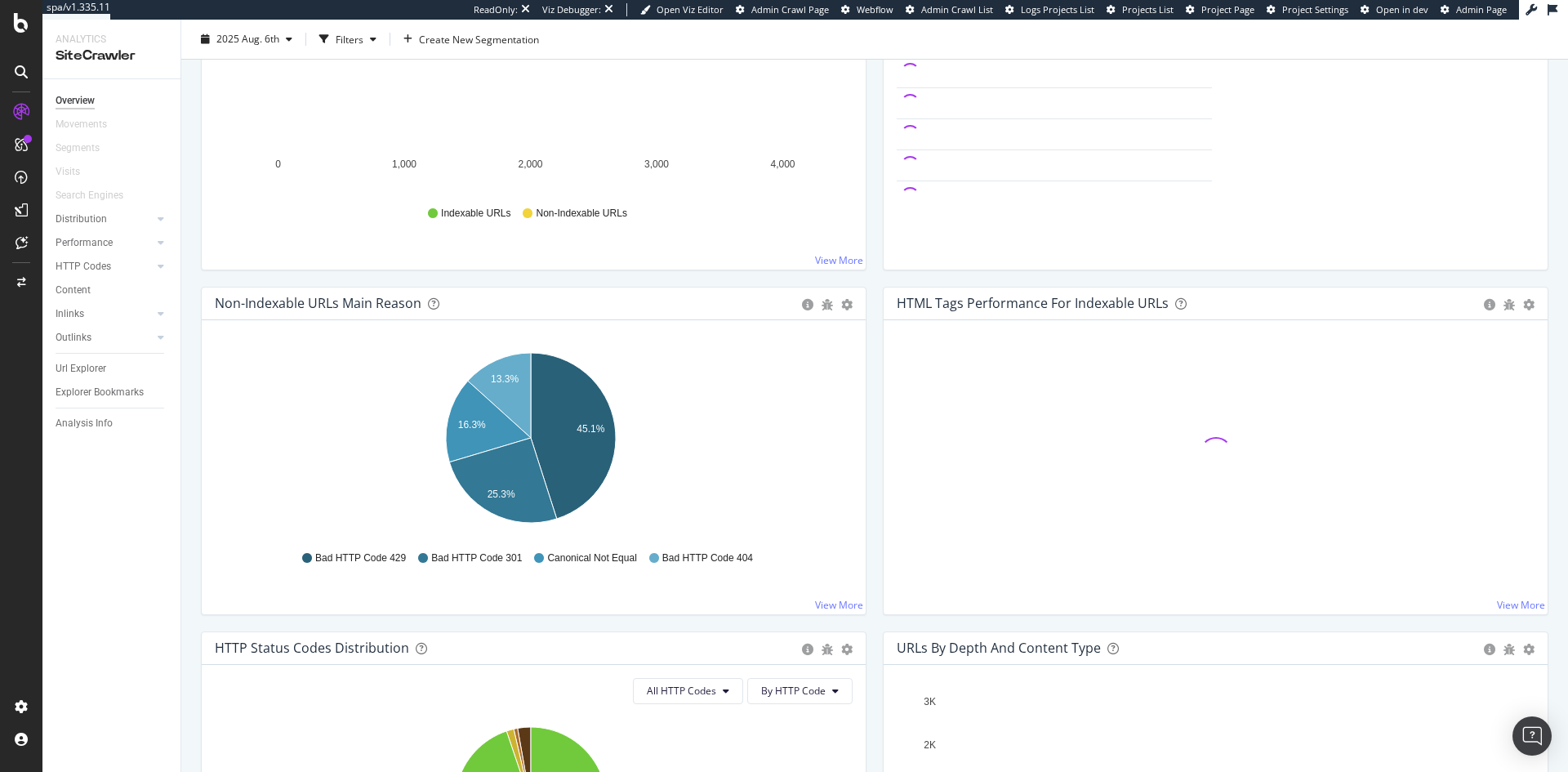 scroll, scrollTop: 332, scrollLeft: 0, axis: vertical 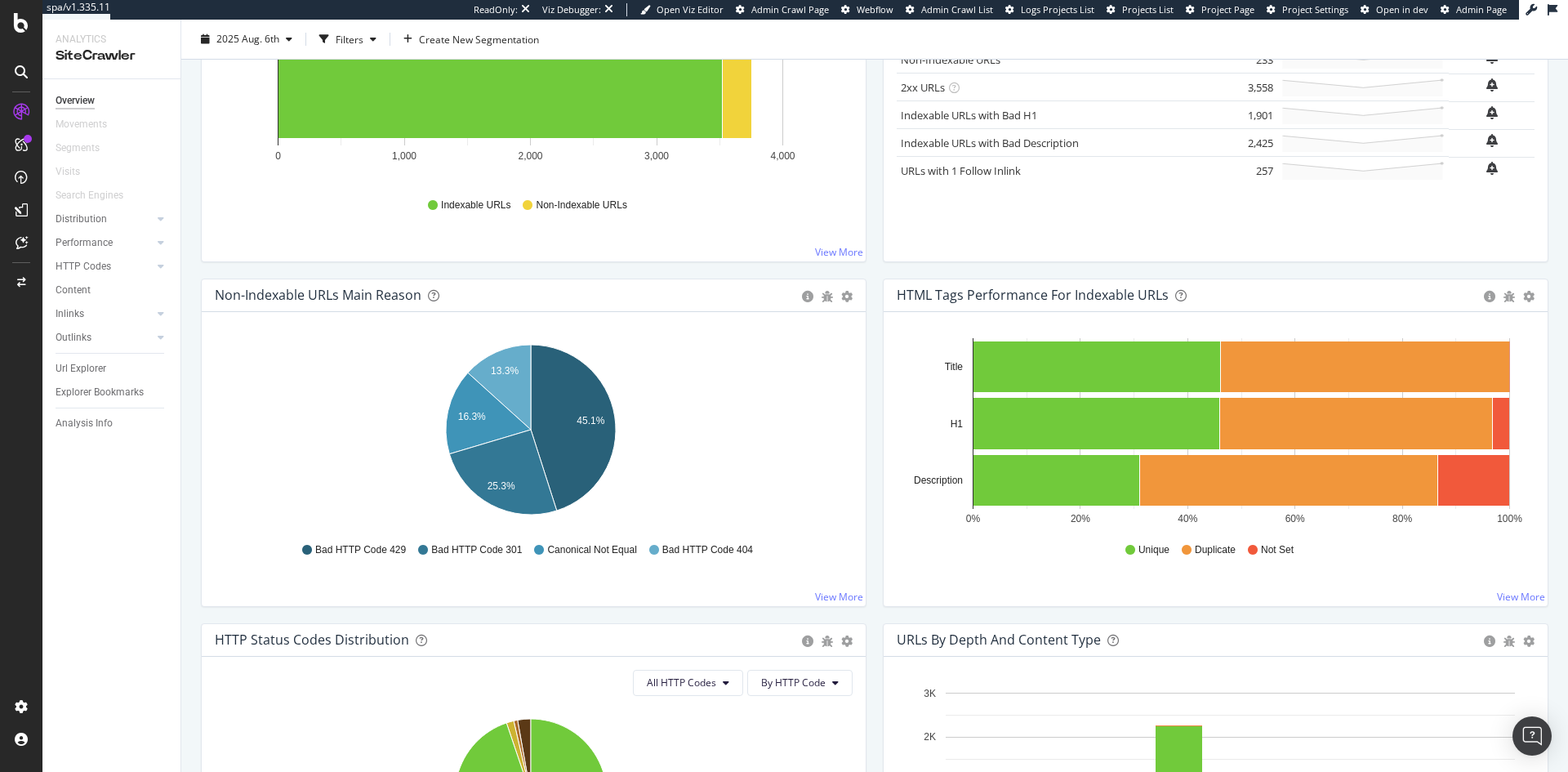 click at bounding box center [21, 72] 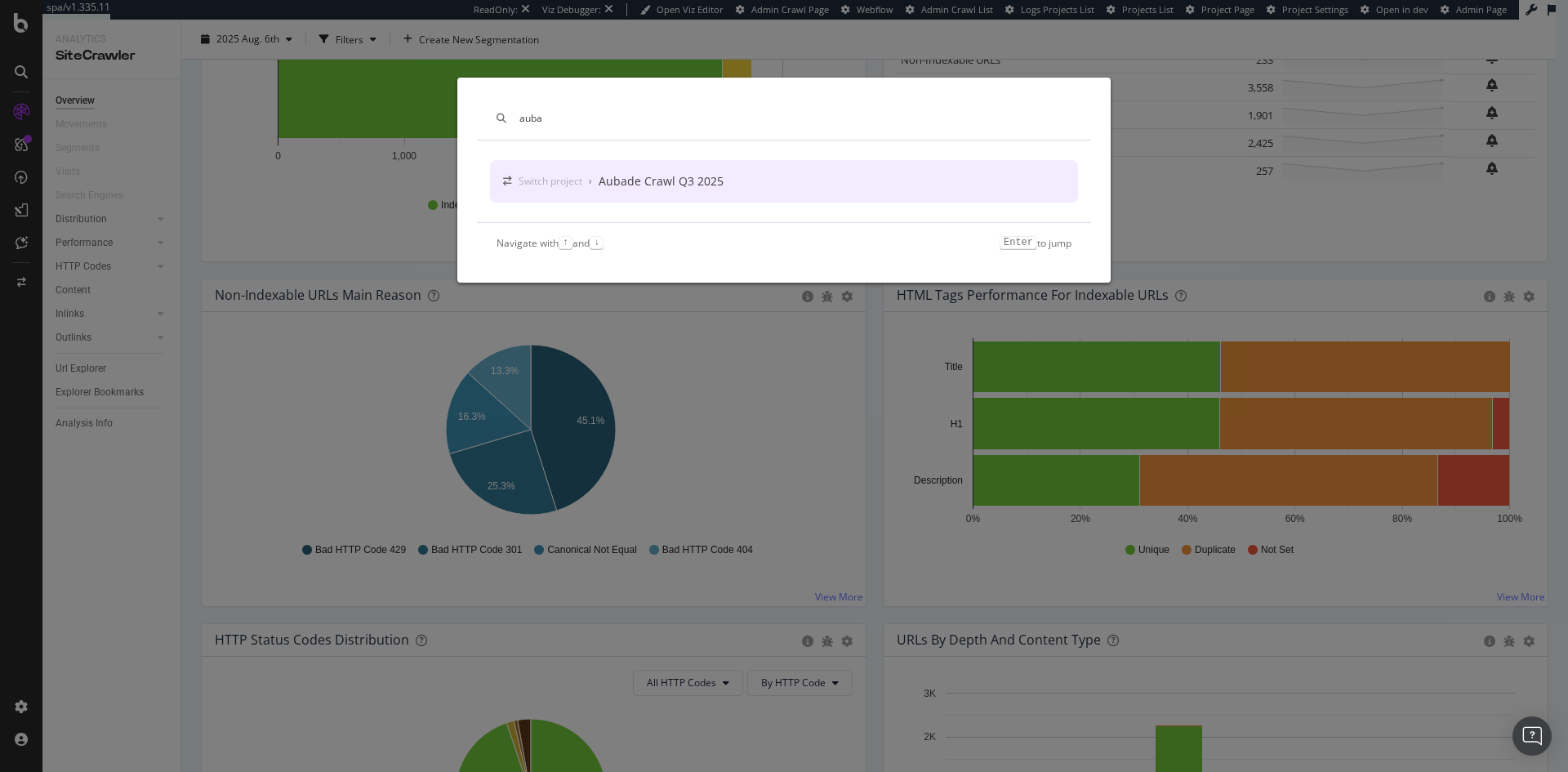 type on "auba" 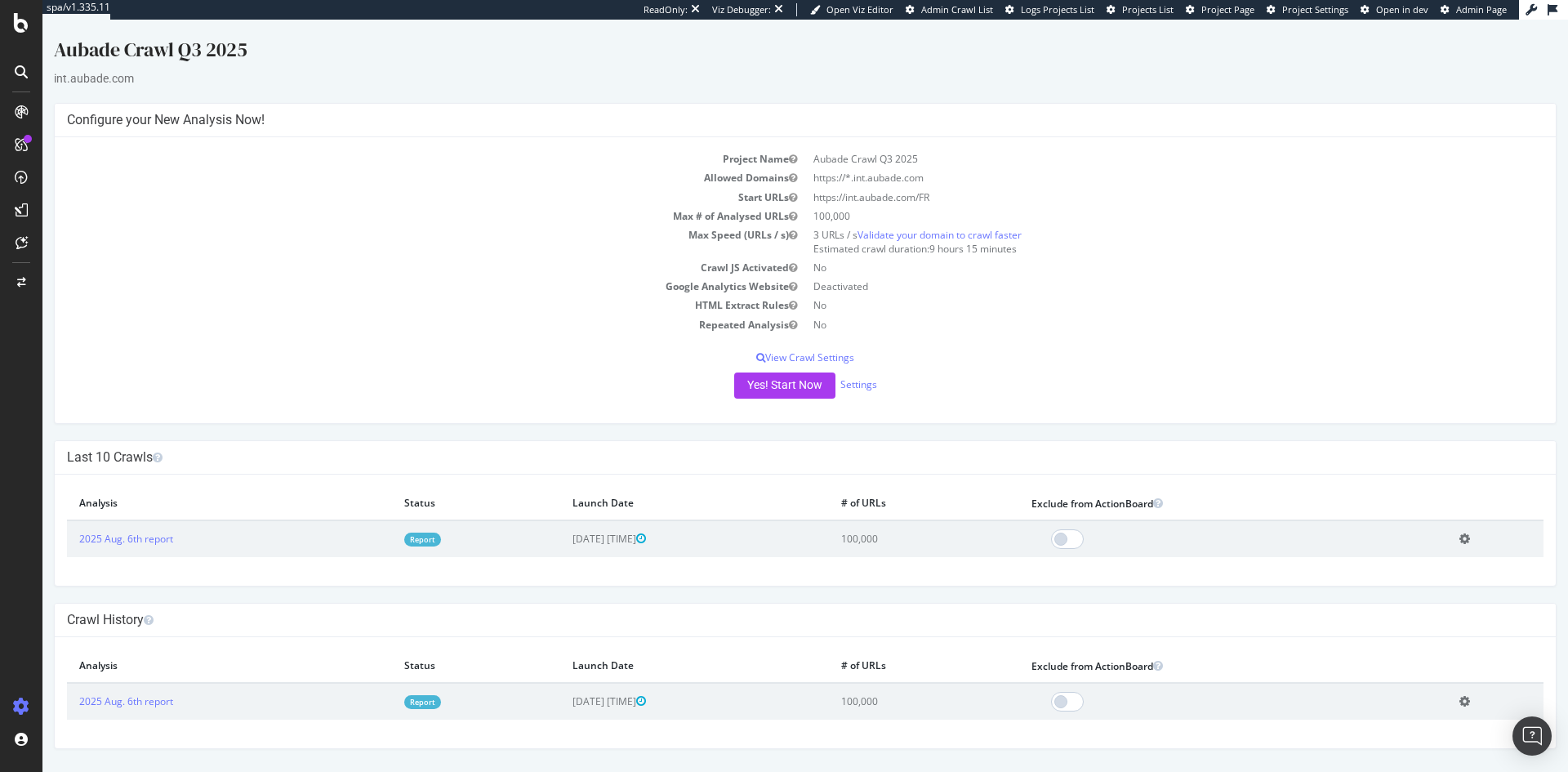 scroll, scrollTop: 0, scrollLeft: 0, axis: both 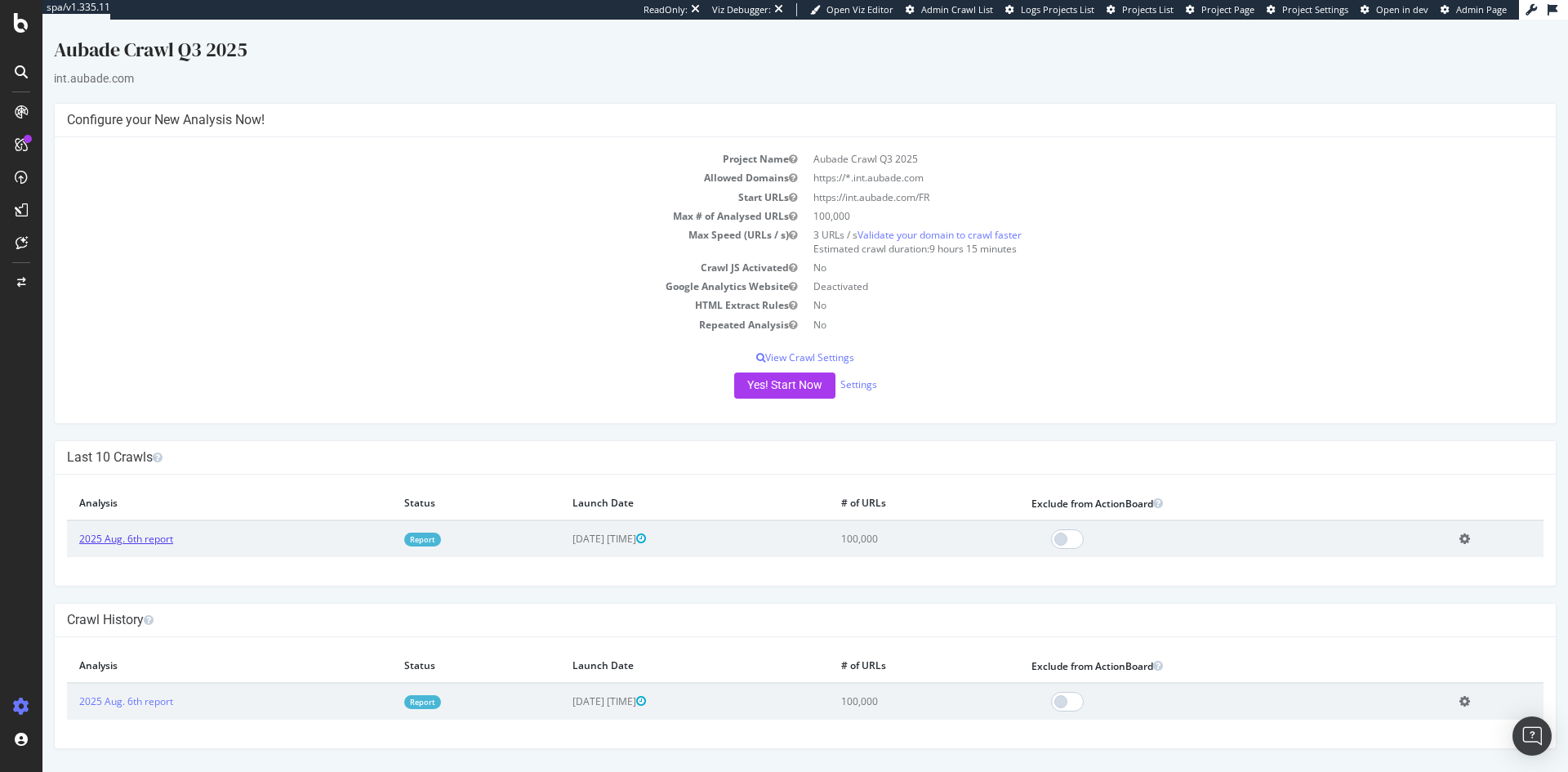 click on "2025 Aug. 6th
report" at bounding box center (126, 538) 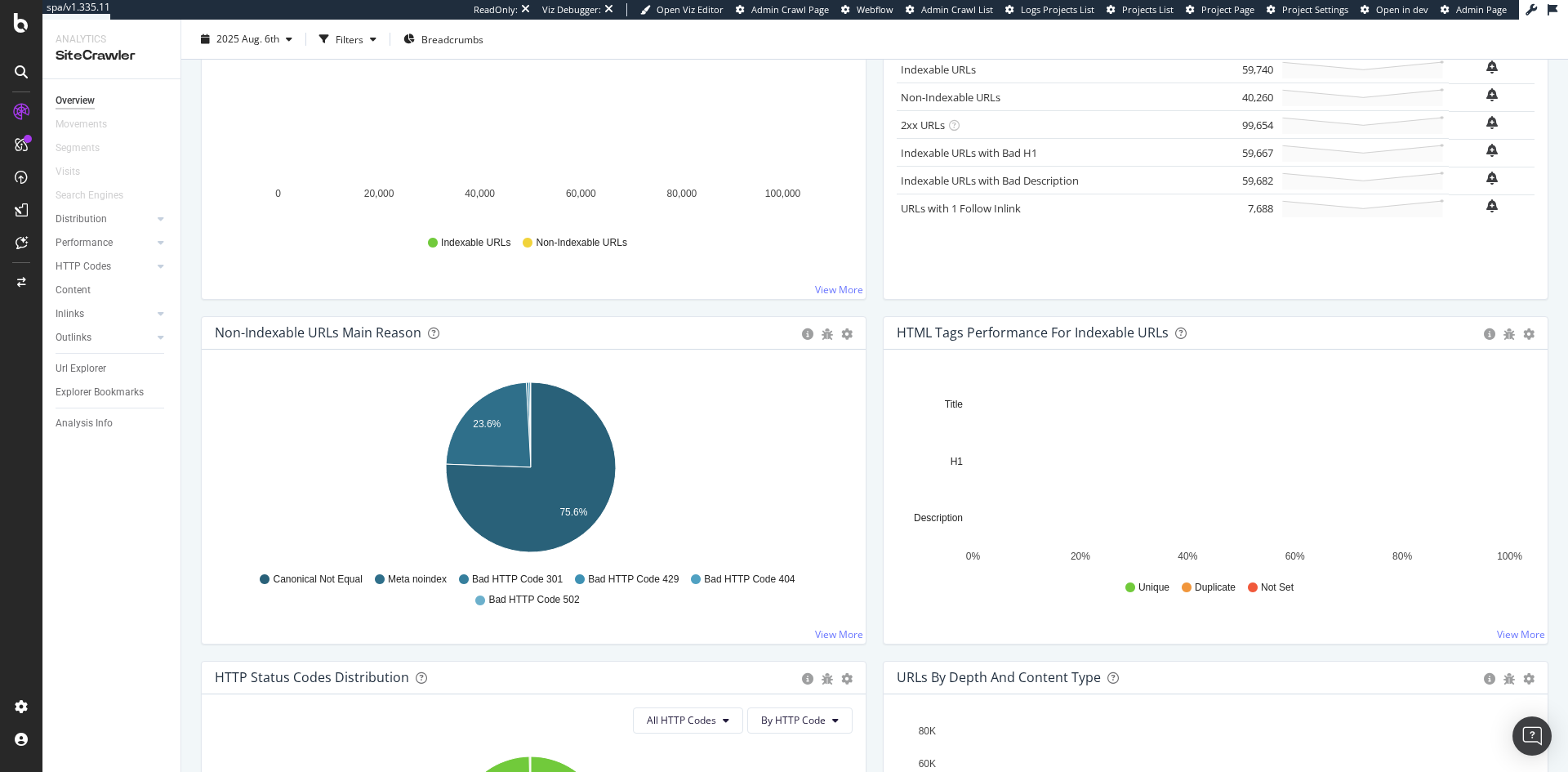 scroll, scrollTop: 285, scrollLeft: 0, axis: vertical 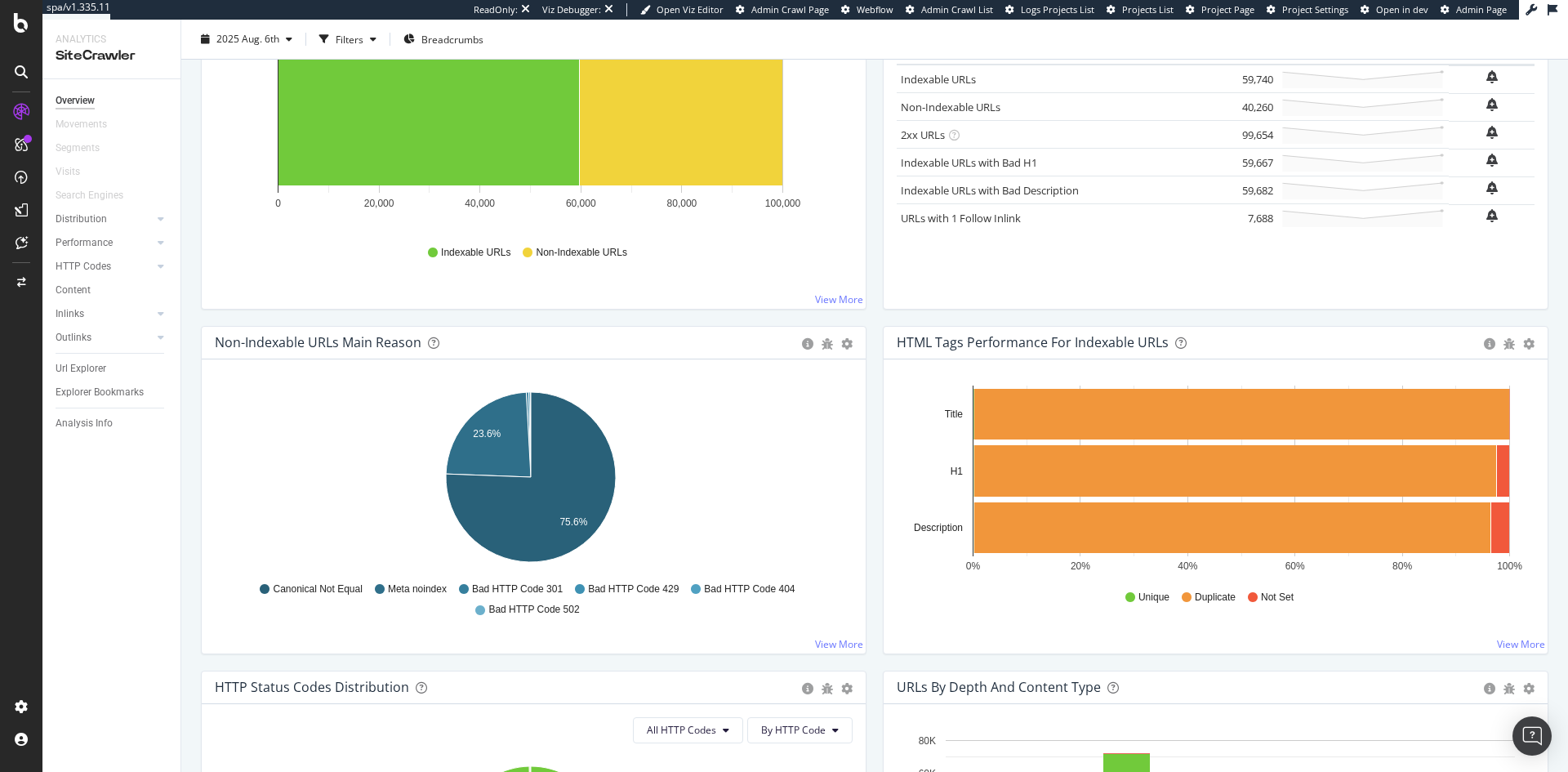 click at bounding box center [21, 72] 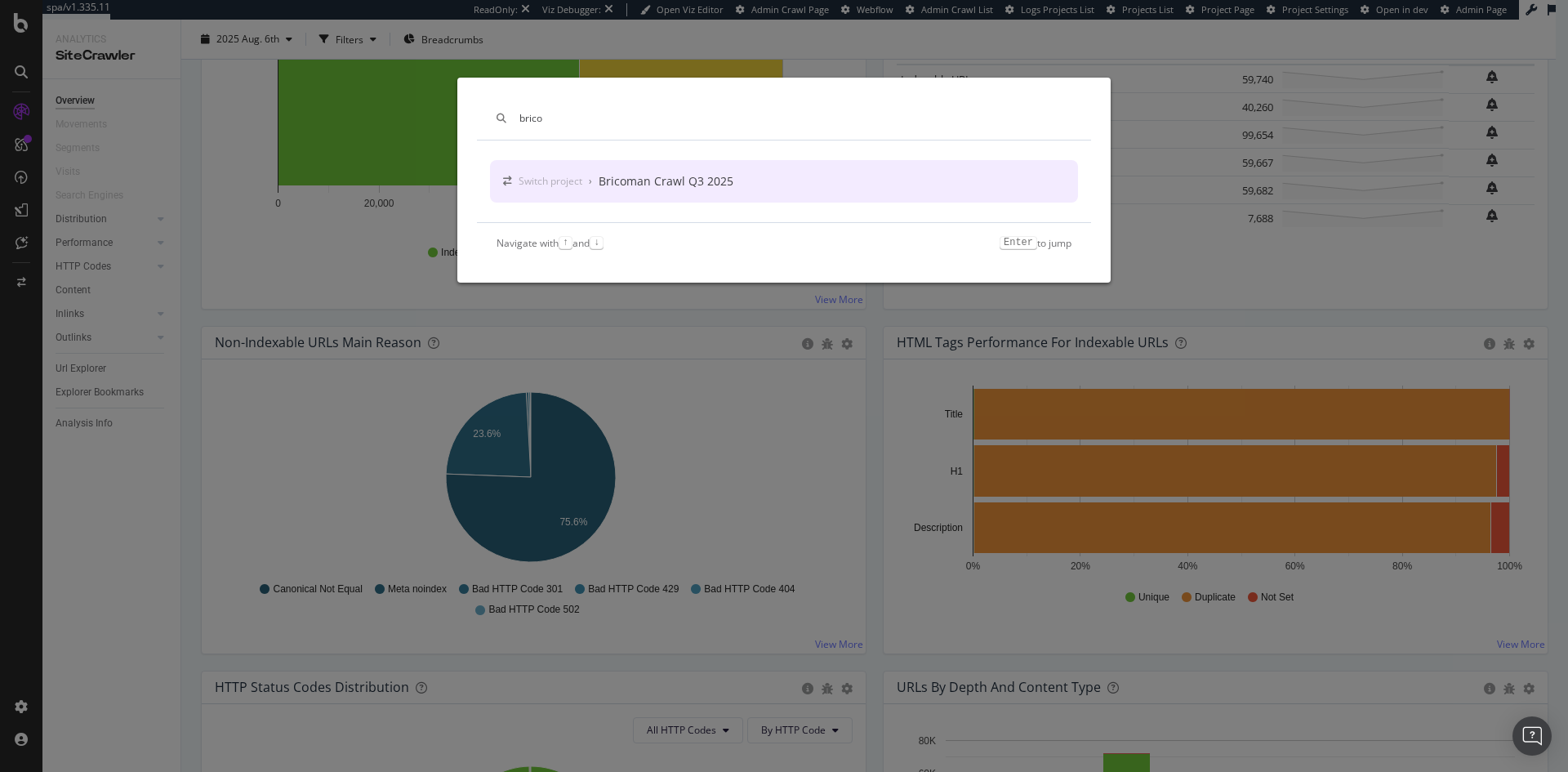 type on "brico" 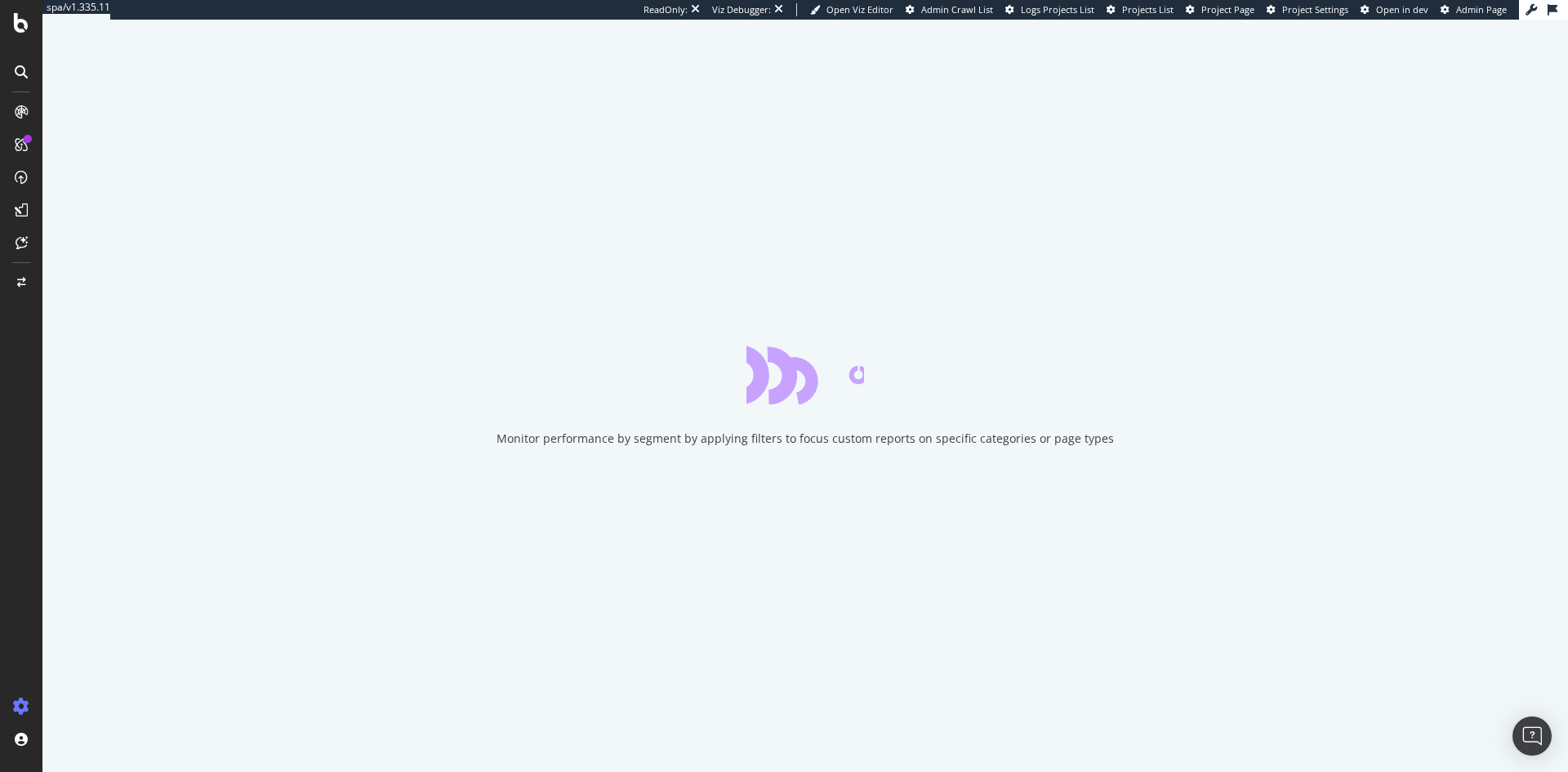scroll, scrollTop: 0, scrollLeft: 0, axis: both 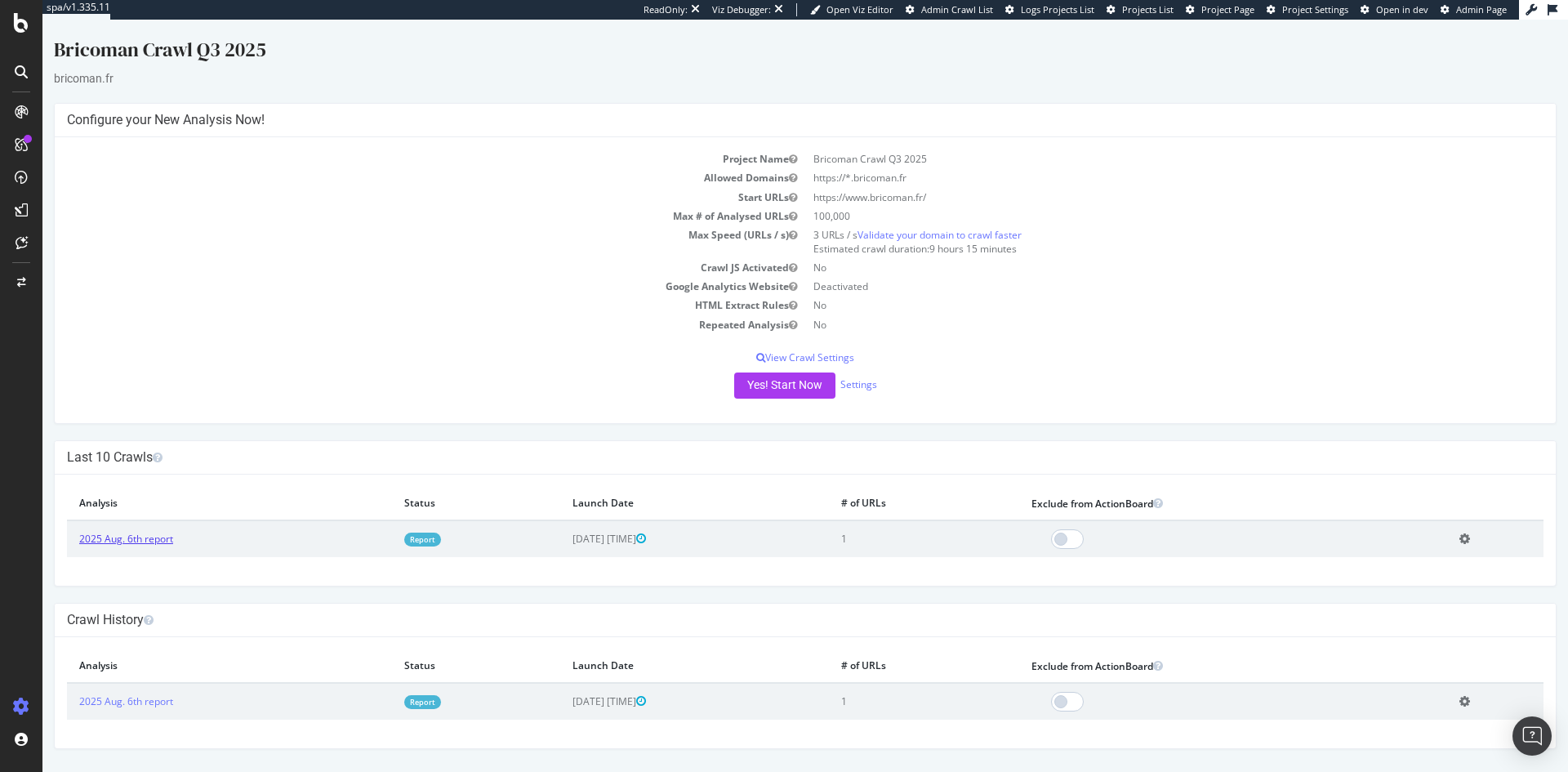 click on "2025 Aug. 6th
report" at bounding box center (126, 538) 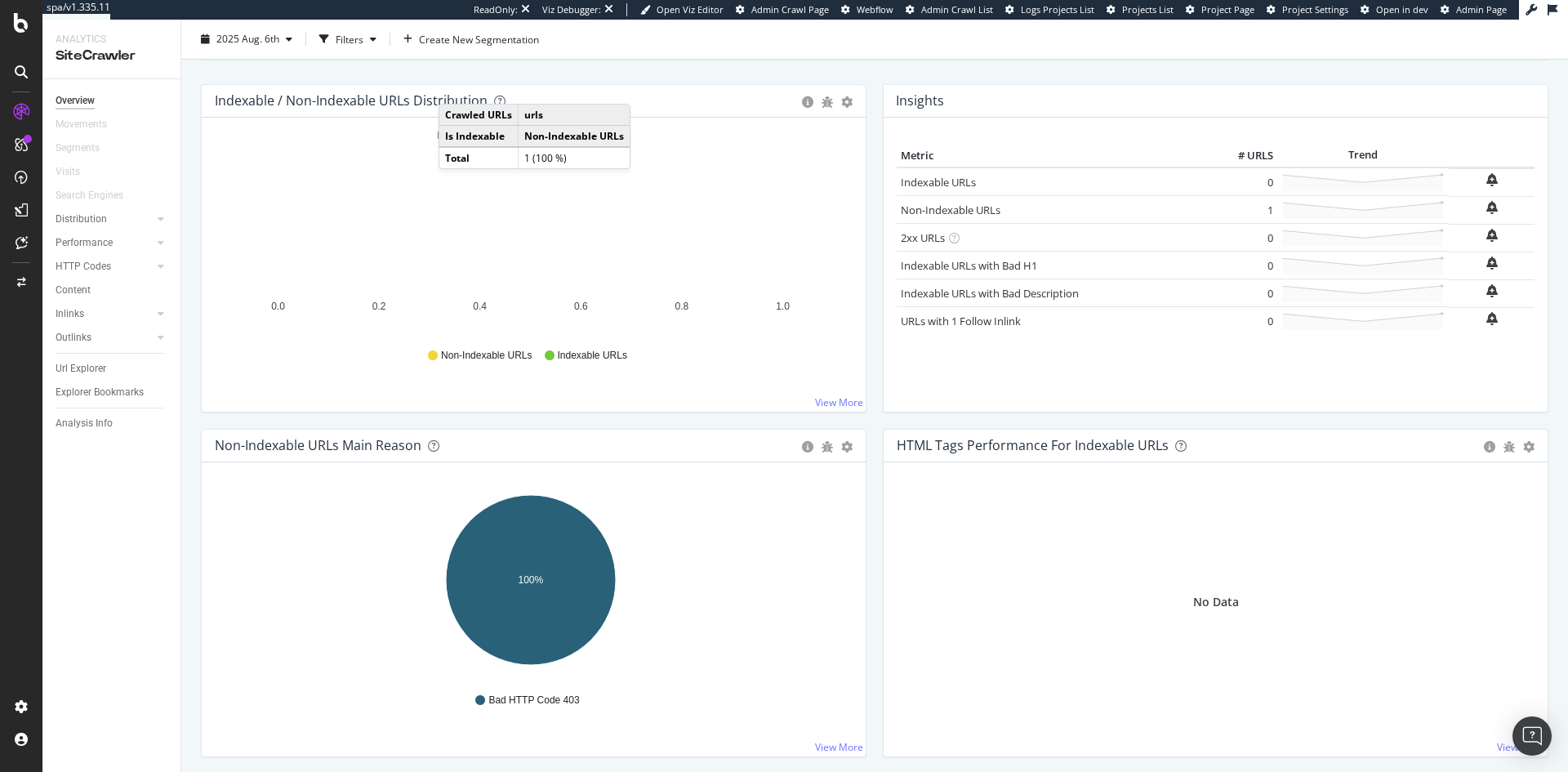 scroll, scrollTop: 0, scrollLeft: 0, axis: both 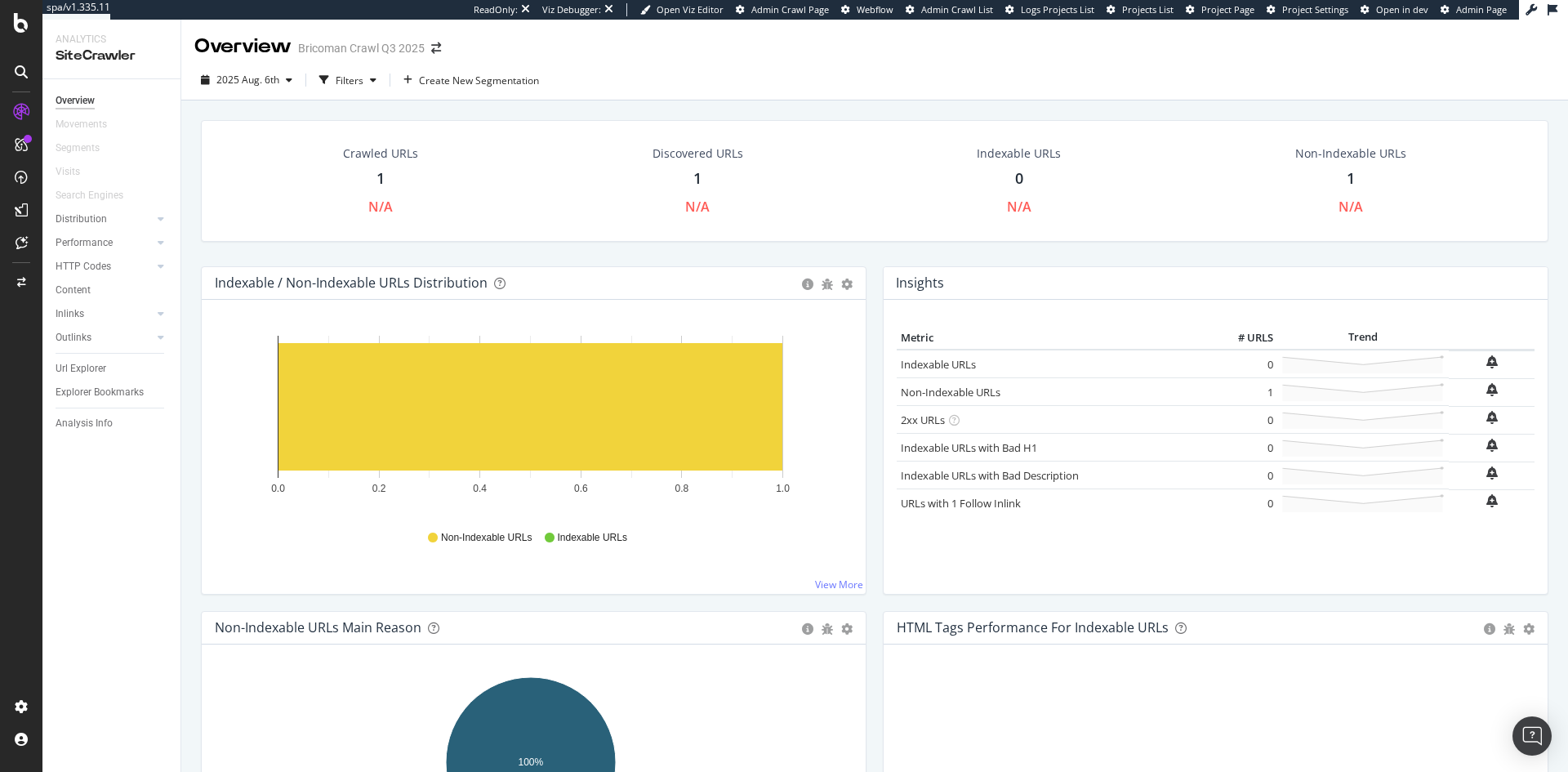 click at bounding box center [21, 72] 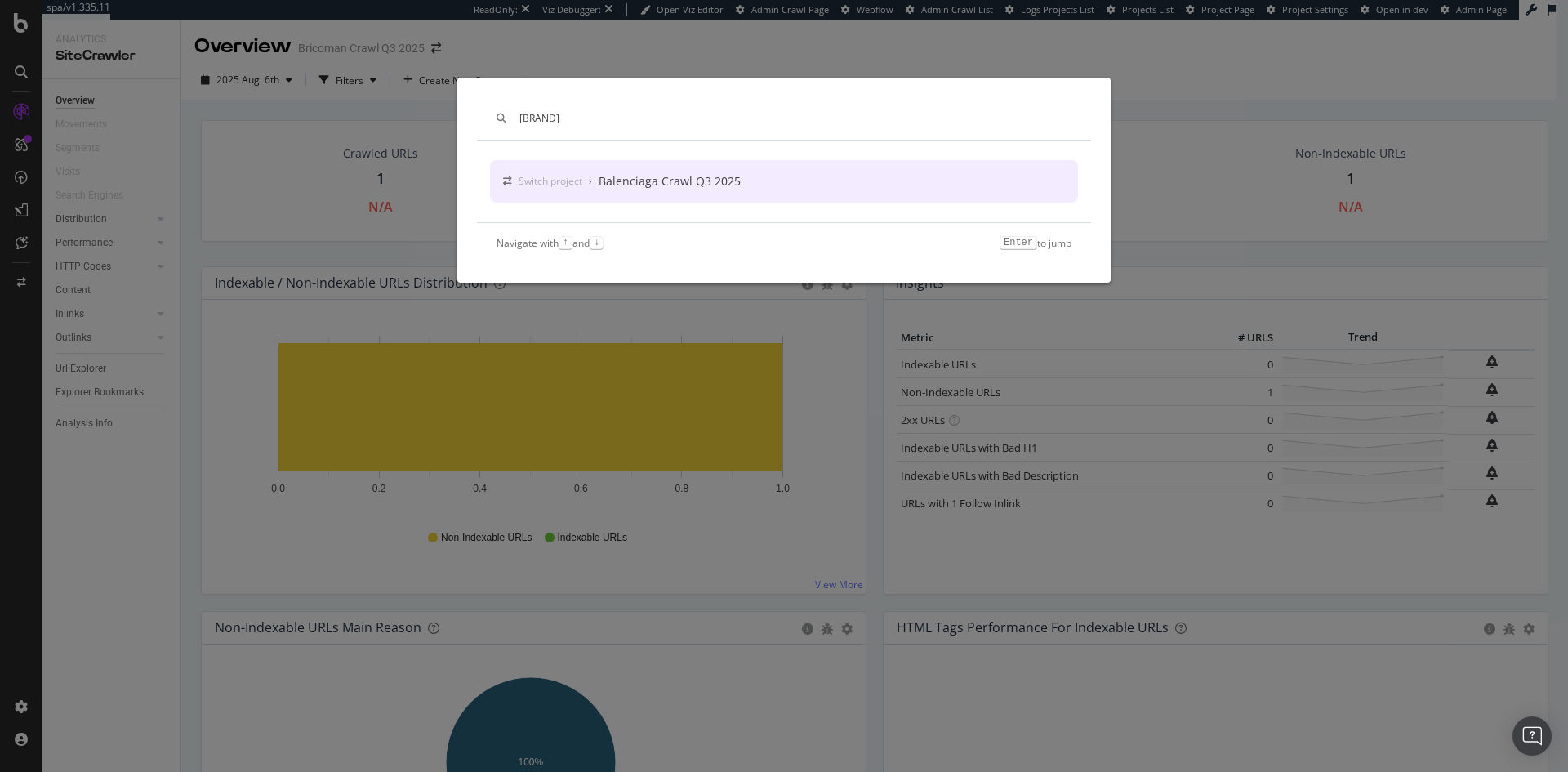 type on "[BRAND]" 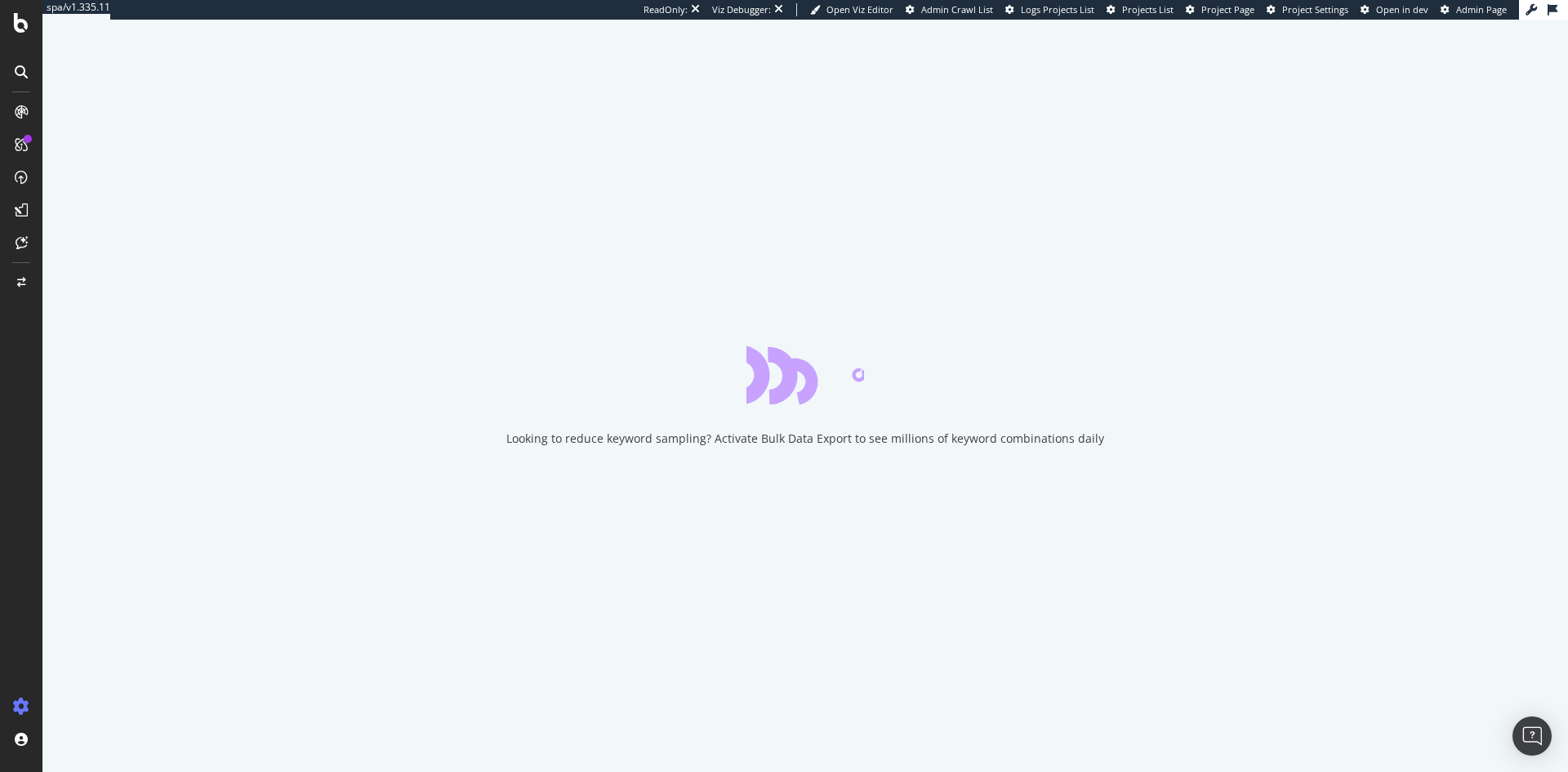 scroll, scrollTop: 0, scrollLeft: 0, axis: both 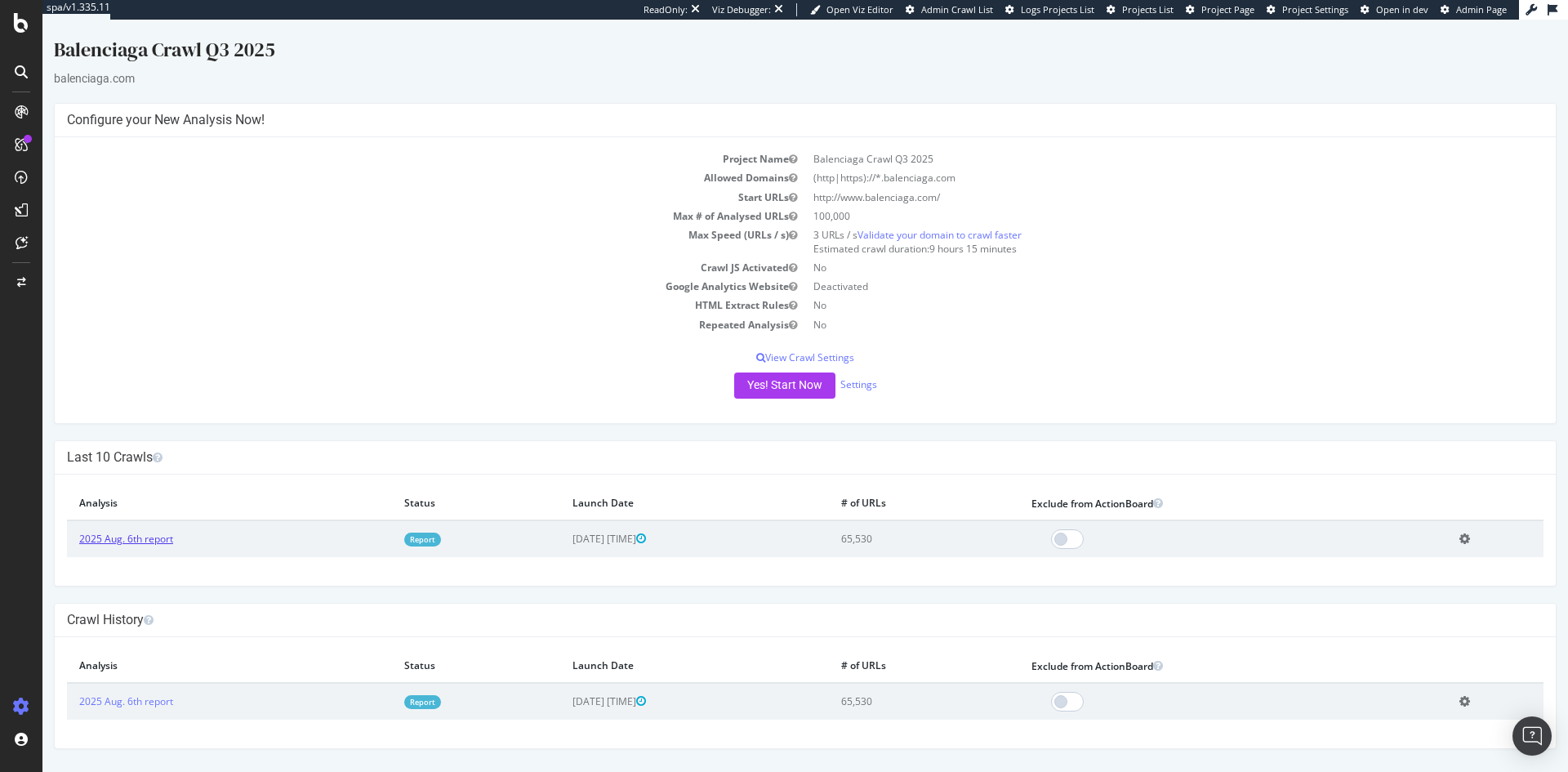 click on "2025 Aug. 6th
report" at bounding box center [126, 538] 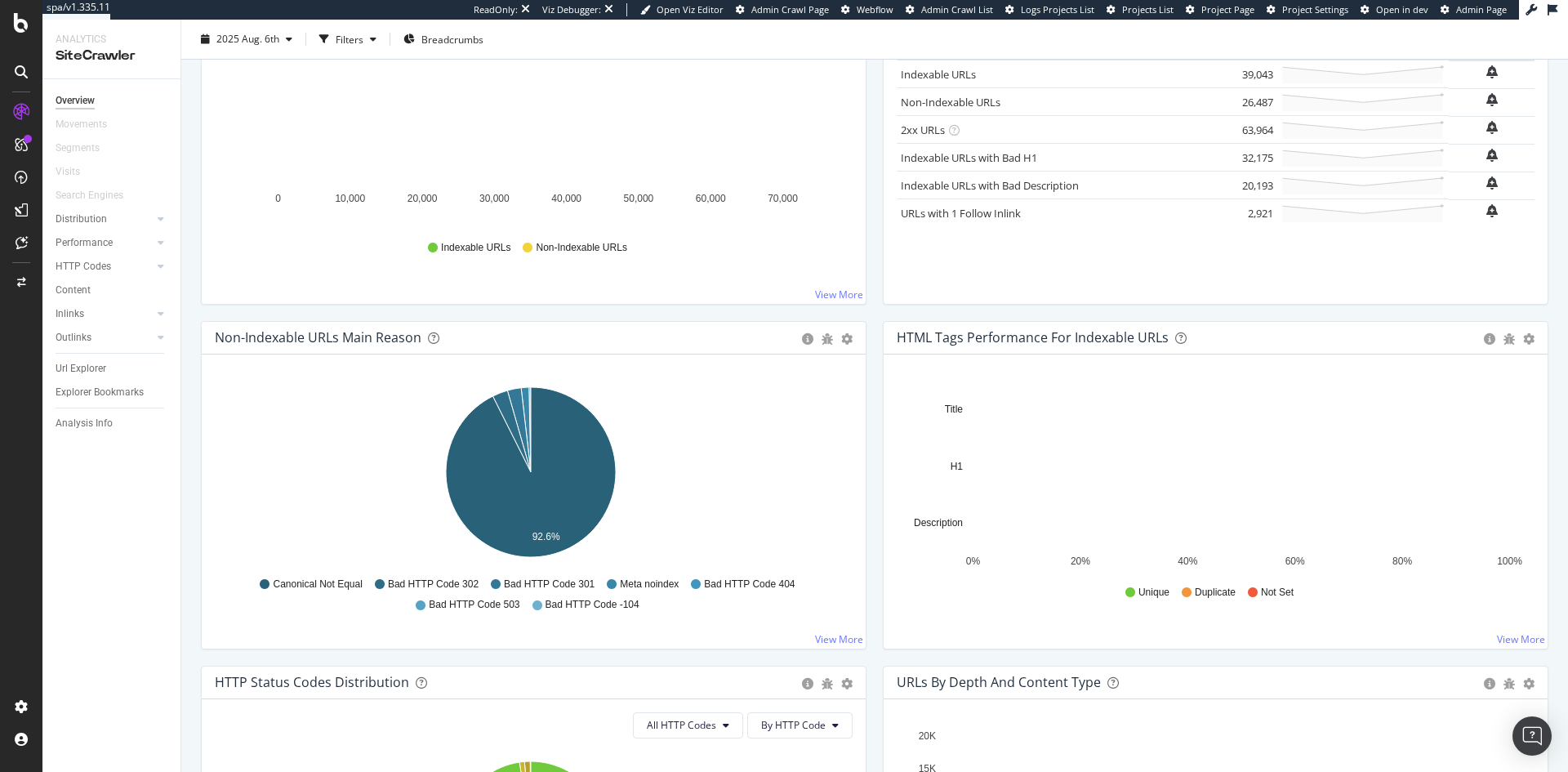 scroll, scrollTop: 289, scrollLeft: 0, axis: vertical 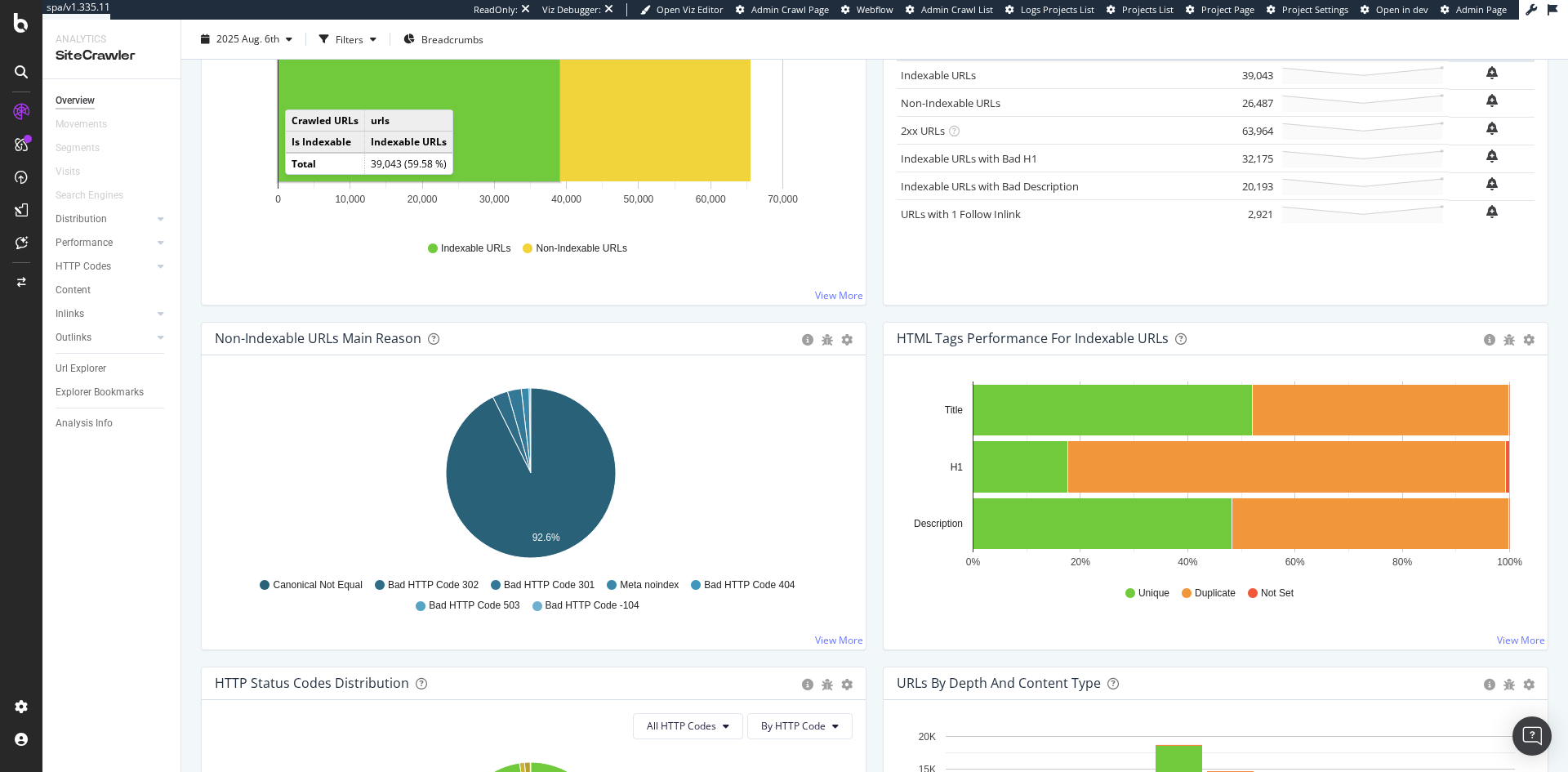 click at bounding box center (21, 72) 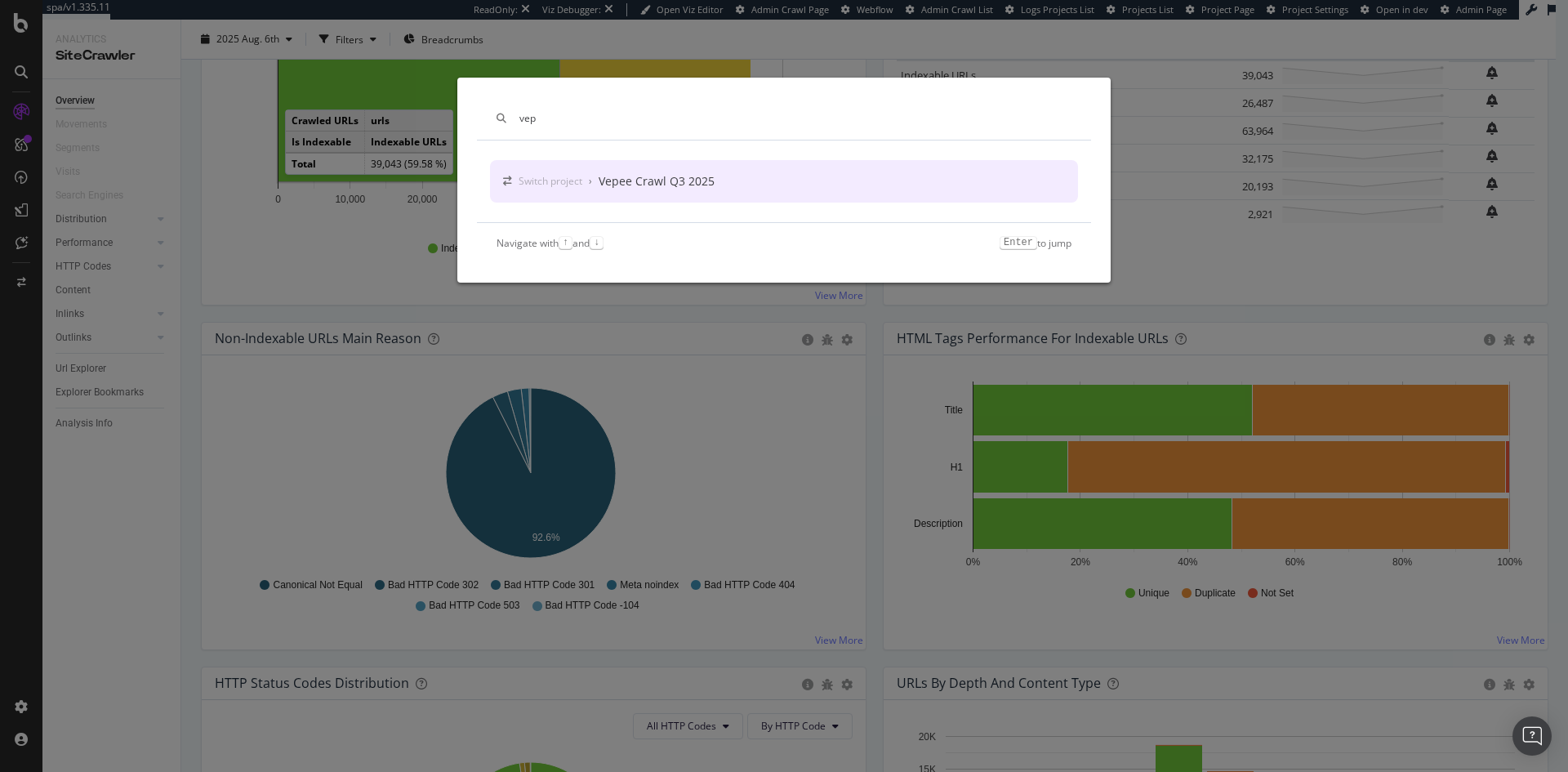 scroll, scrollTop: 0, scrollLeft: 0, axis: both 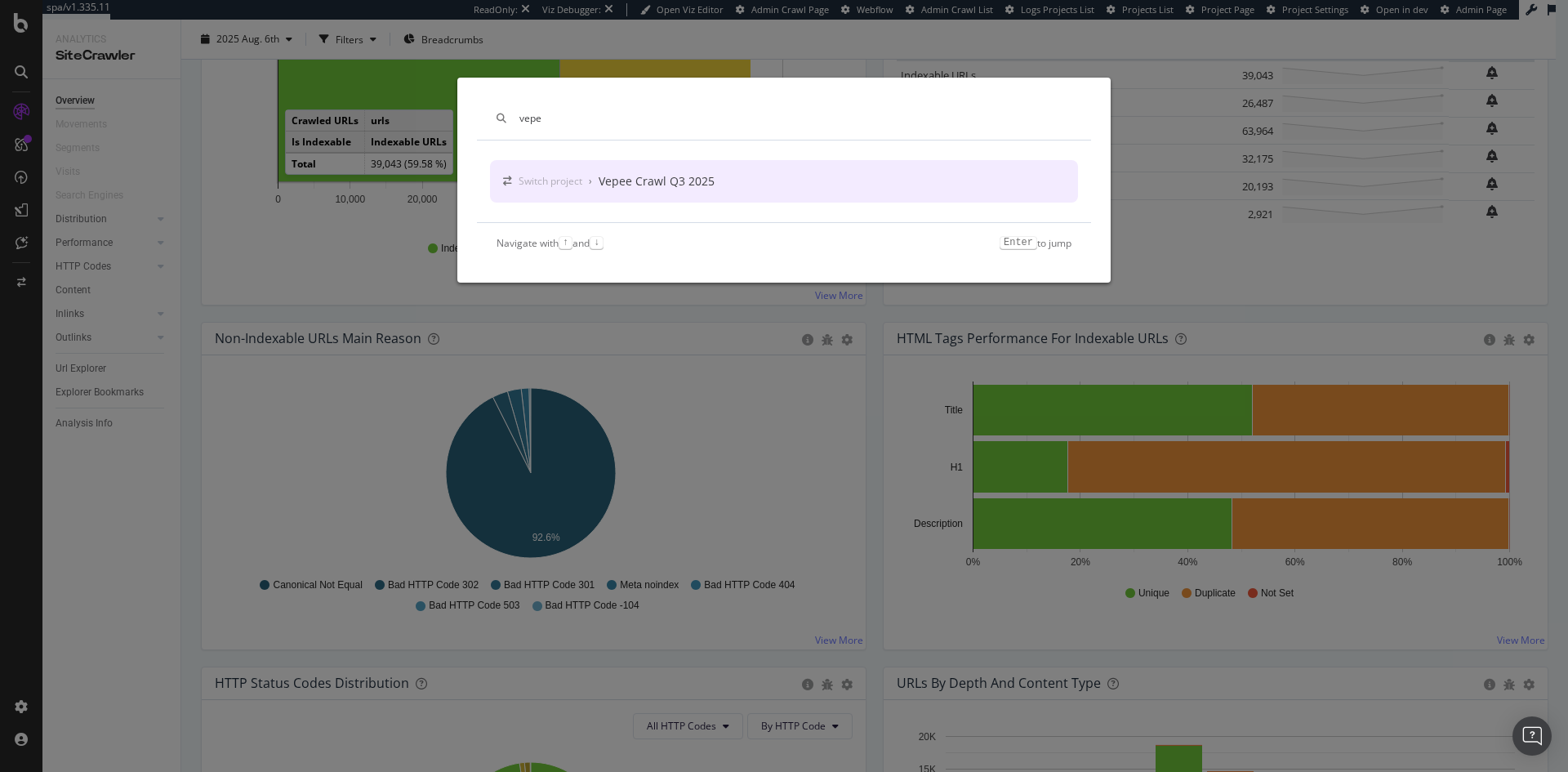 type on "vepe" 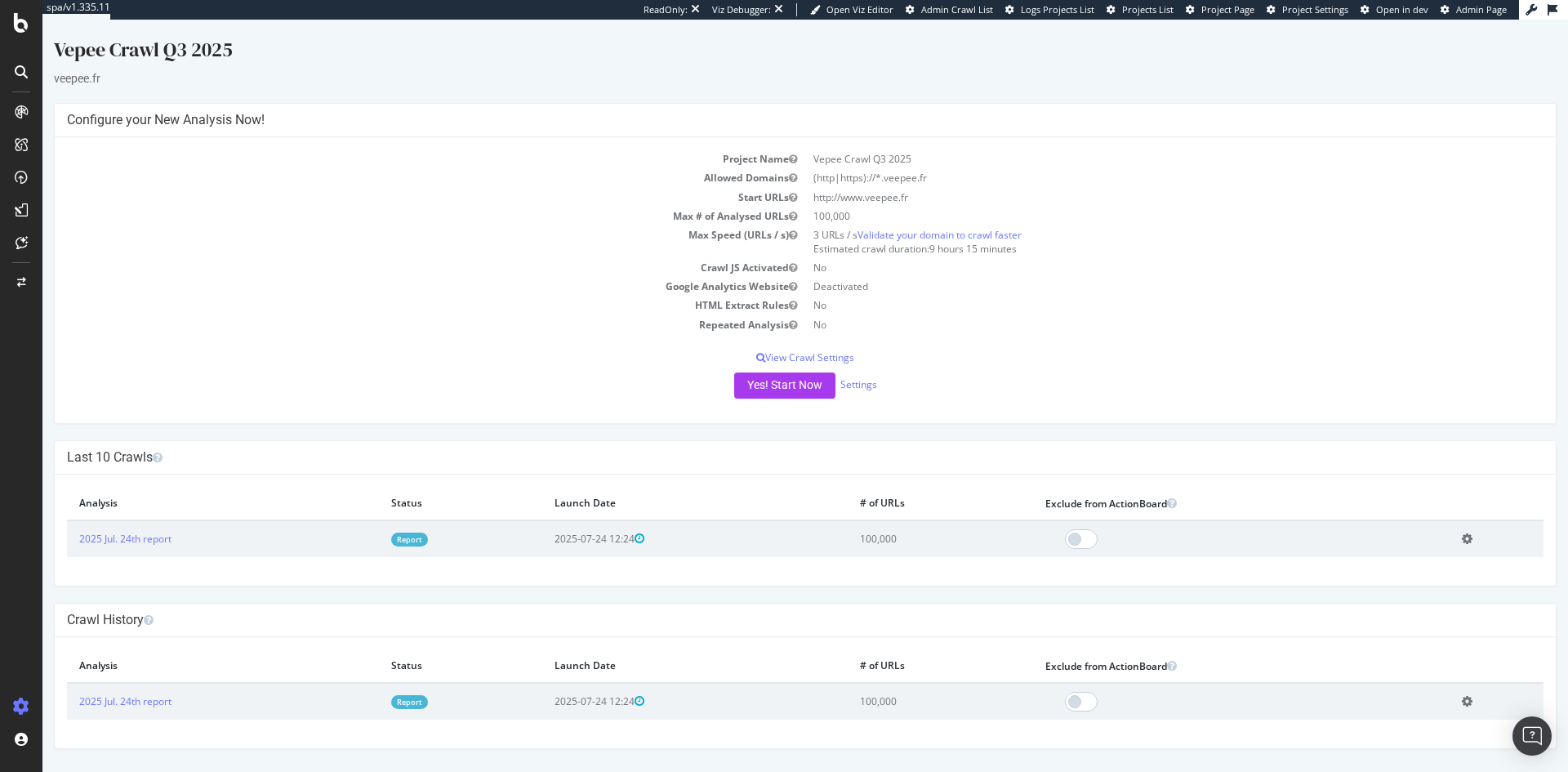 scroll, scrollTop: 0, scrollLeft: 0, axis: both 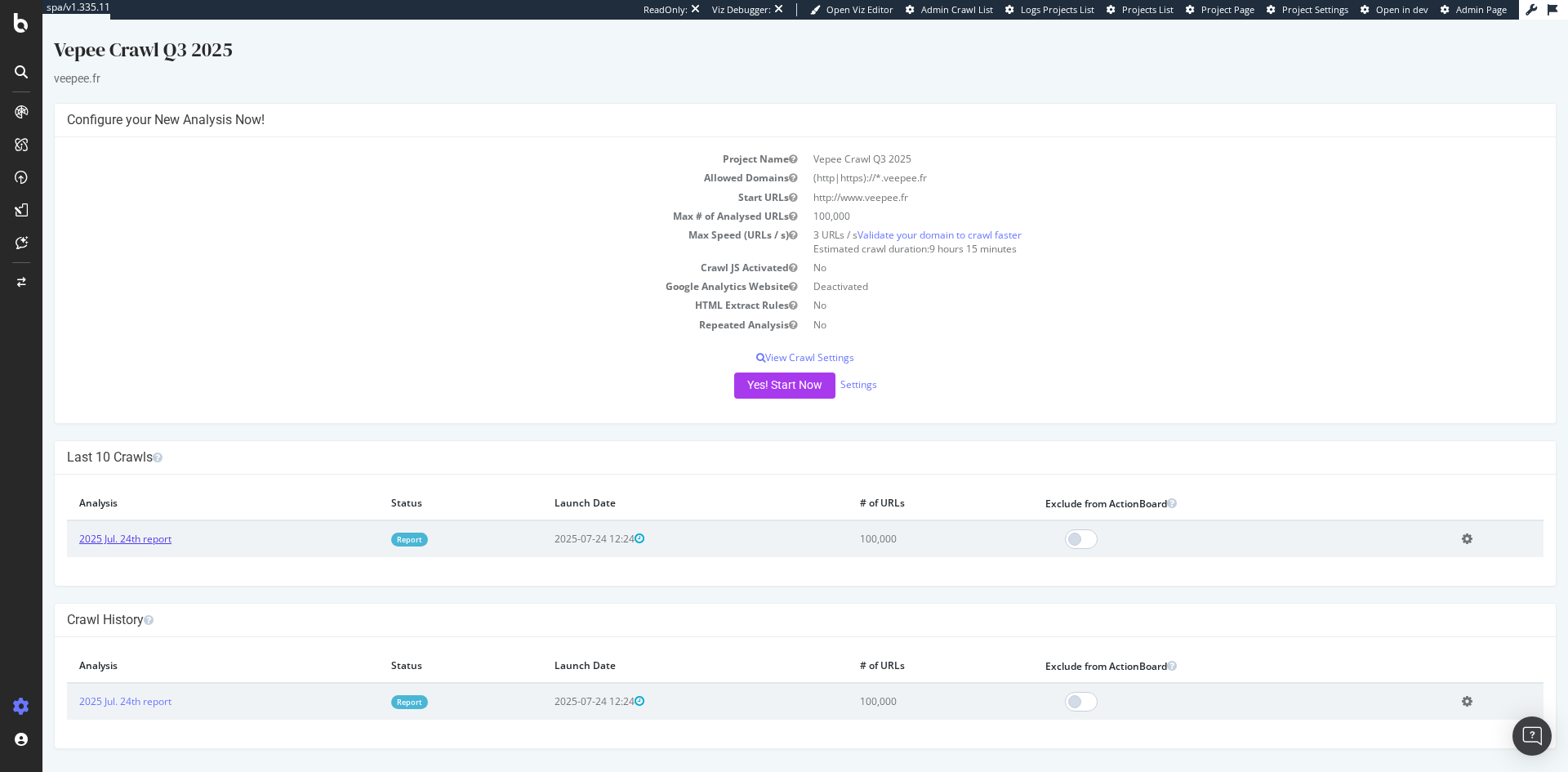 click on "2025 Jul. 24th
report" at bounding box center [125, 538] 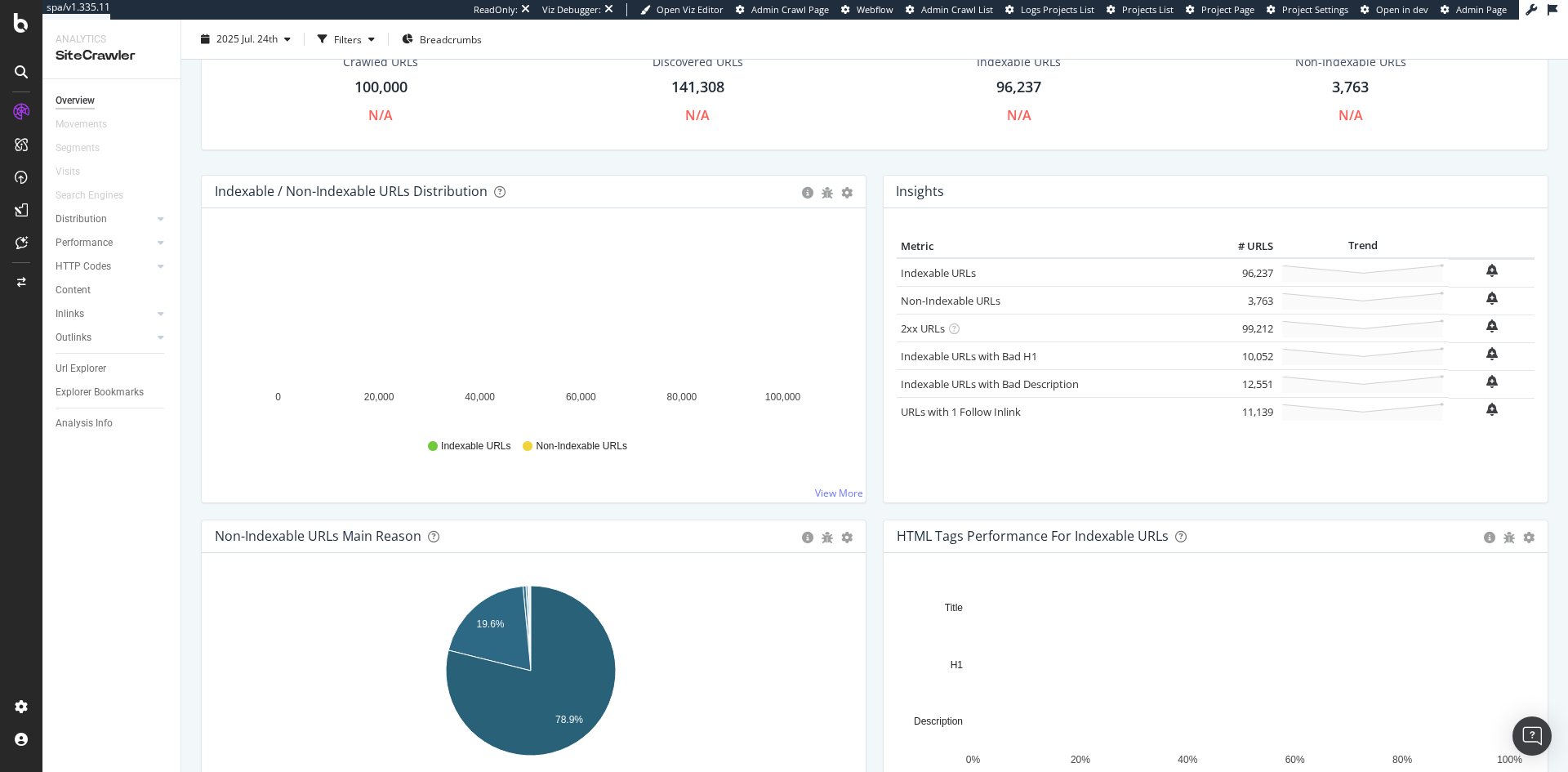 scroll, scrollTop: 0, scrollLeft: 0, axis: both 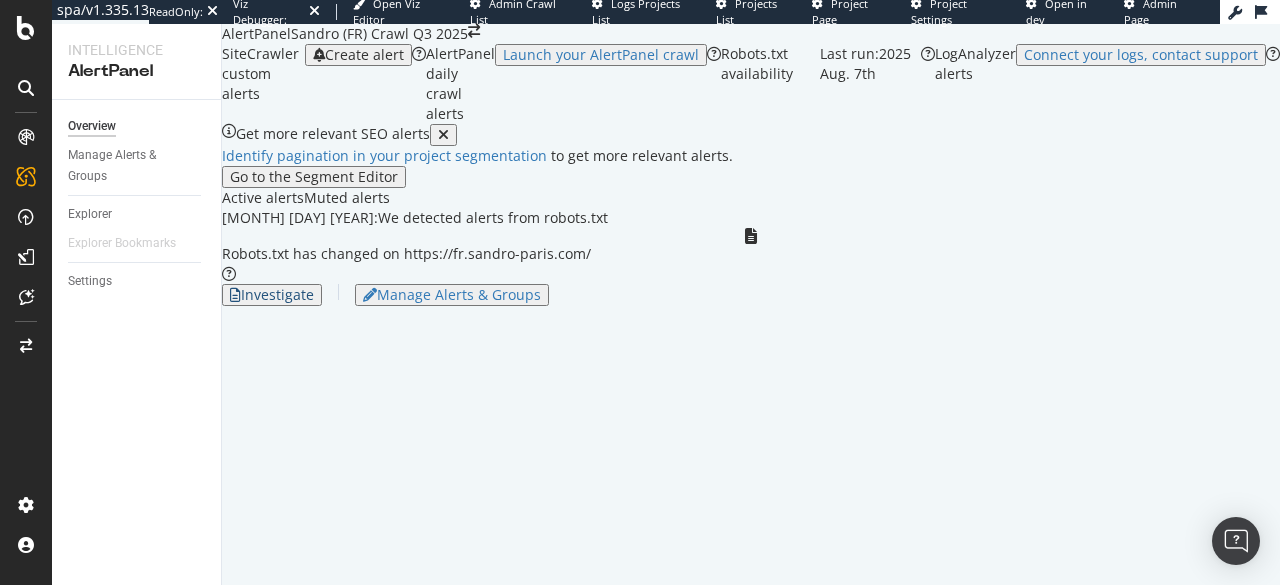 click on "Investigate" at bounding box center (272, 295) 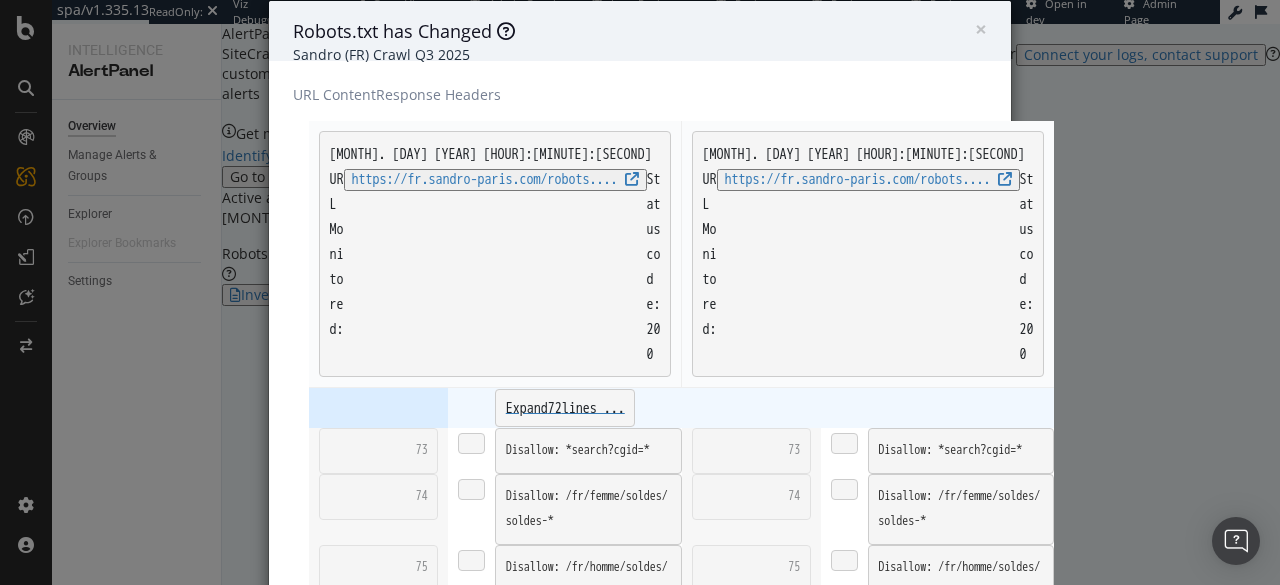 scroll, scrollTop: 220, scrollLeft: 0, axis: vertical 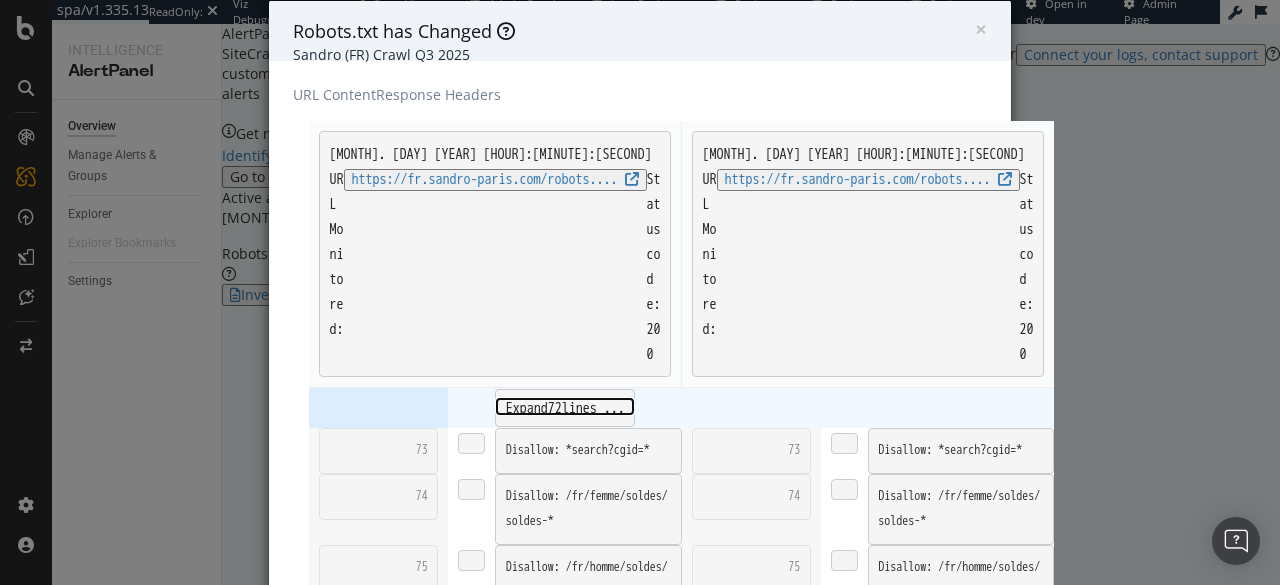 click on "Expand  72  lines ..." at bounding box center (565, 408) 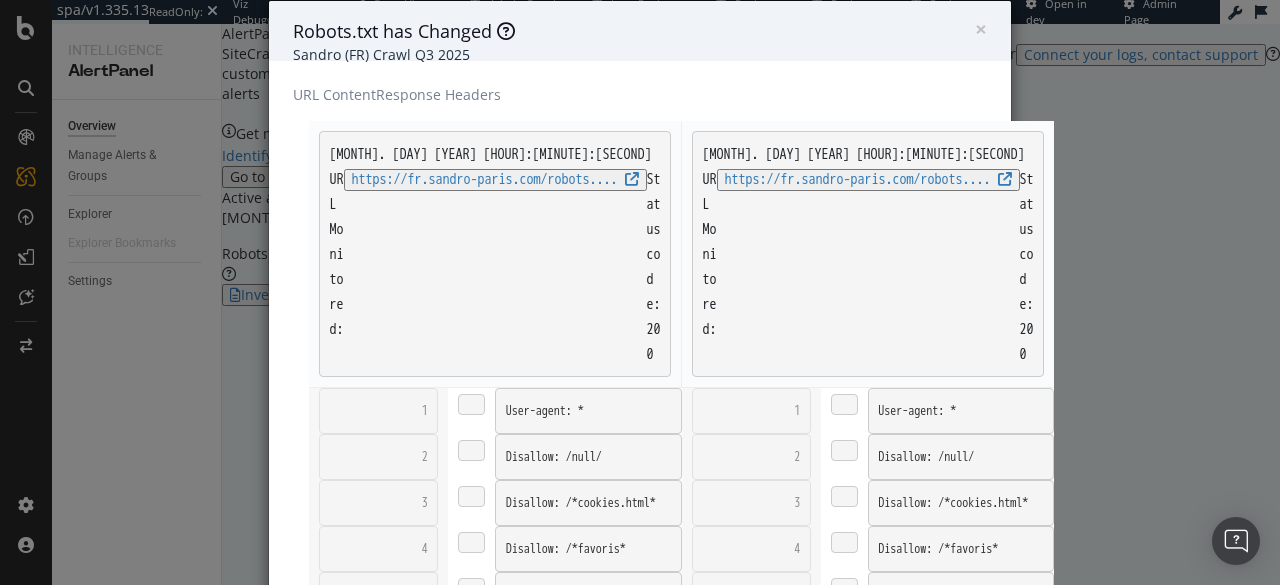 scroll, scrollTop: 3037, scrollLeft: 0, axis: vertical 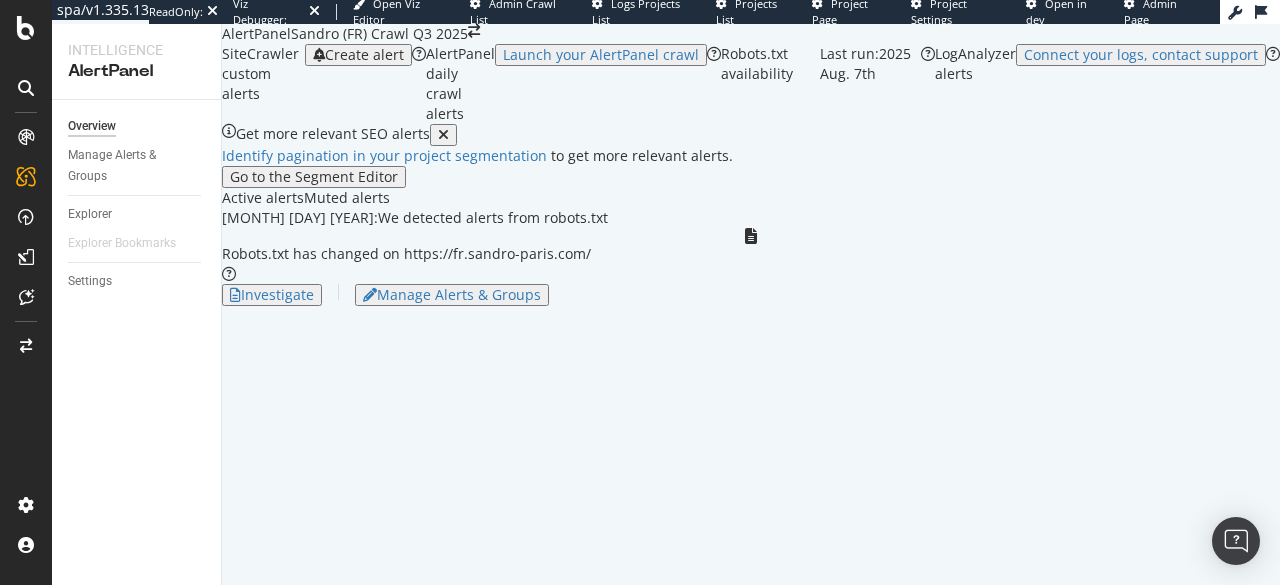 click at bounding box center (26, 88) 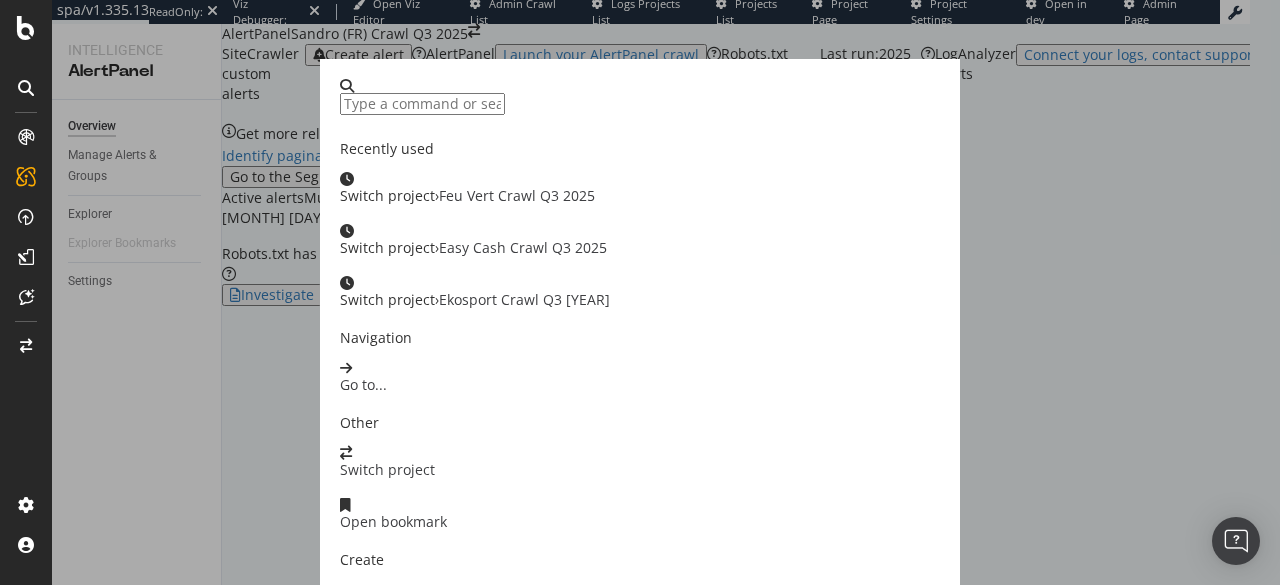 click on "Recently used Switch project › Feu Vert Crawl Q3 [YEAR] Switch project › Easy Cash Crawl Q3 [YEAR] Switch project › Ekosport Crawl Q3 [YEAR] Navigation Go to... Other Switch project Open bookmark Create Navigate with  ↑  and  ↓ Enter   to jump" at bounding box center [640, 292] 